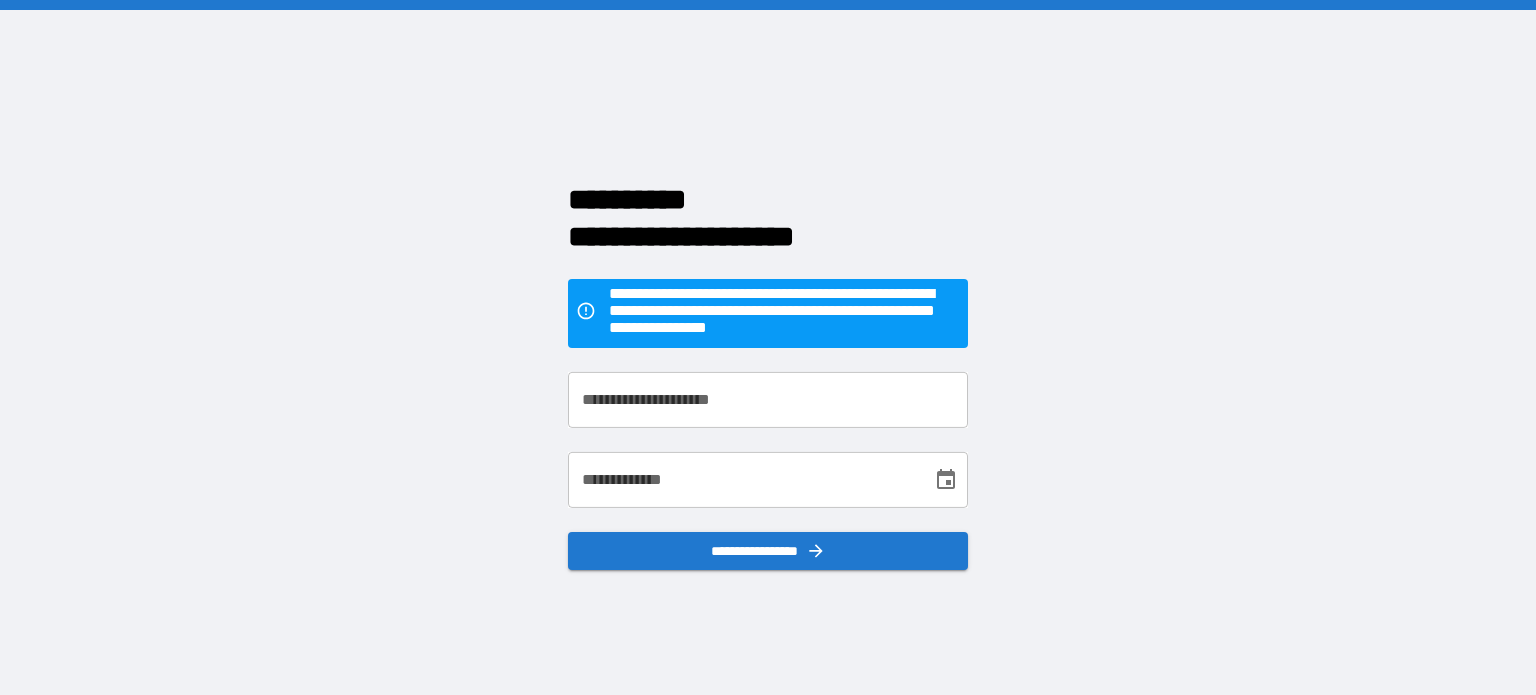 scroll, scrollTop: 0, scrollLeft: 0, axis: both 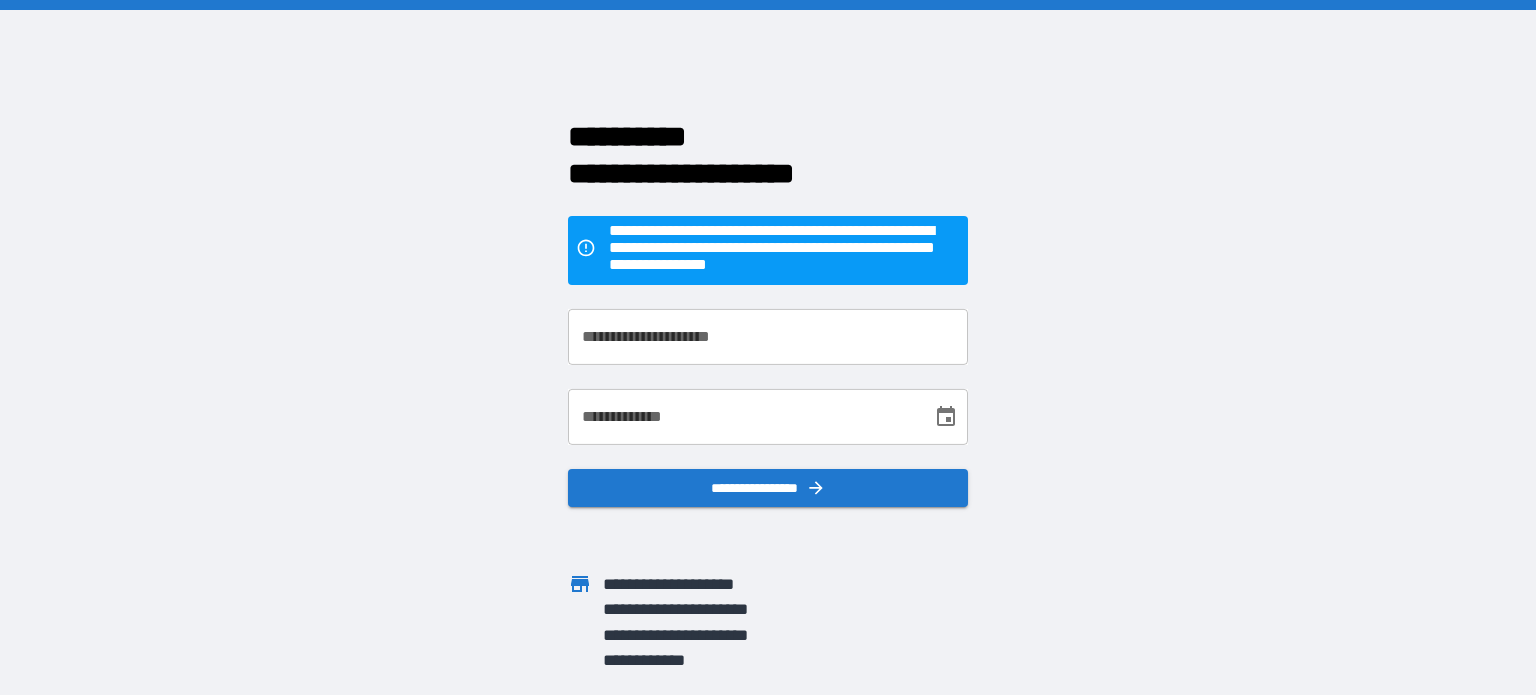 click on "**********" at bounding box center (768, 337) 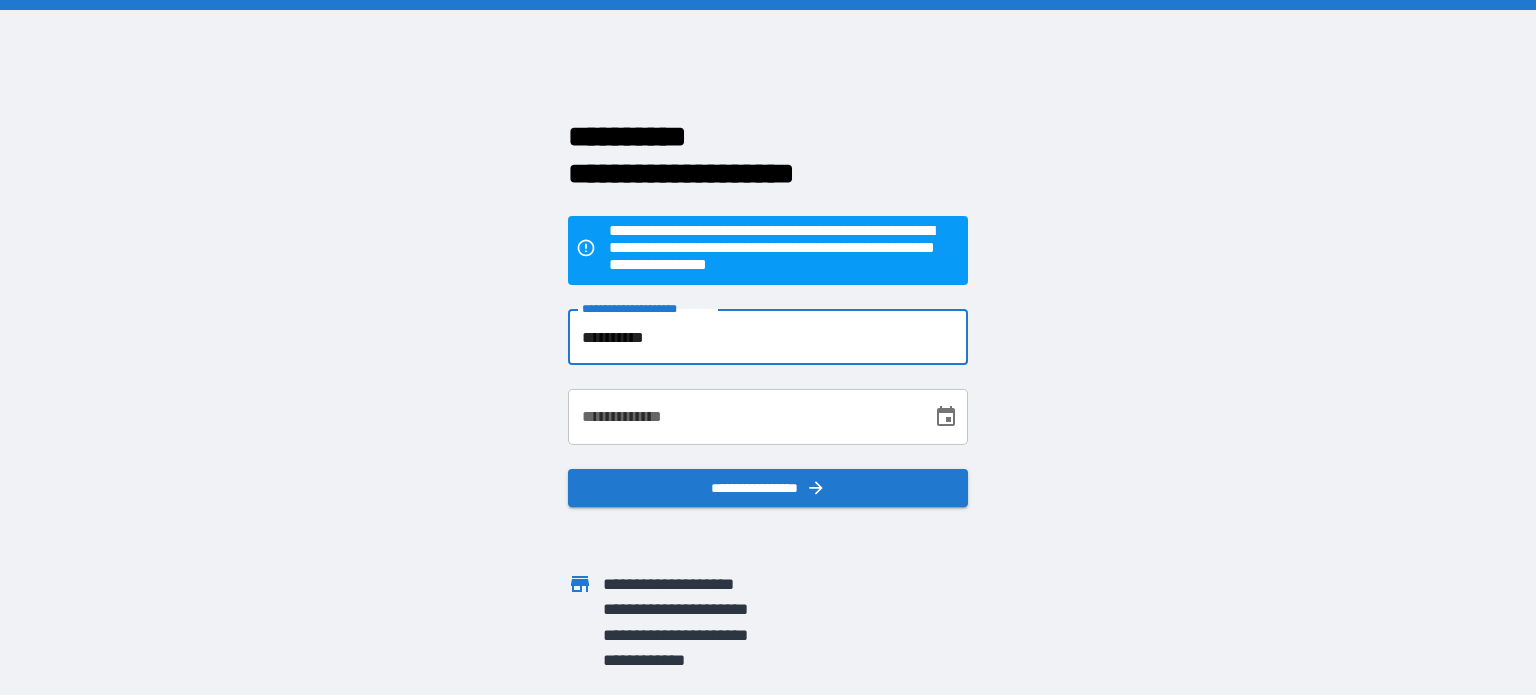 type on "**********" 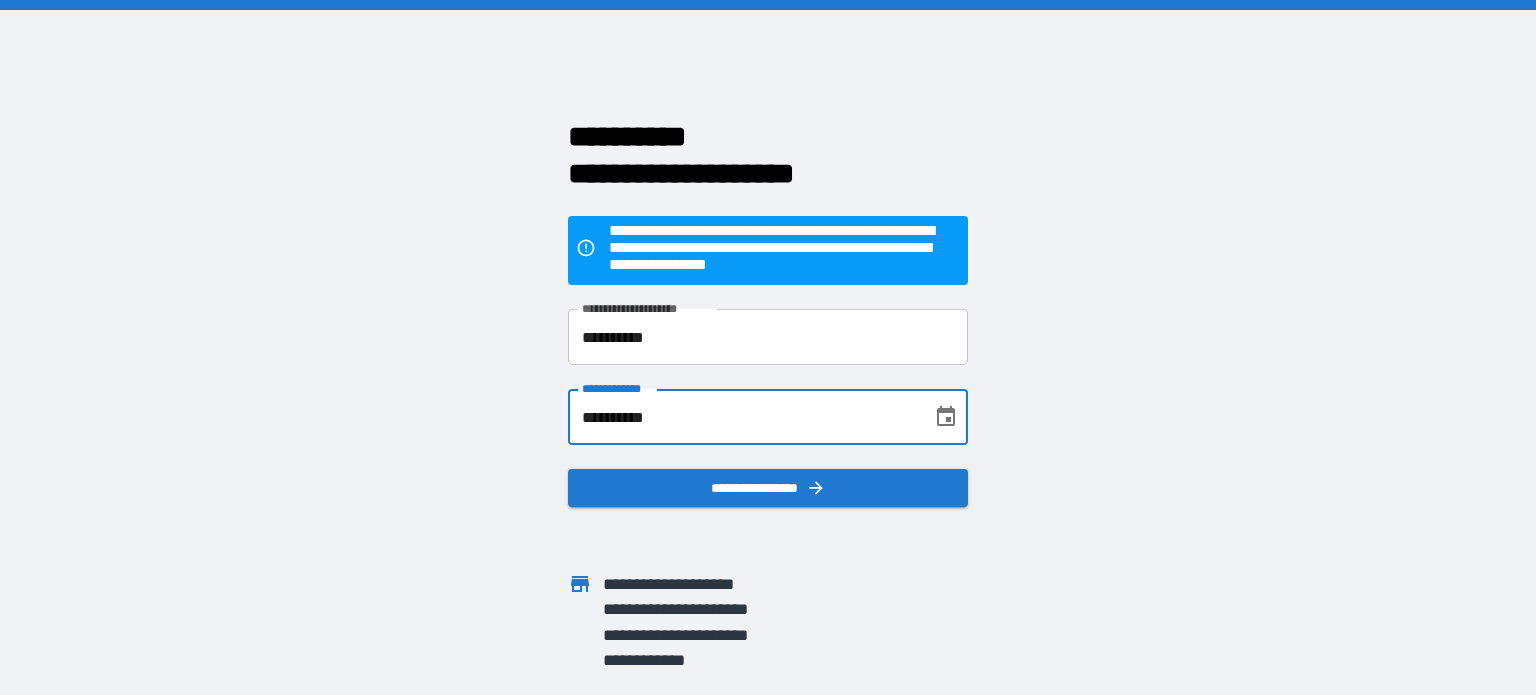 type on "**********" 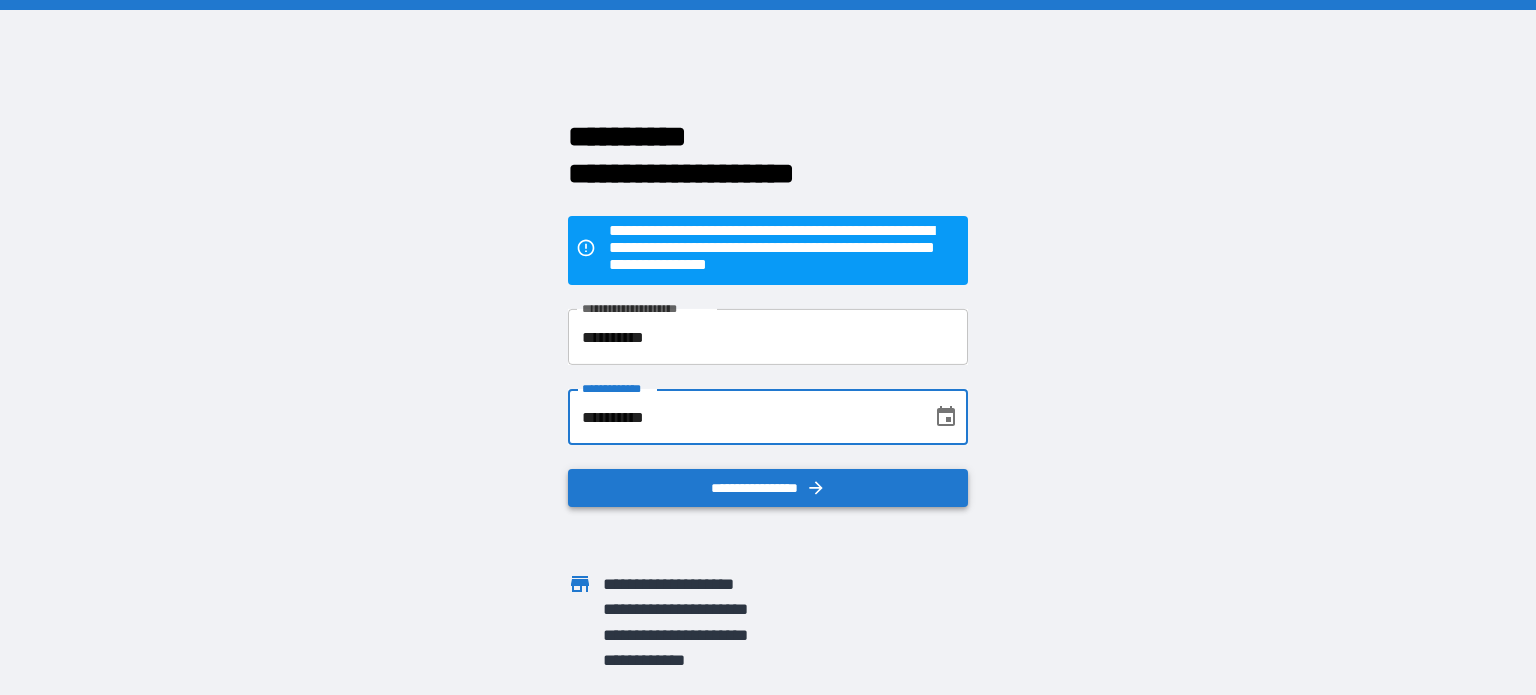 click on "**********" at bounding box center (768, 488) 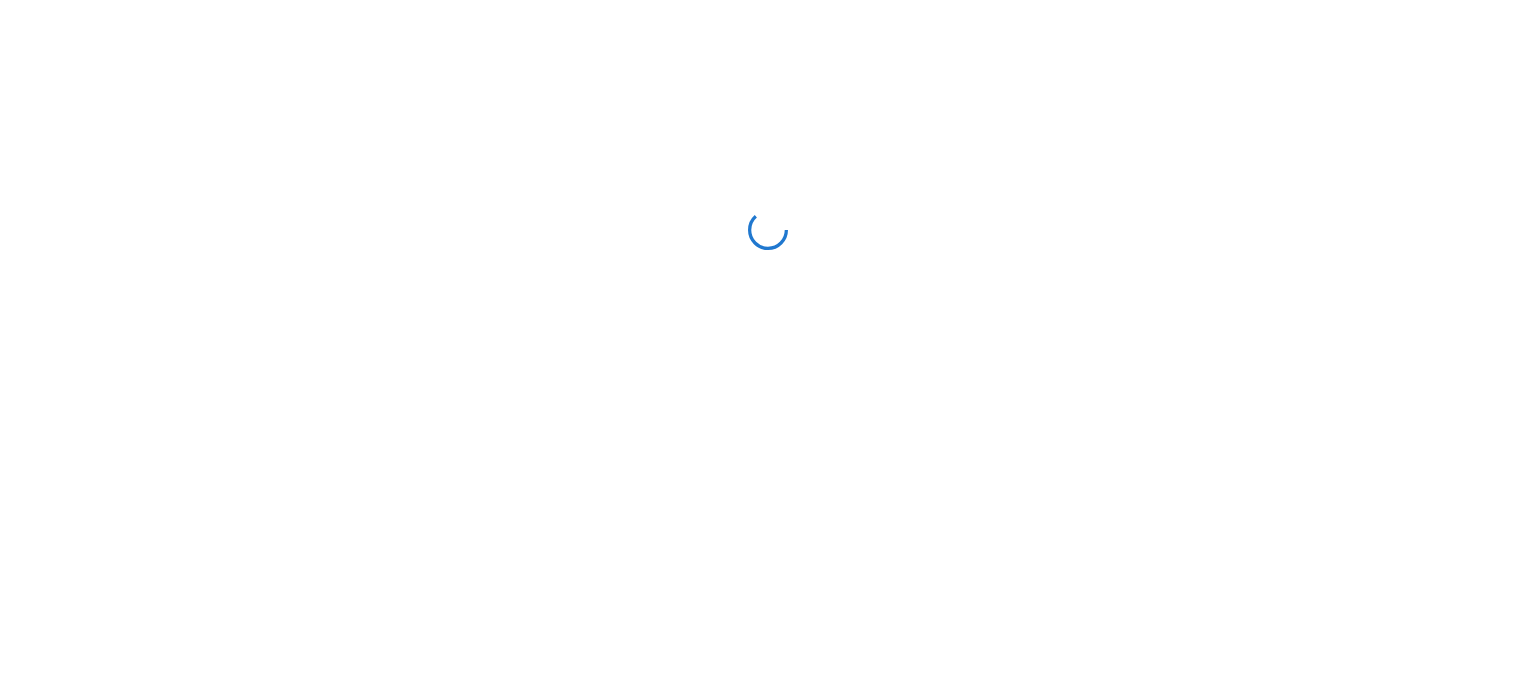 scroll, scrollTop: 0, scrollLeft: 0, axis: both 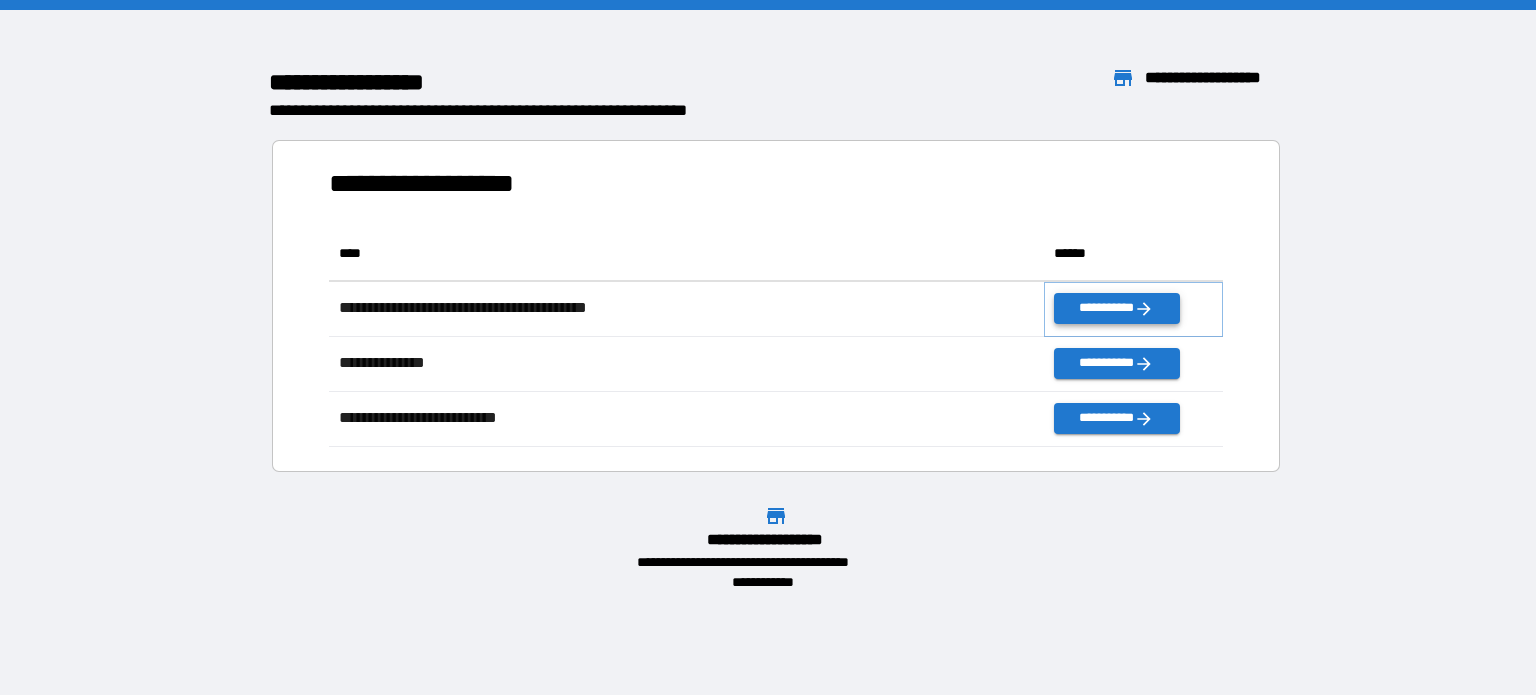 click on "**********" at bounding box center (1116, 308) 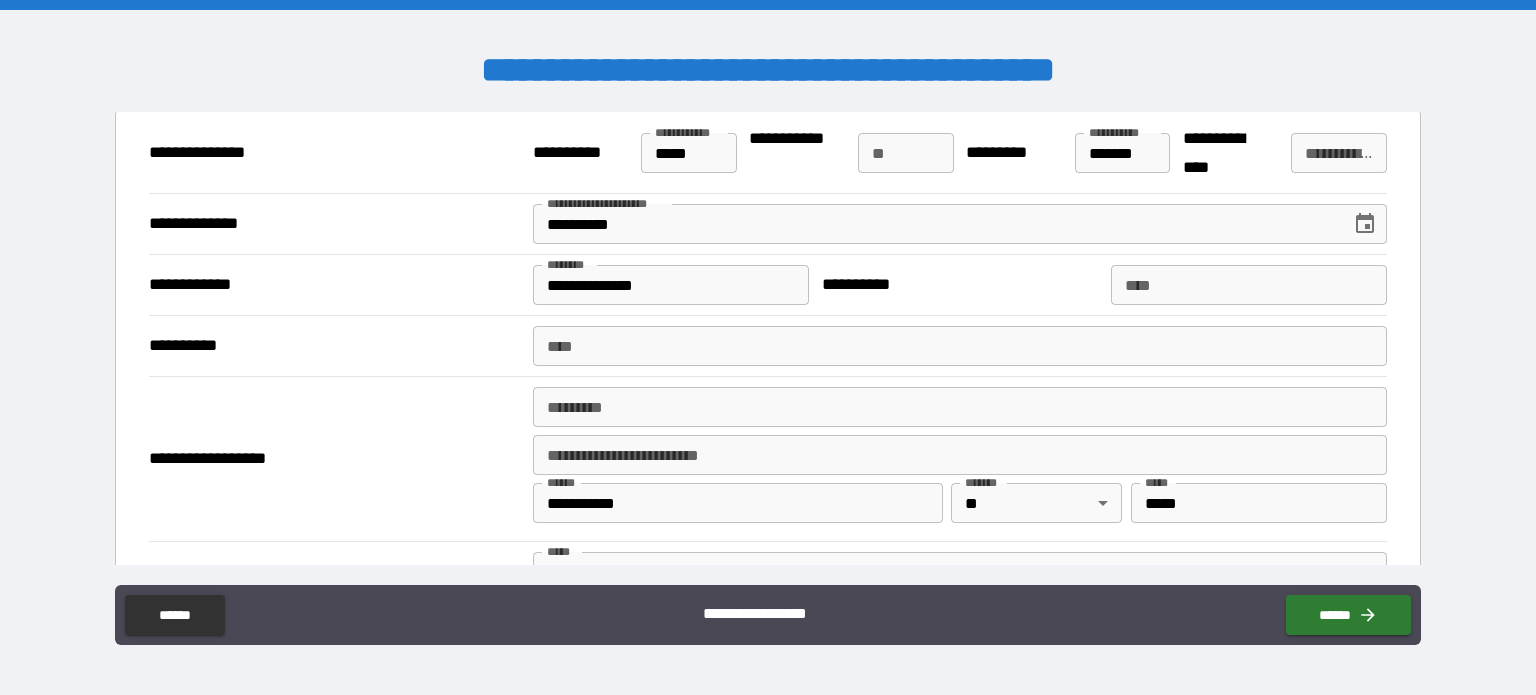 scroll, scrollTop: 100, scrollLeft: 0, axis: vertical 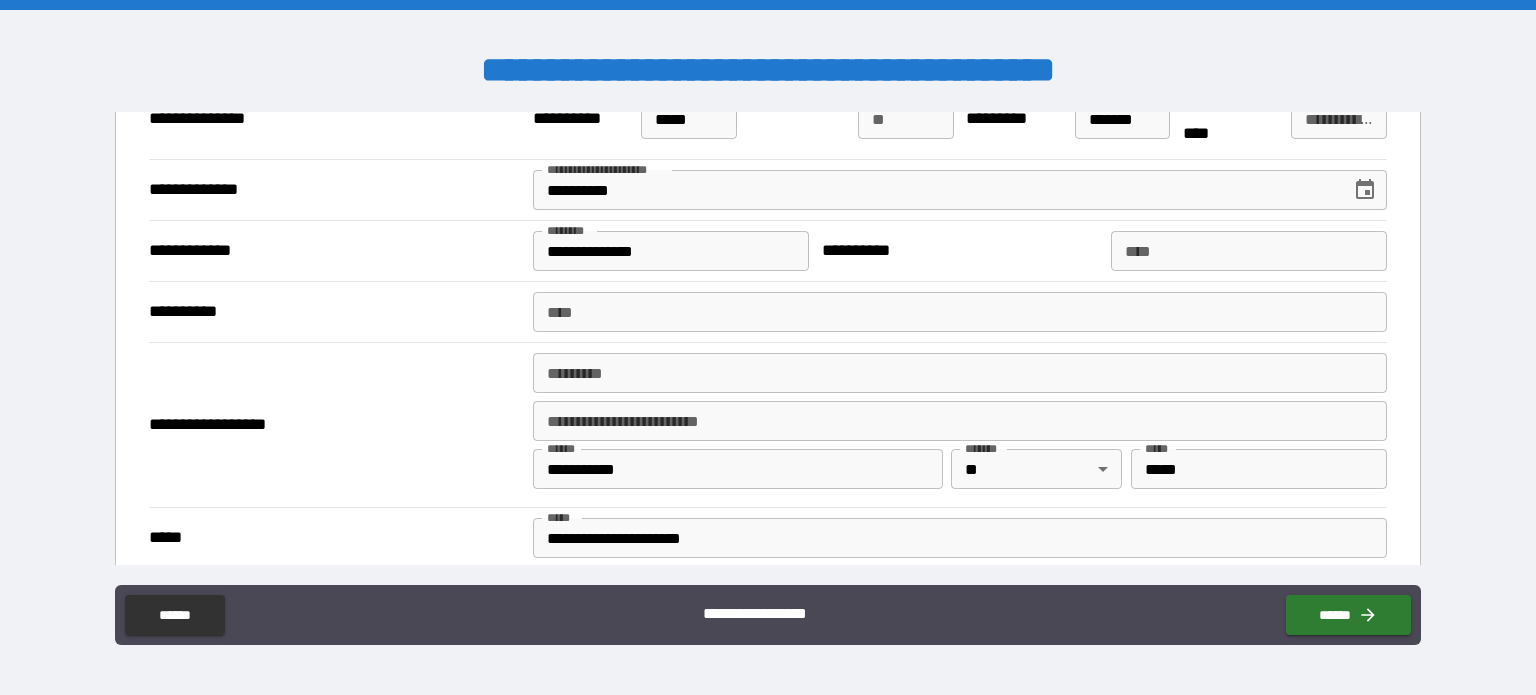 click on "*******   *" at bounding box center [960, 373] 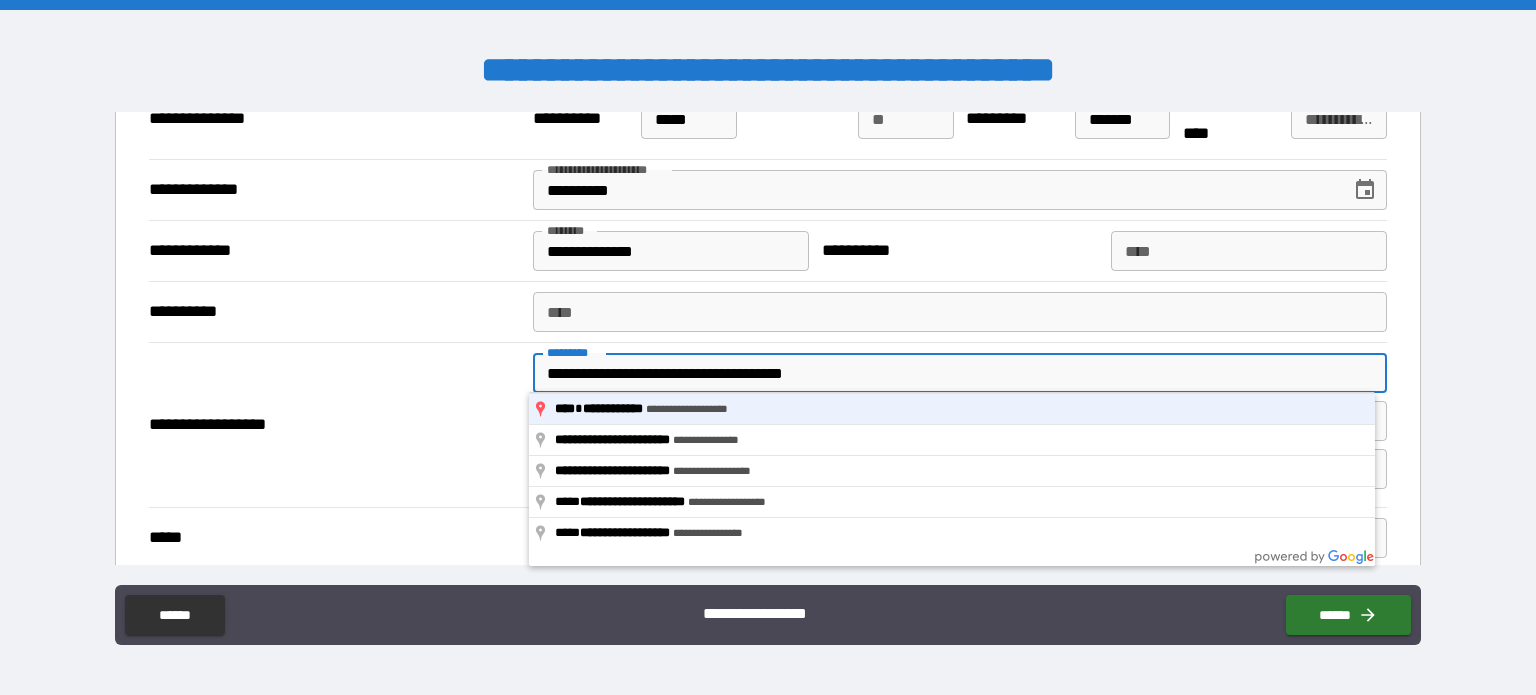 type on "**********" 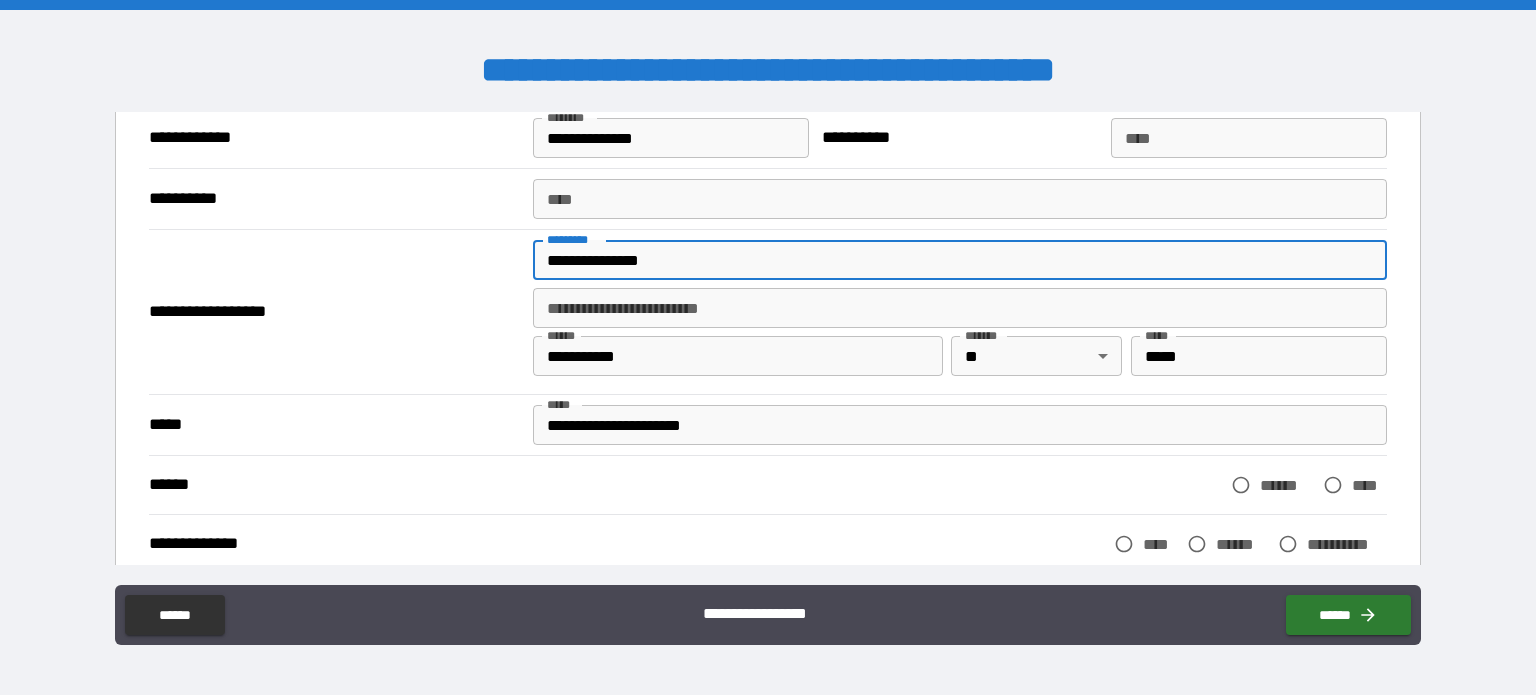 scroll, scrollTop: 300, scrollLeft: 0, axis: vertical 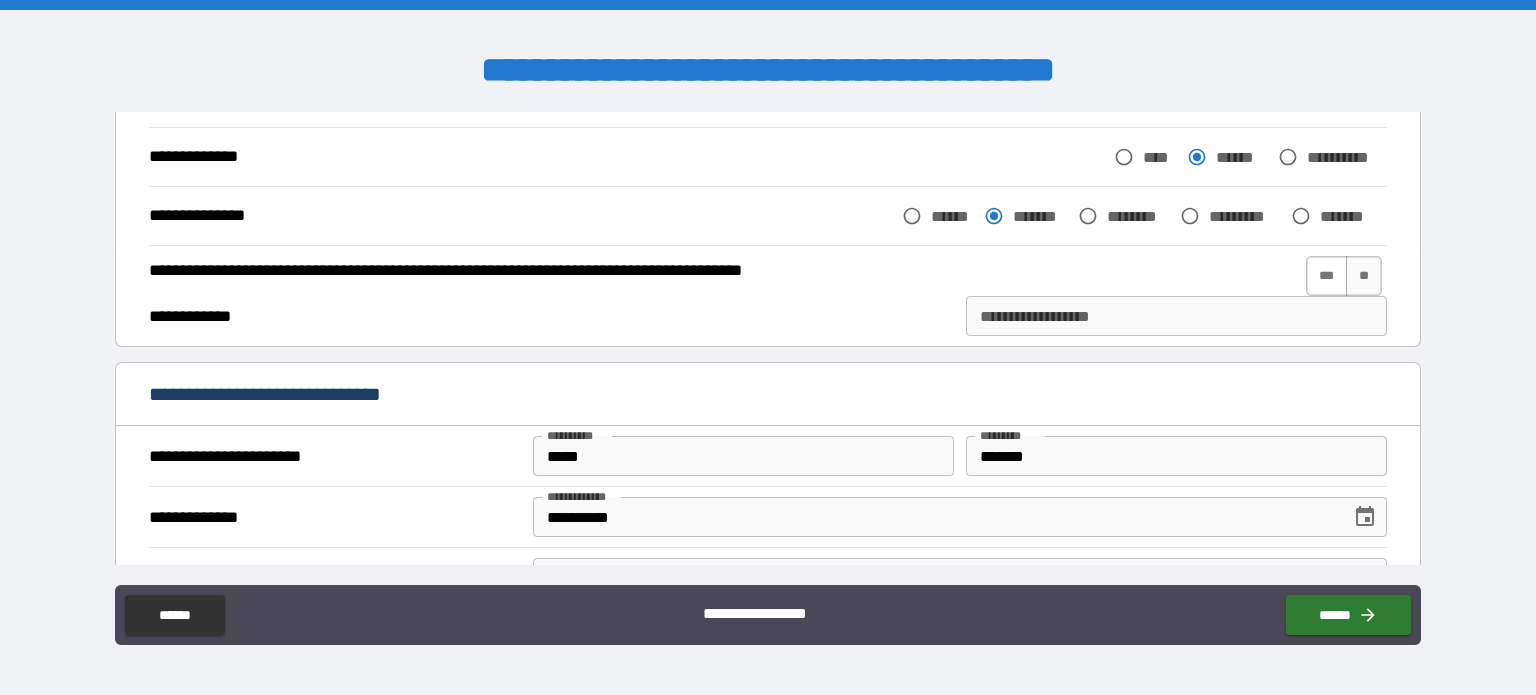 click on "***" at bounding box center (1327, 276) 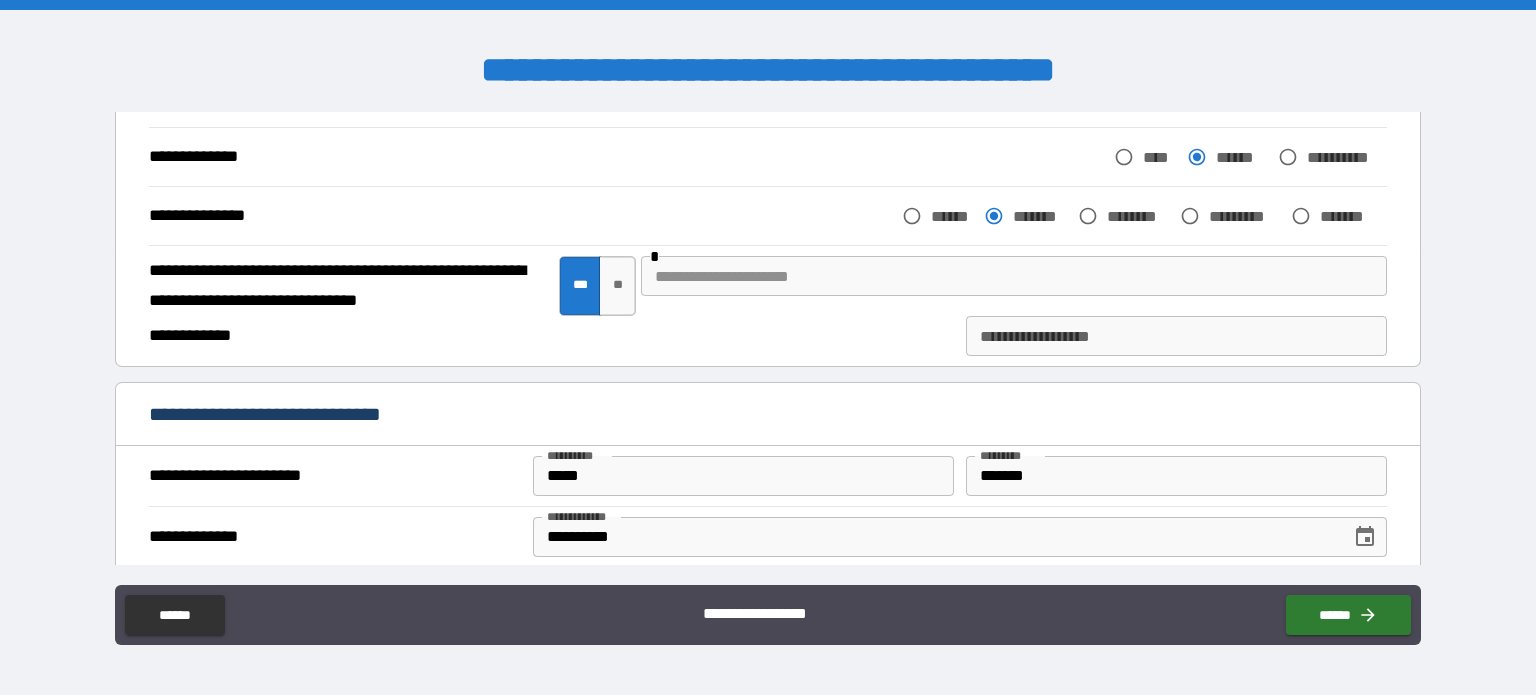 click at bounding box center (1014, 276) 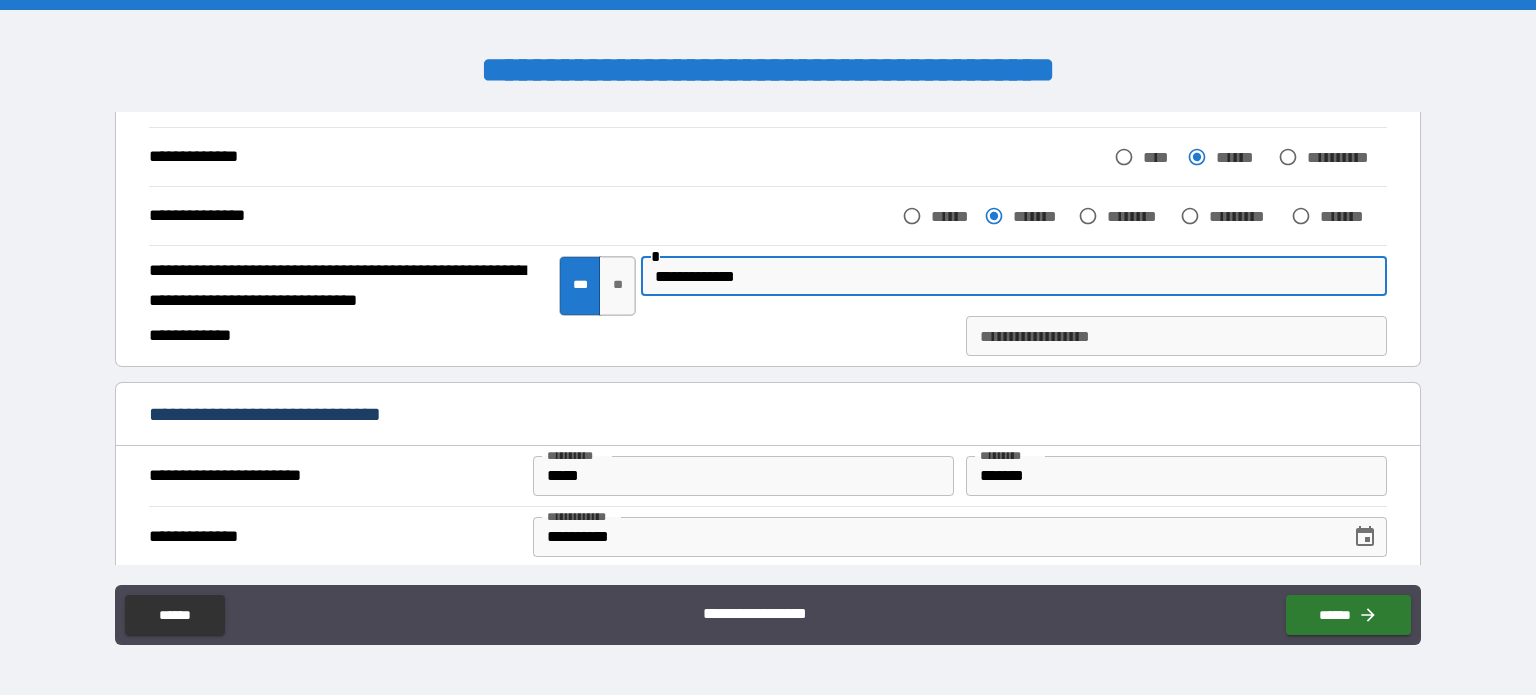 scroll, scrollTop: 900, scrollLeft: 0, axis: vertical 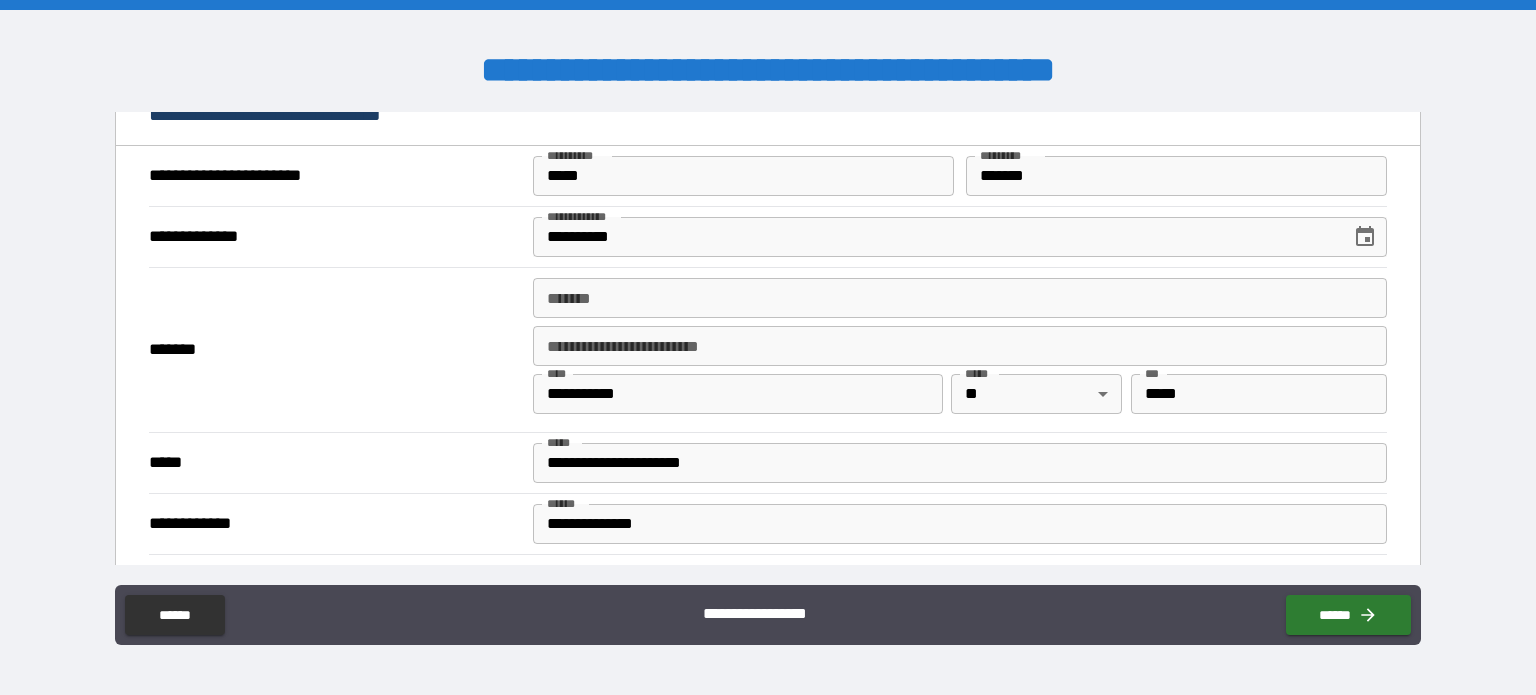 type on "**********" 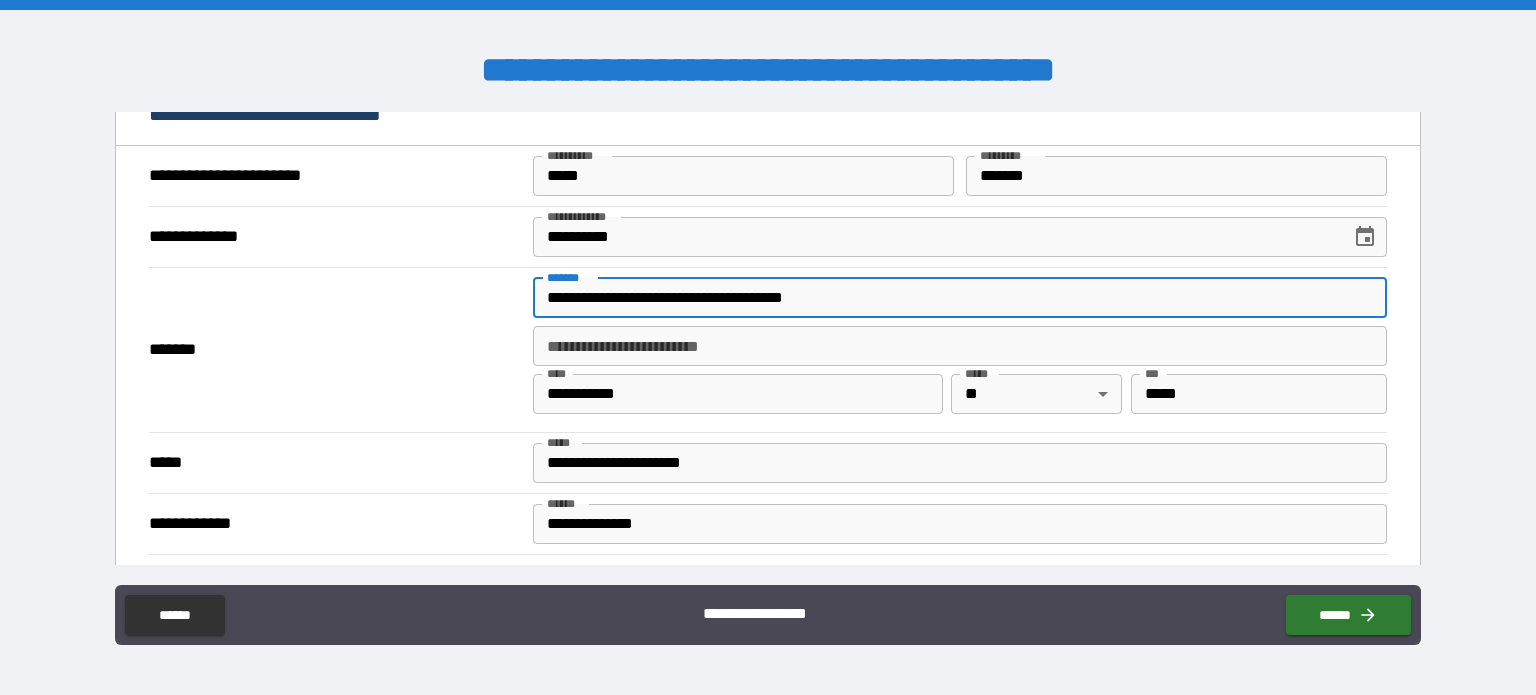type on "**********" 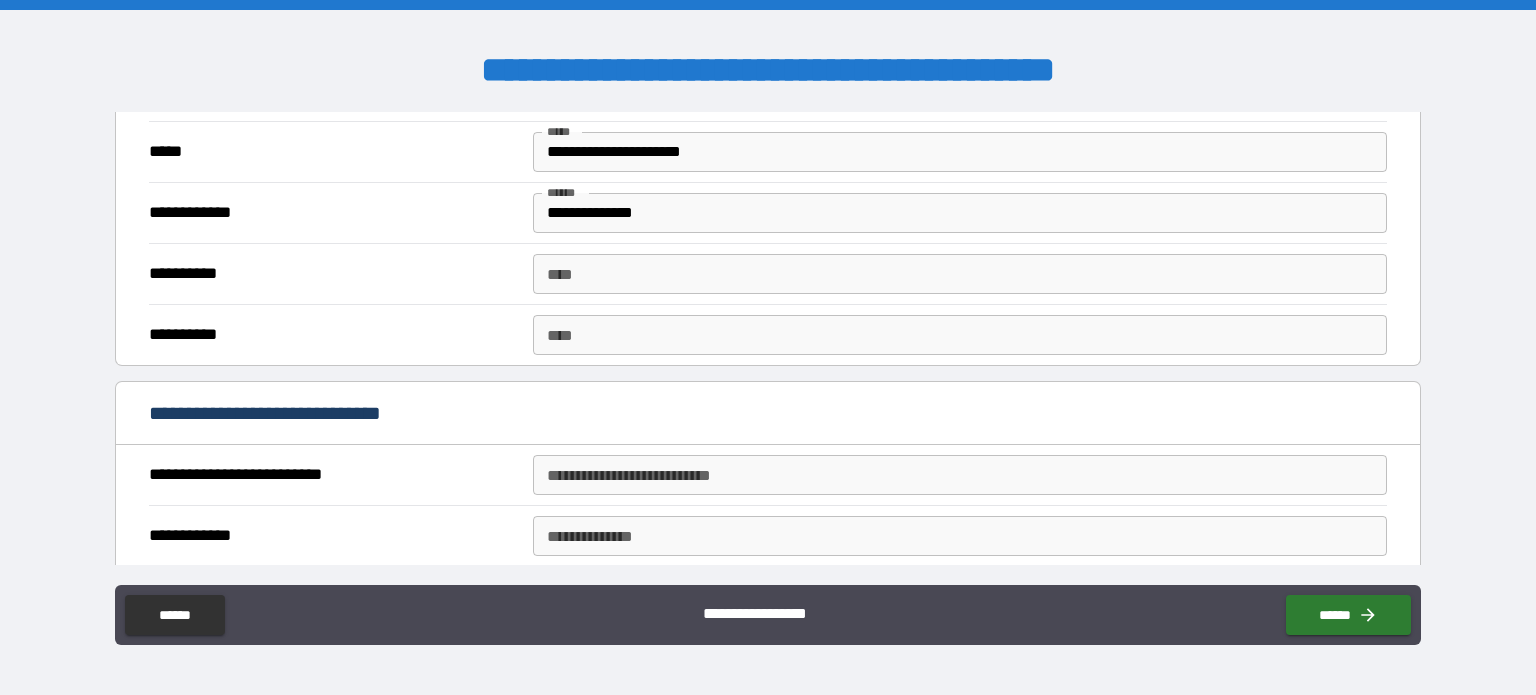 scroll, scrollTop: 1300, scrollLeft: 0, axis: vertical 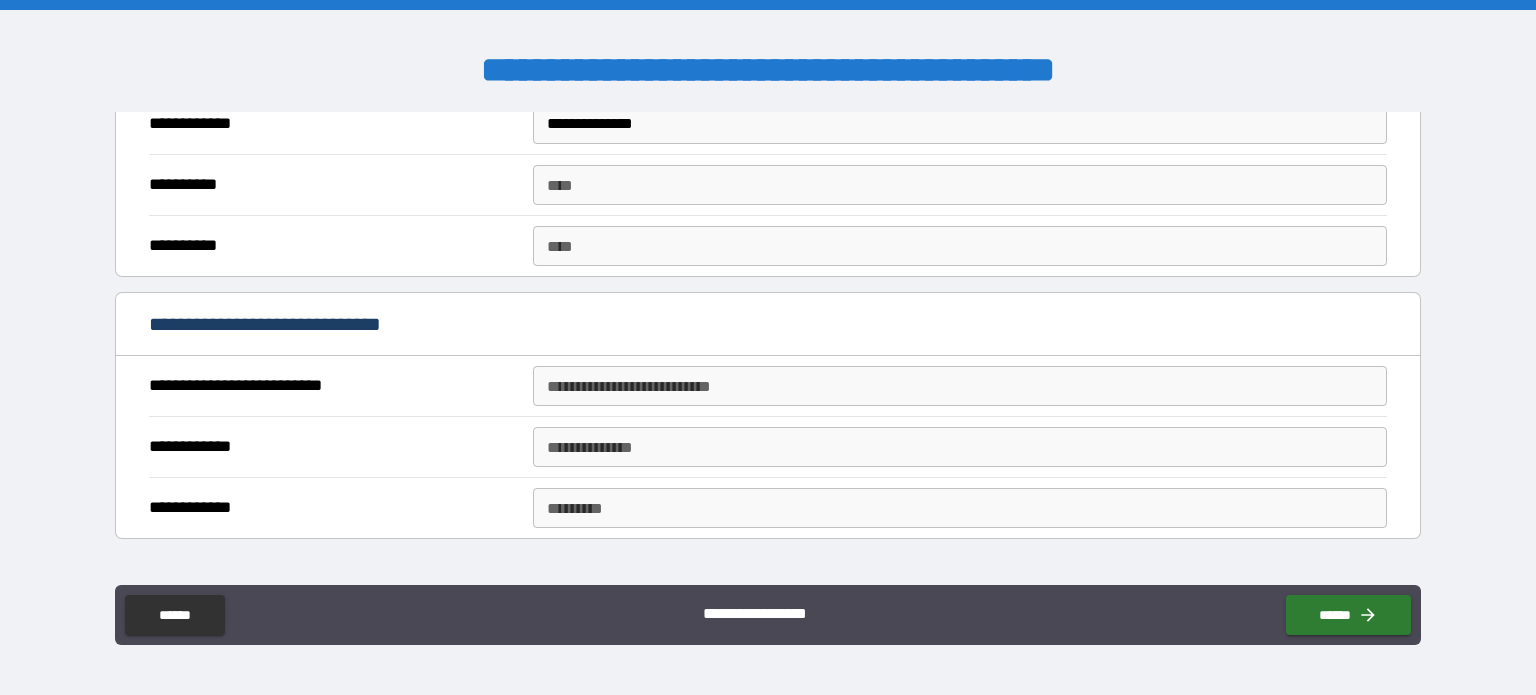 click on "**********" at bounding box center (960, 386) 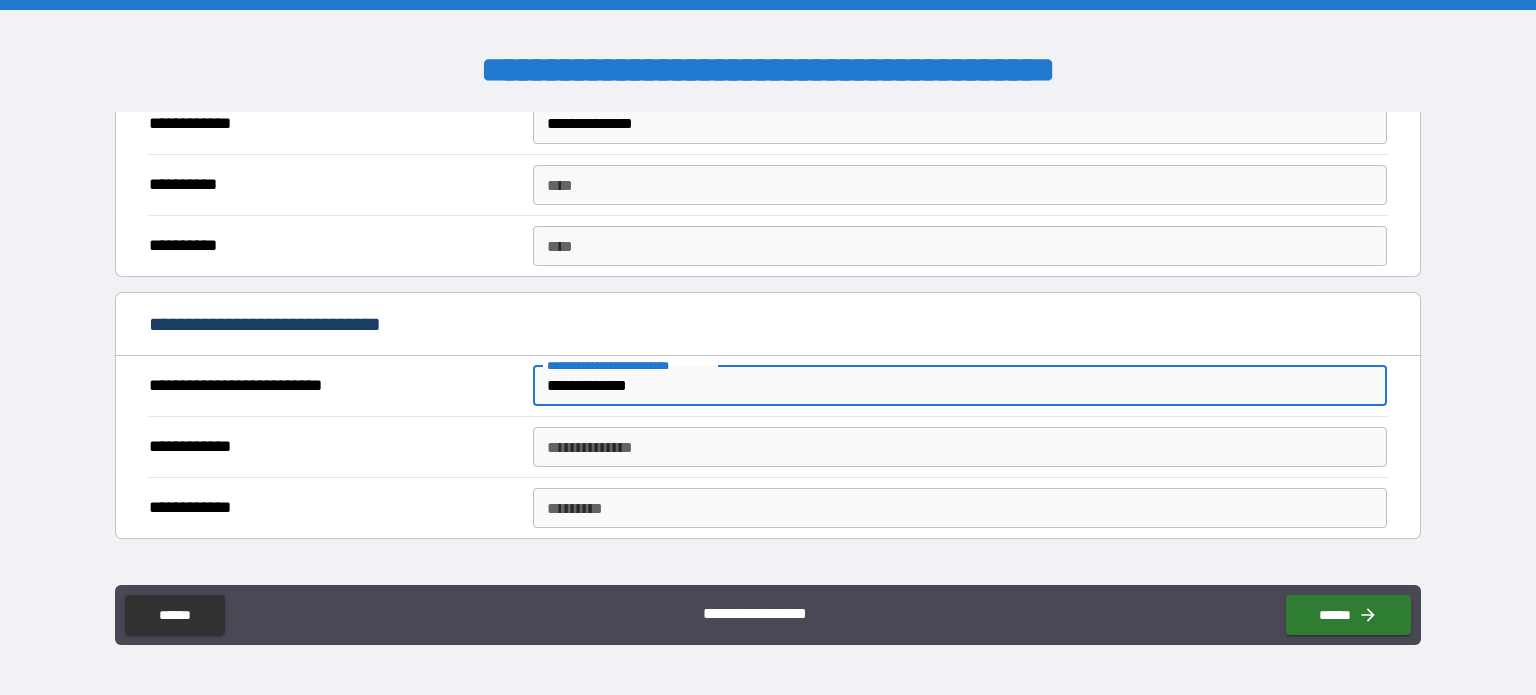 type on "**********" 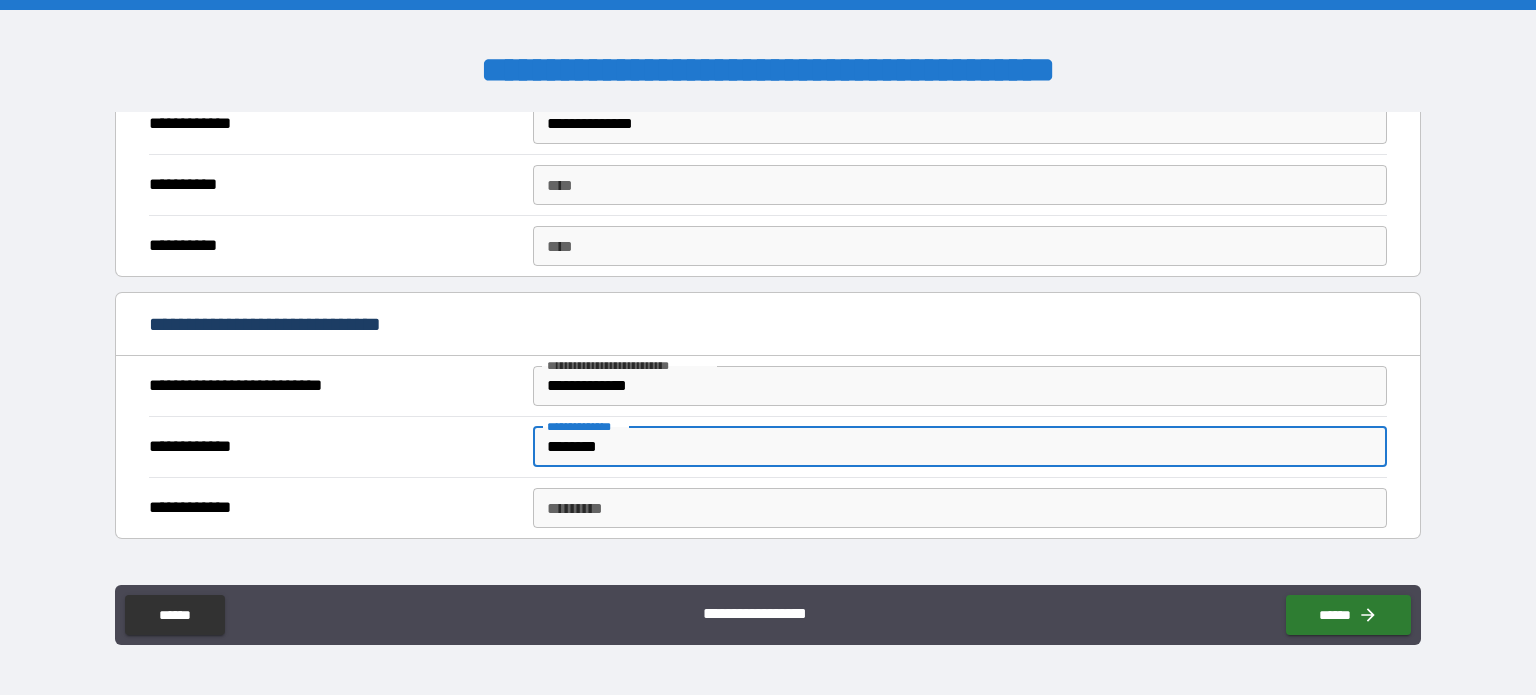 type on "*******" 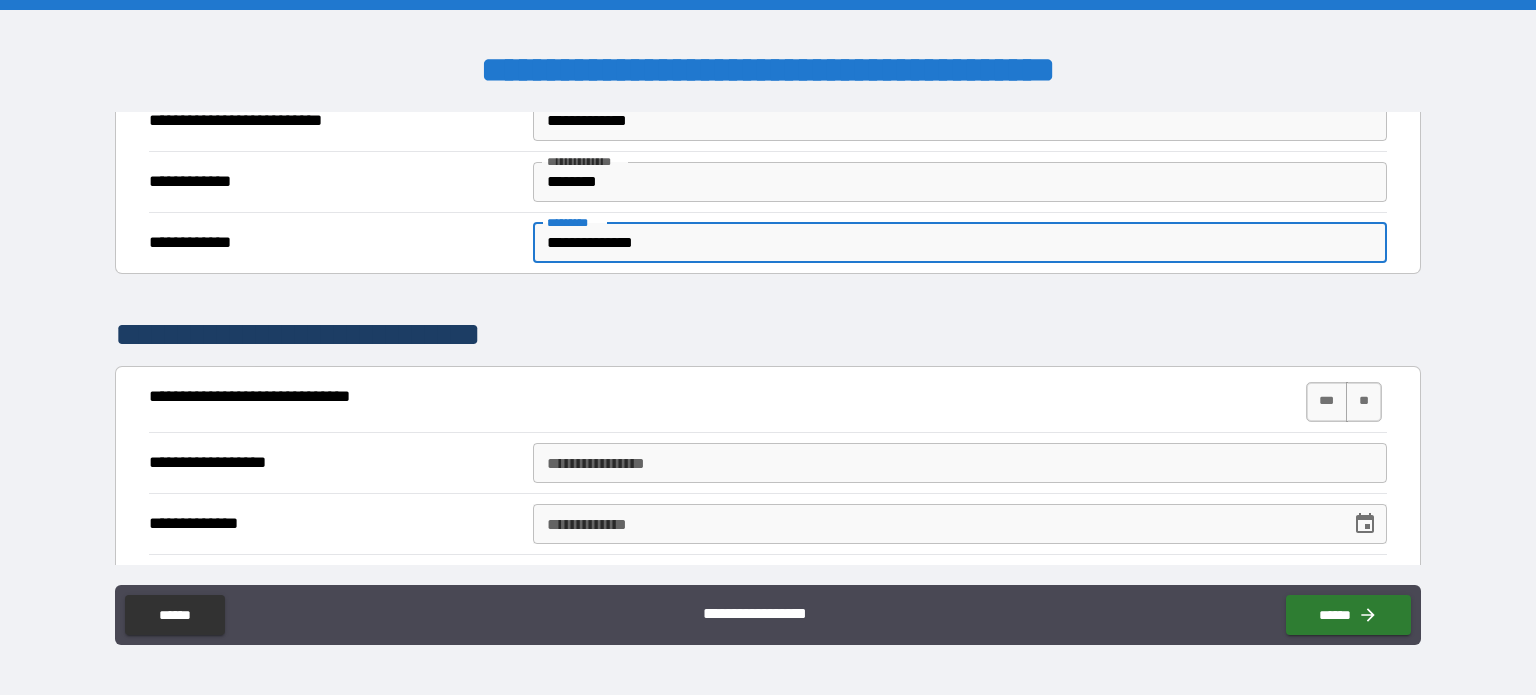 scroll, scrollTop: 1600, scrollLeft: 0, axis: vertical 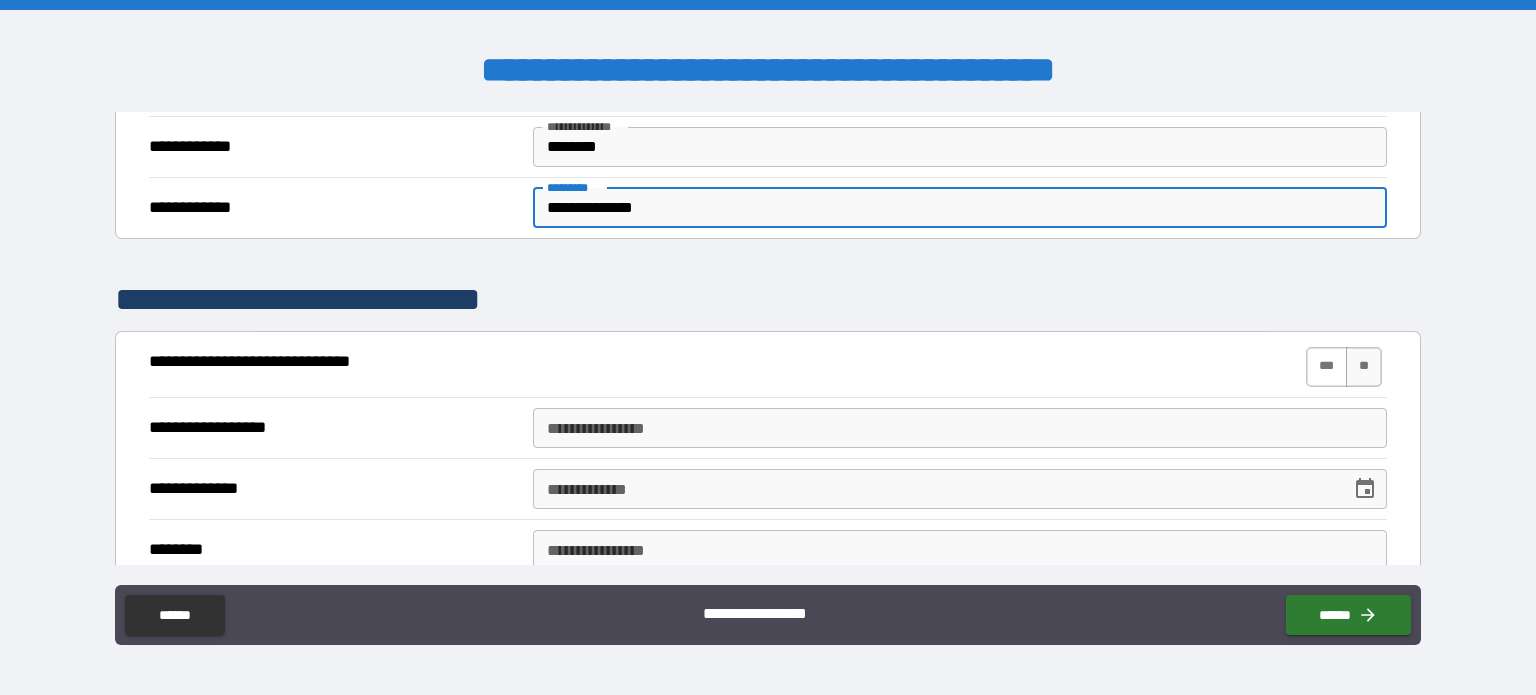 type on "**********" 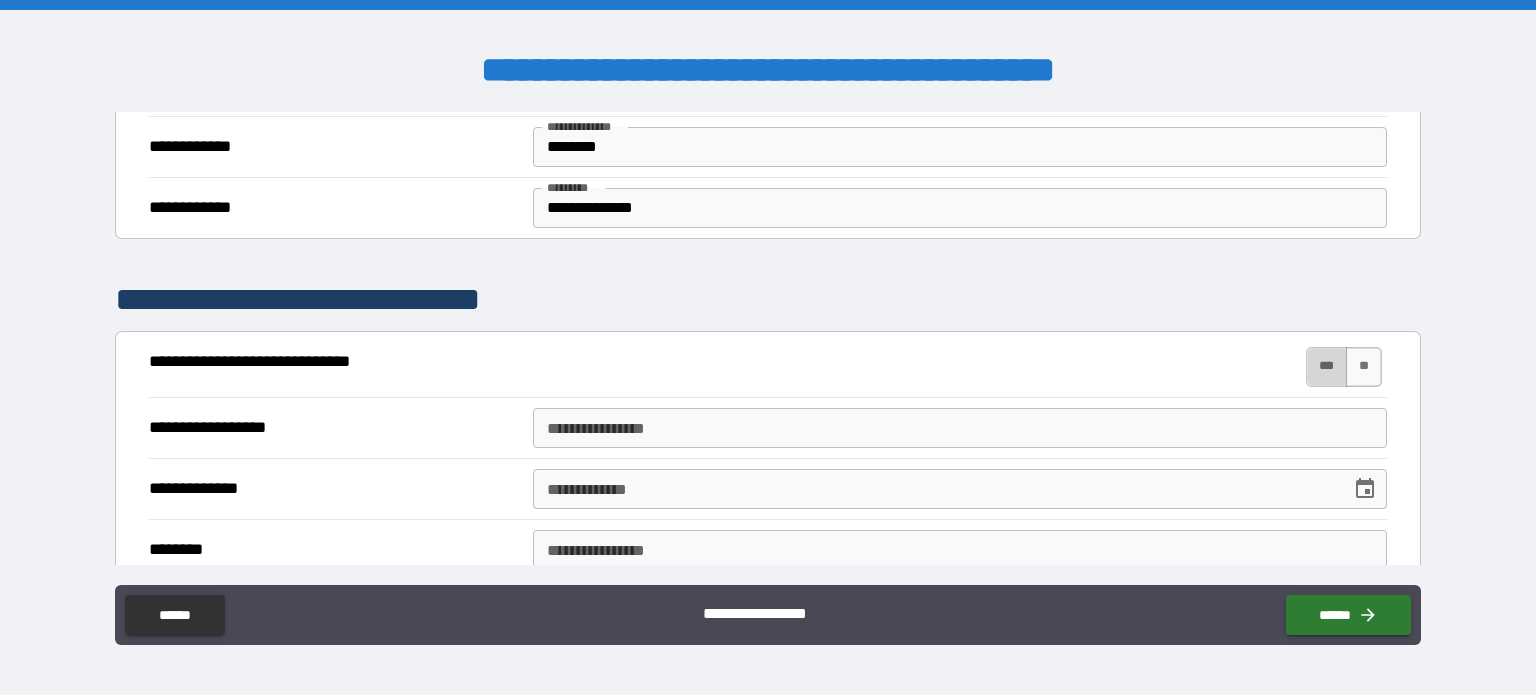 click on "***" at bounding box center (1327, 367) 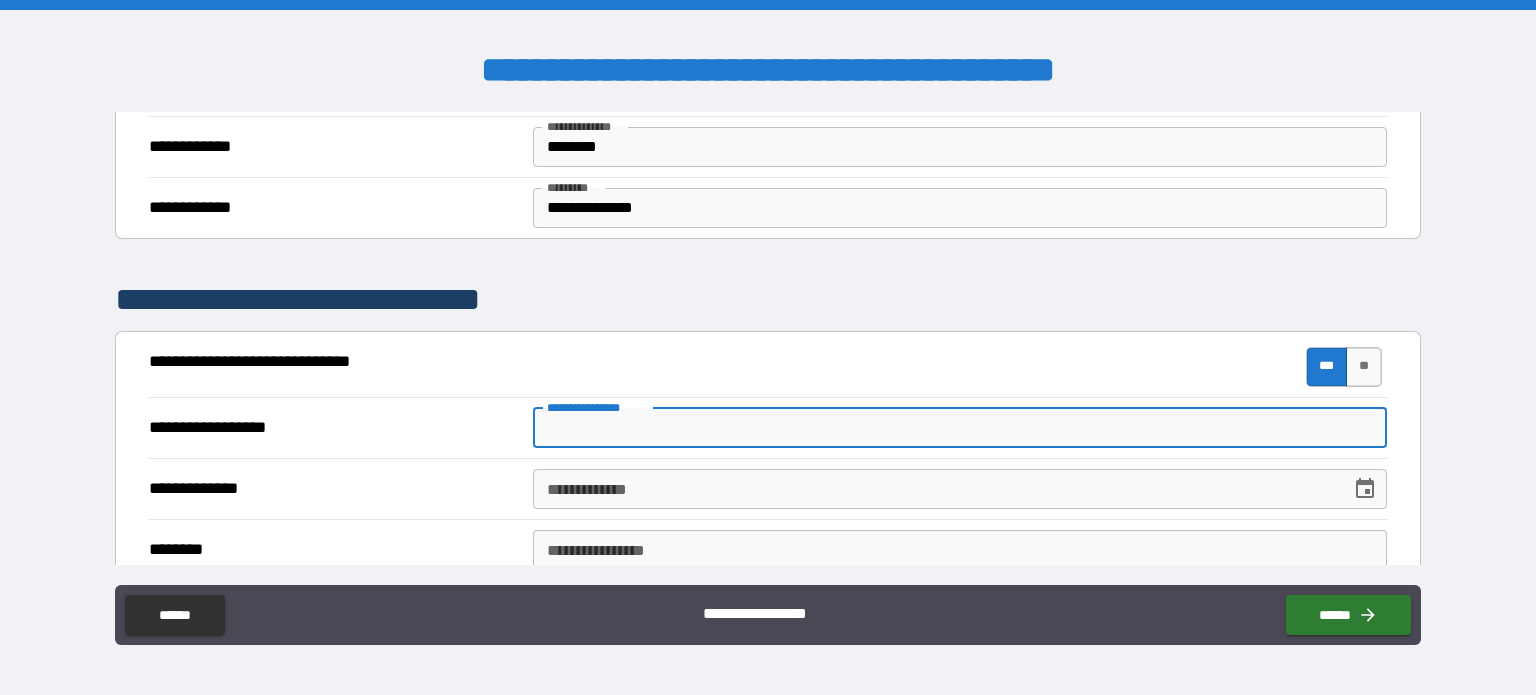click on "**********" at bounding box center (960, 428) 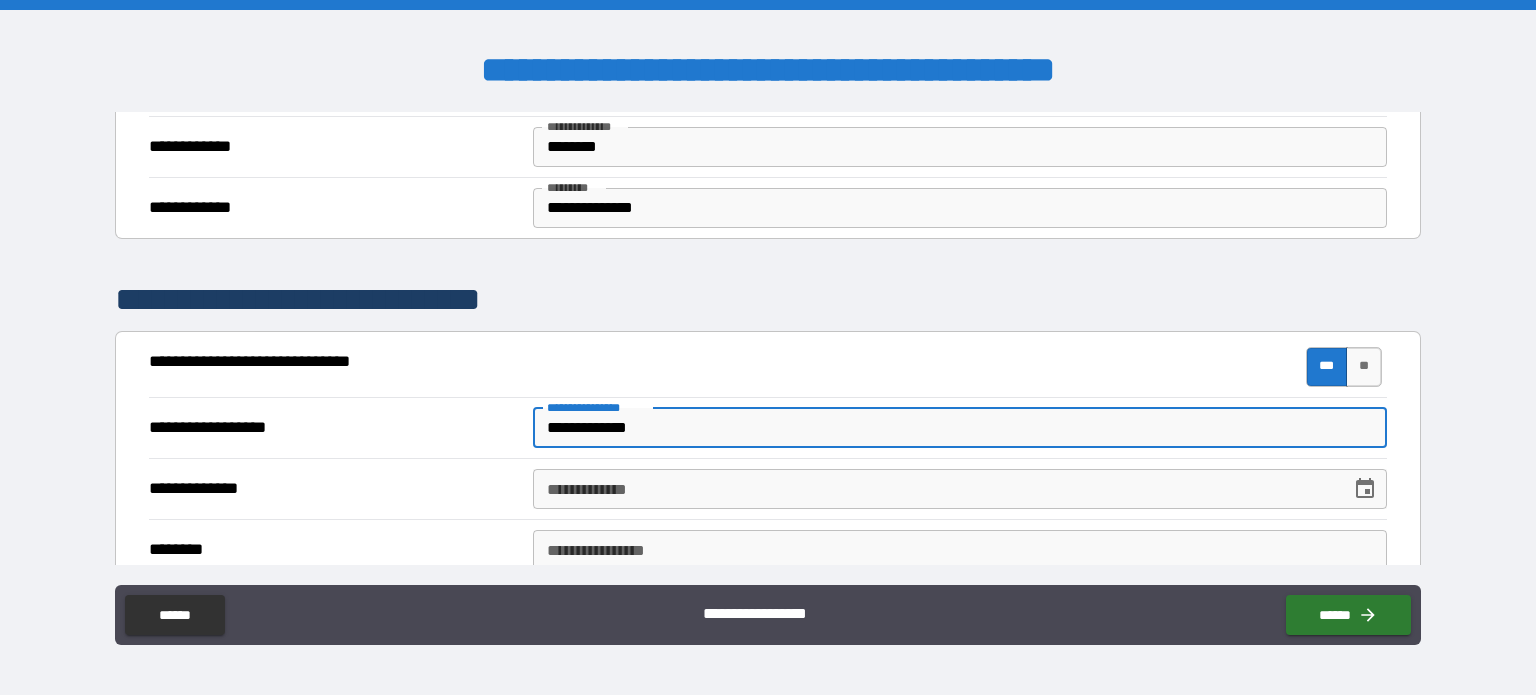 type on "**********" 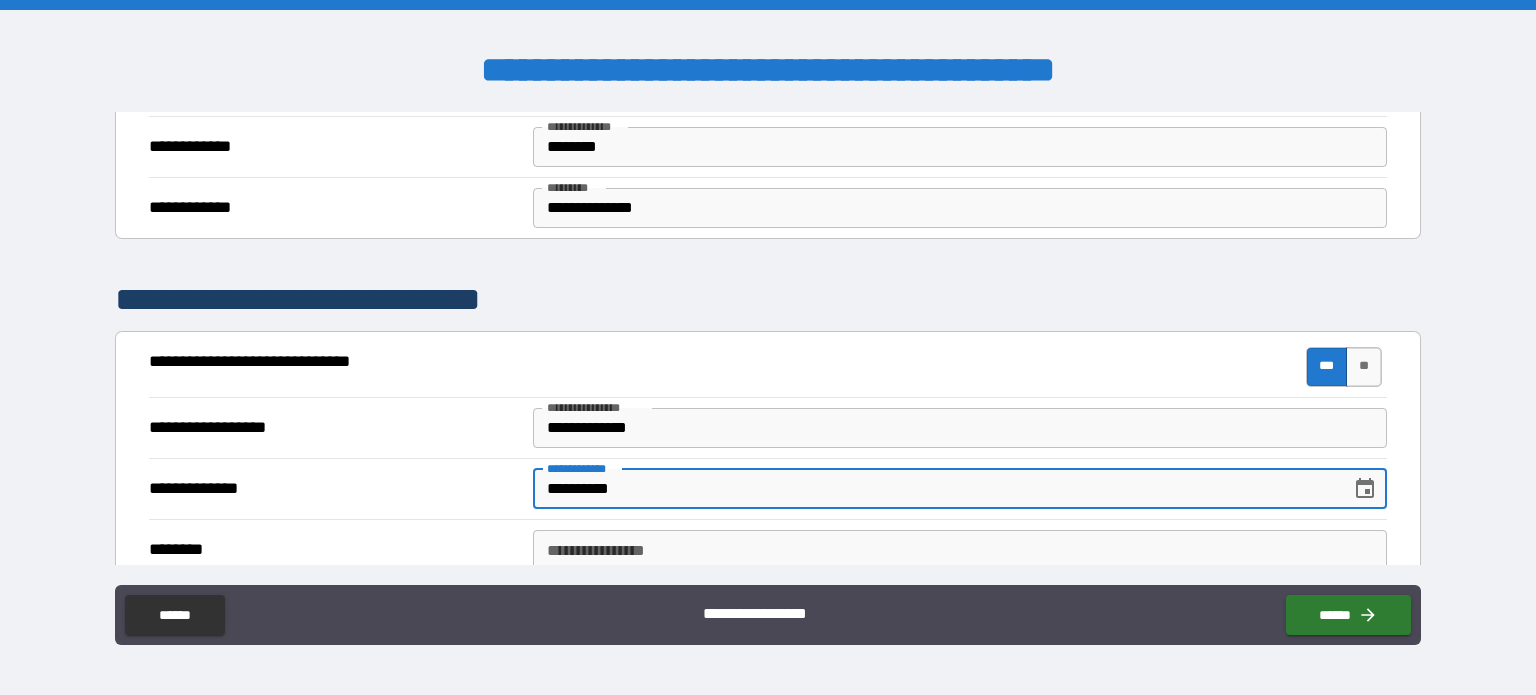 type on "**********" 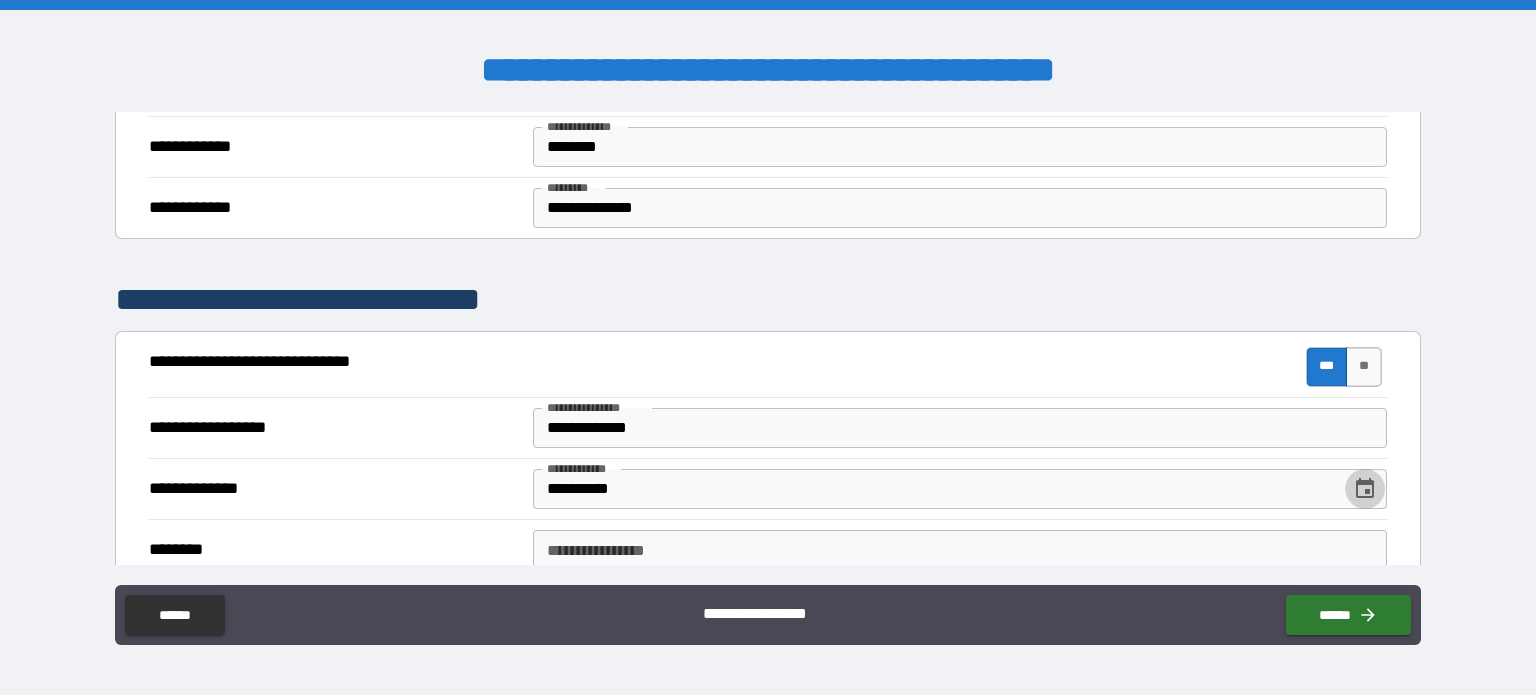 click on "**********" at bounding box center [960, 550] 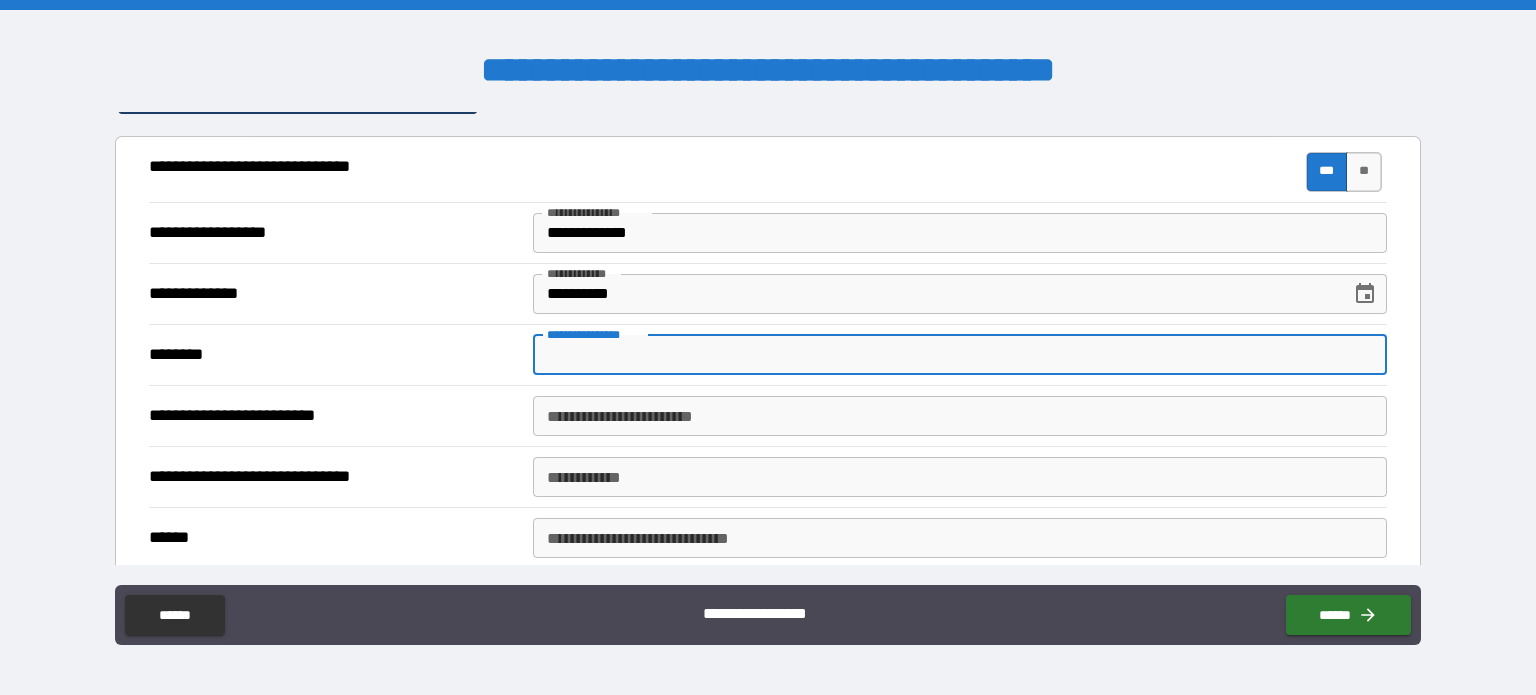 scroll, scrollTop: 1800, scrollLeft: 0, axis: vertical 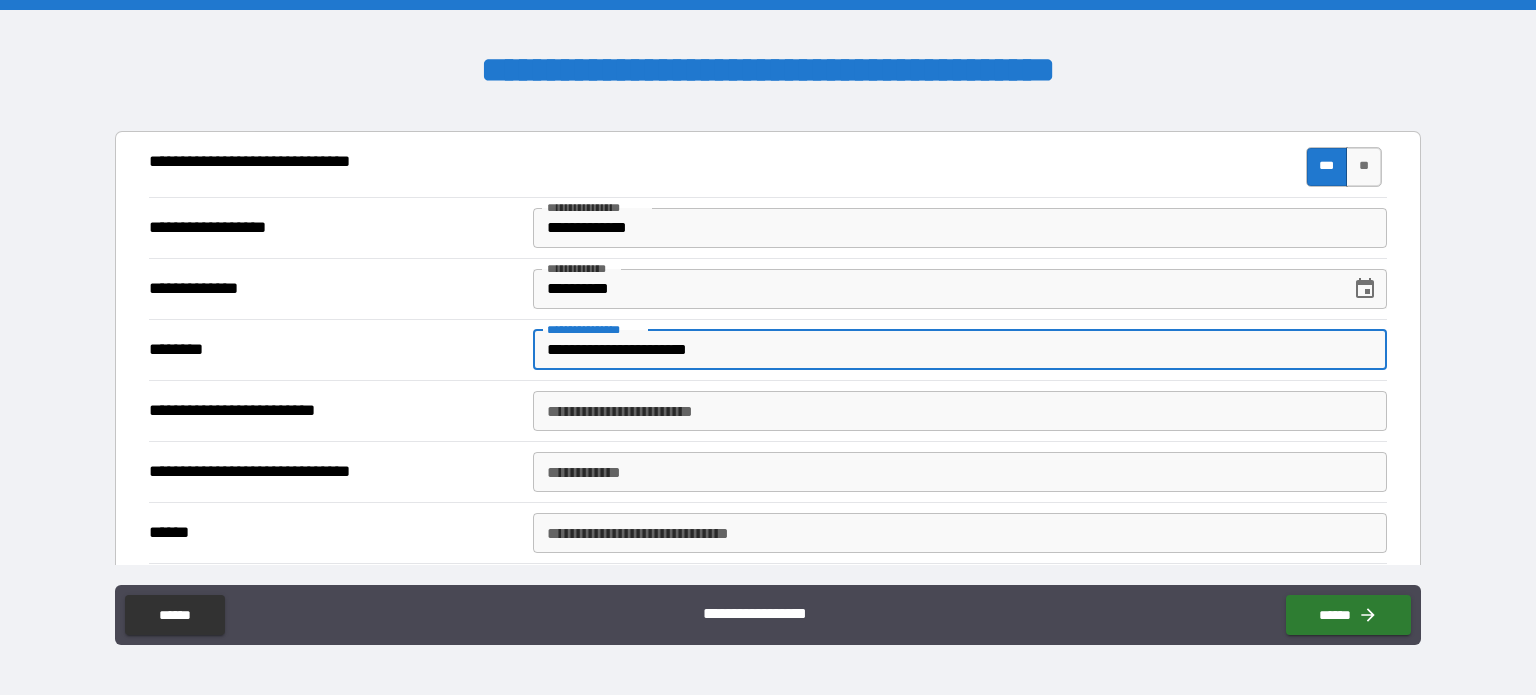 type on "**********" 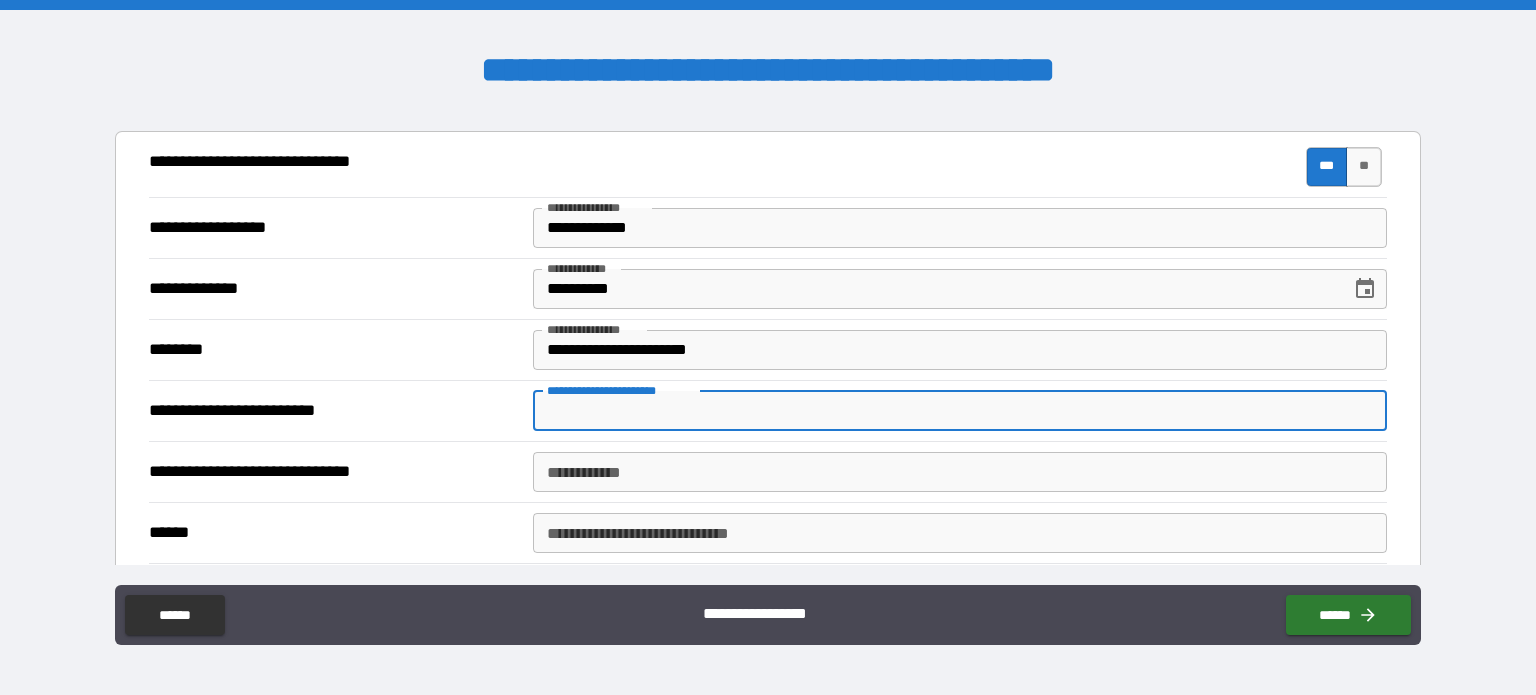 click on "**********" at bounding box center (960, 411) 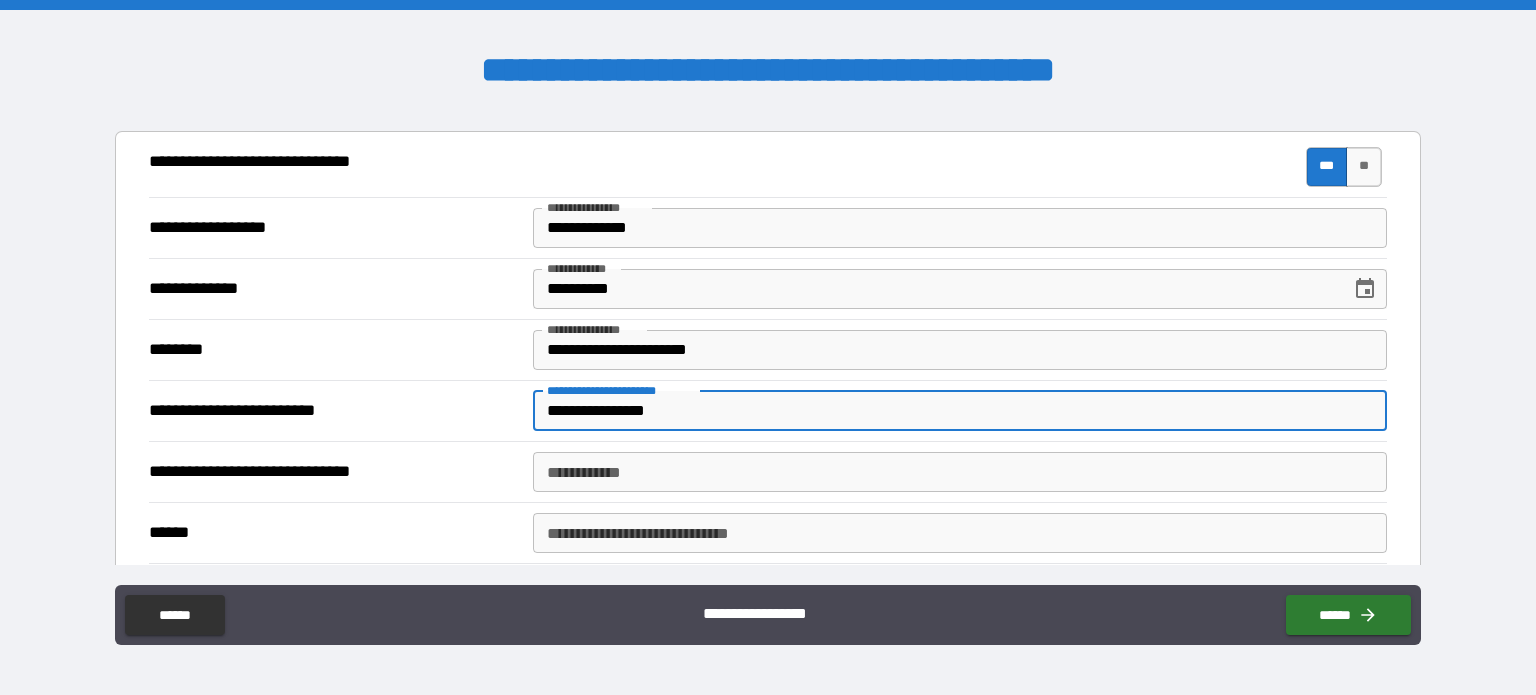 type on "**********" 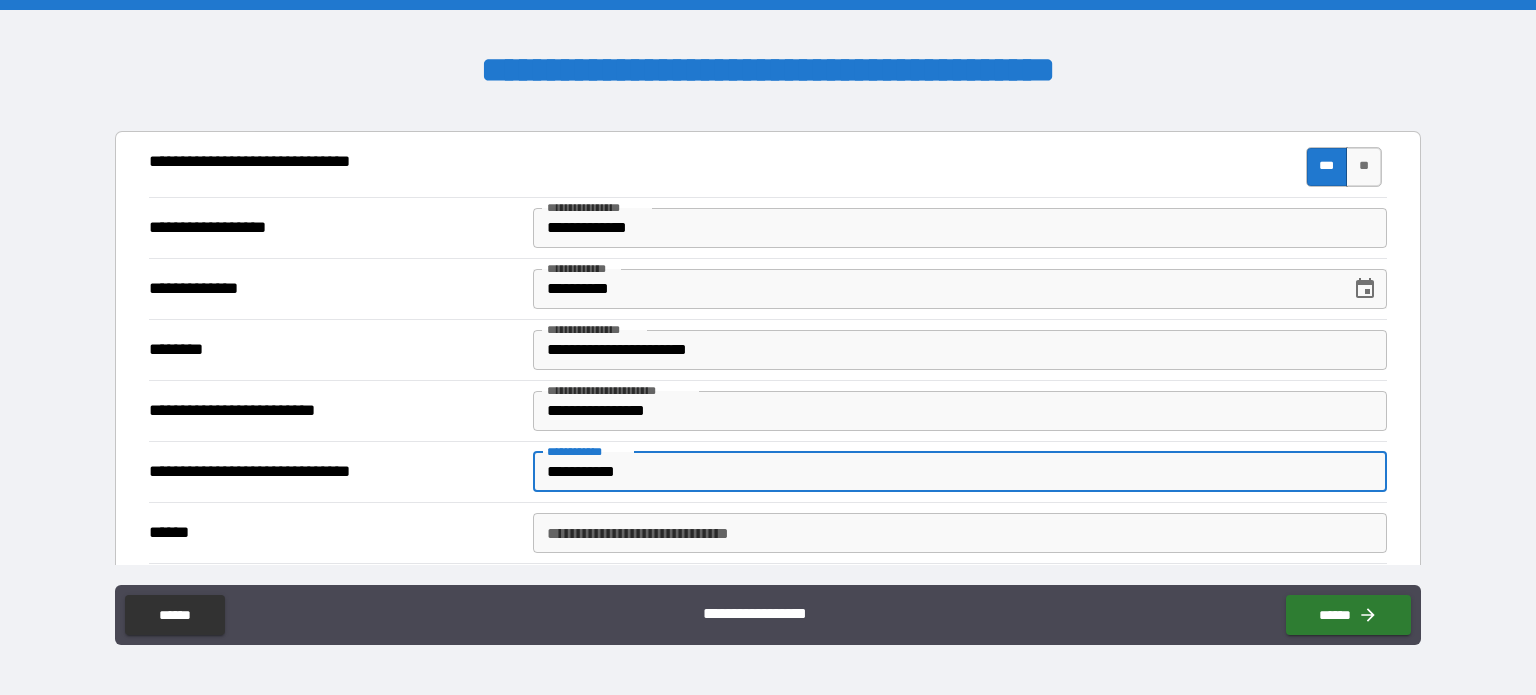 type on "**********" 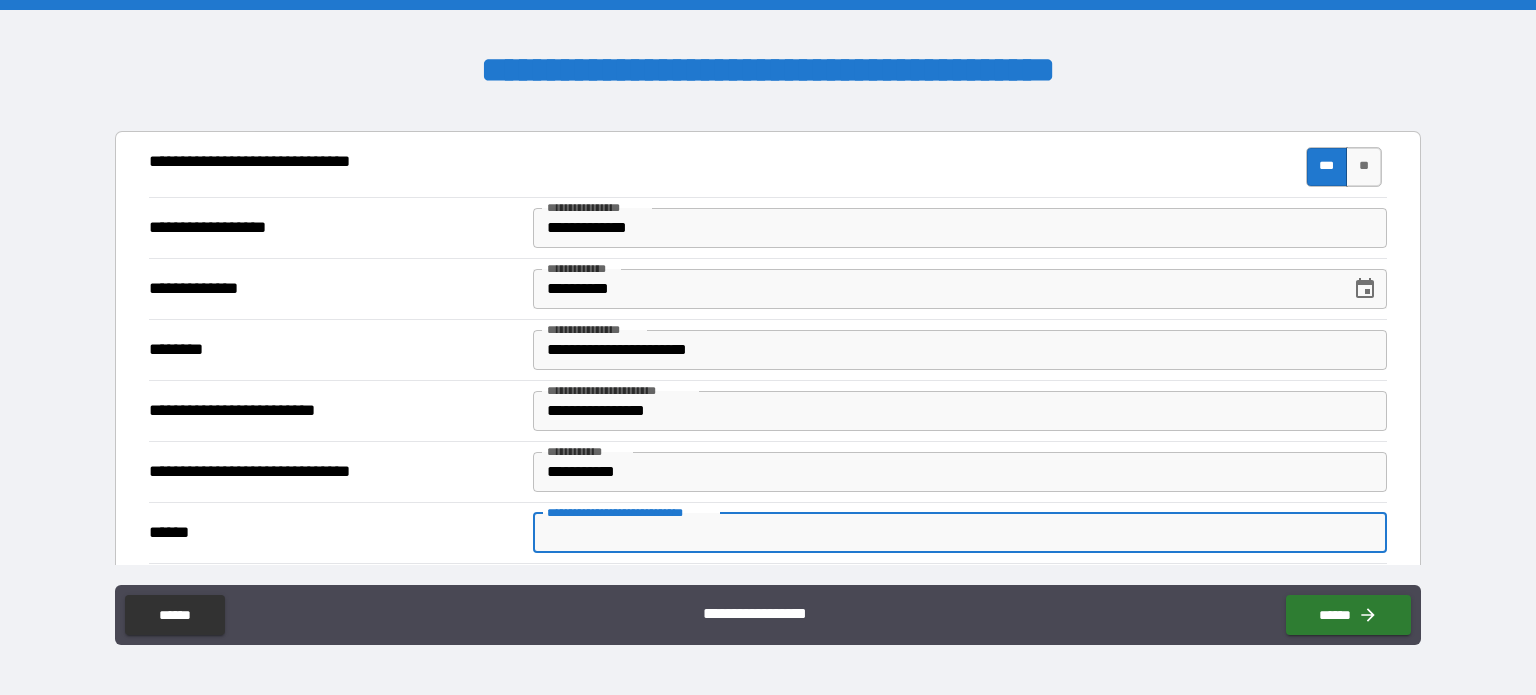 click on "**********" at bounding box center [960, 533] 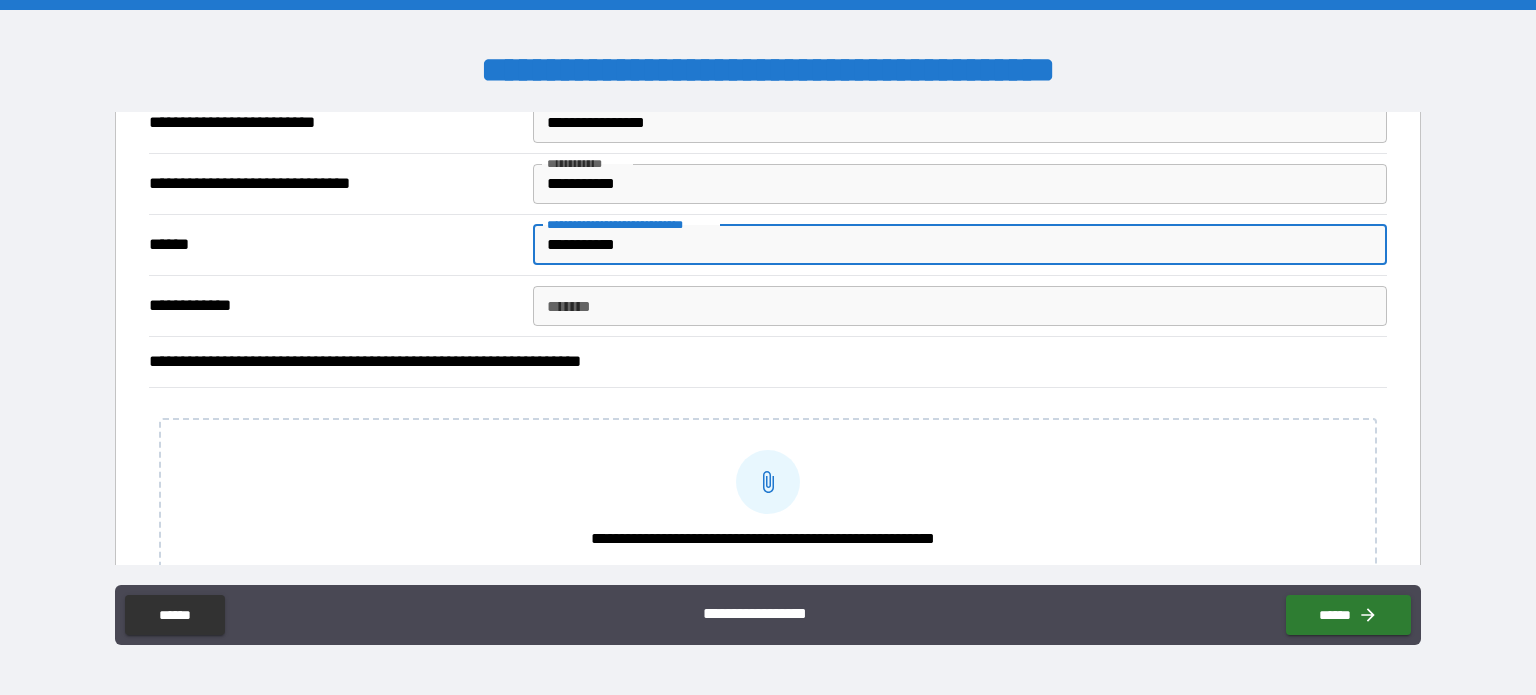 scroll, scrollTop: 2100, scrollLeft: 0, axis: vertical 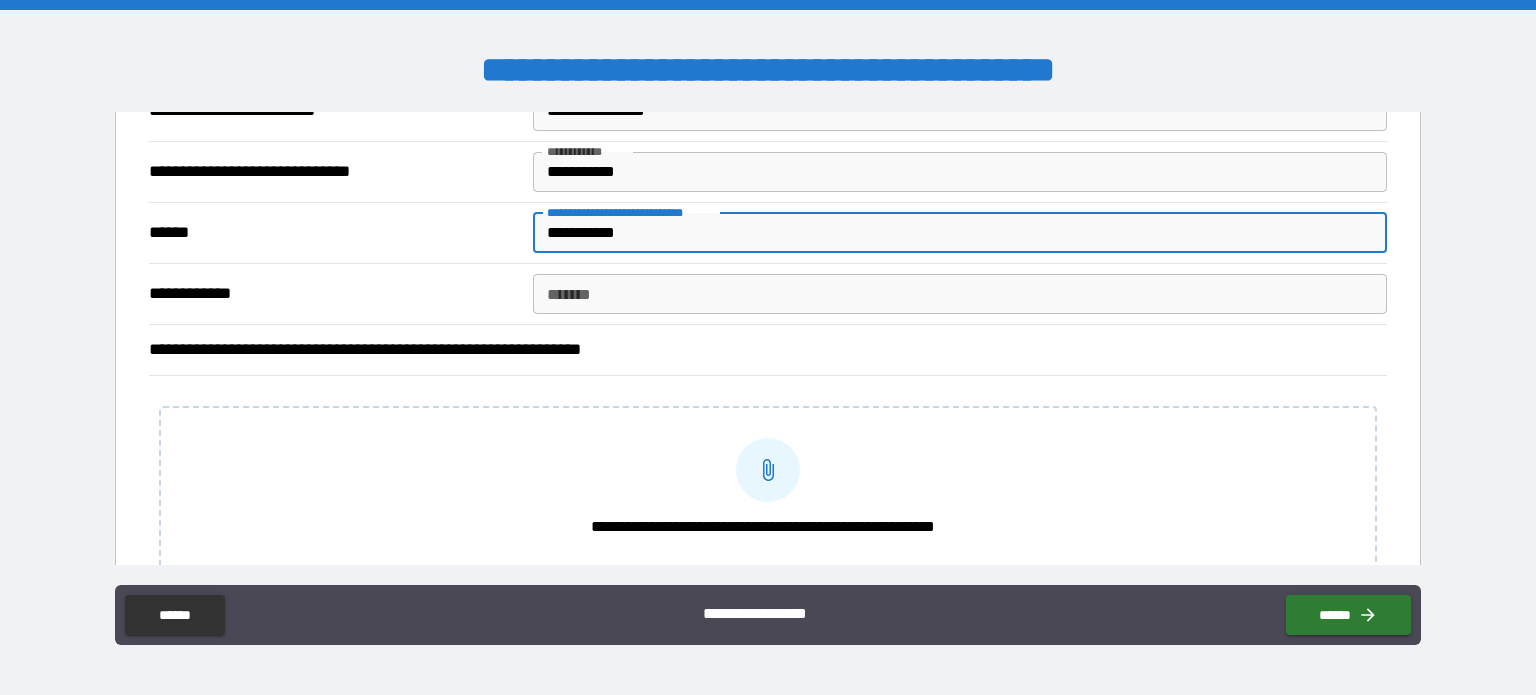 type on "**********" 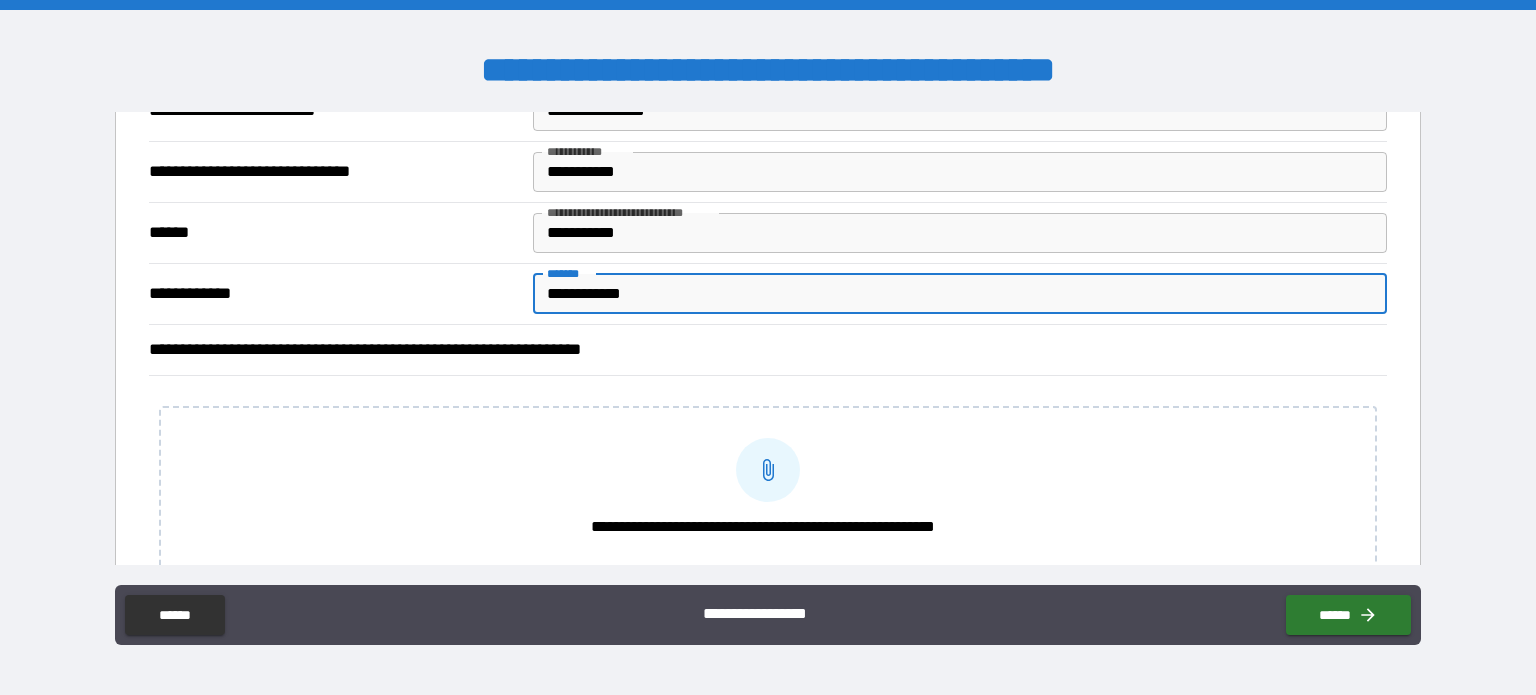 scroll, scrollTop: 2200, scrollLeft: 0, axis: vertical 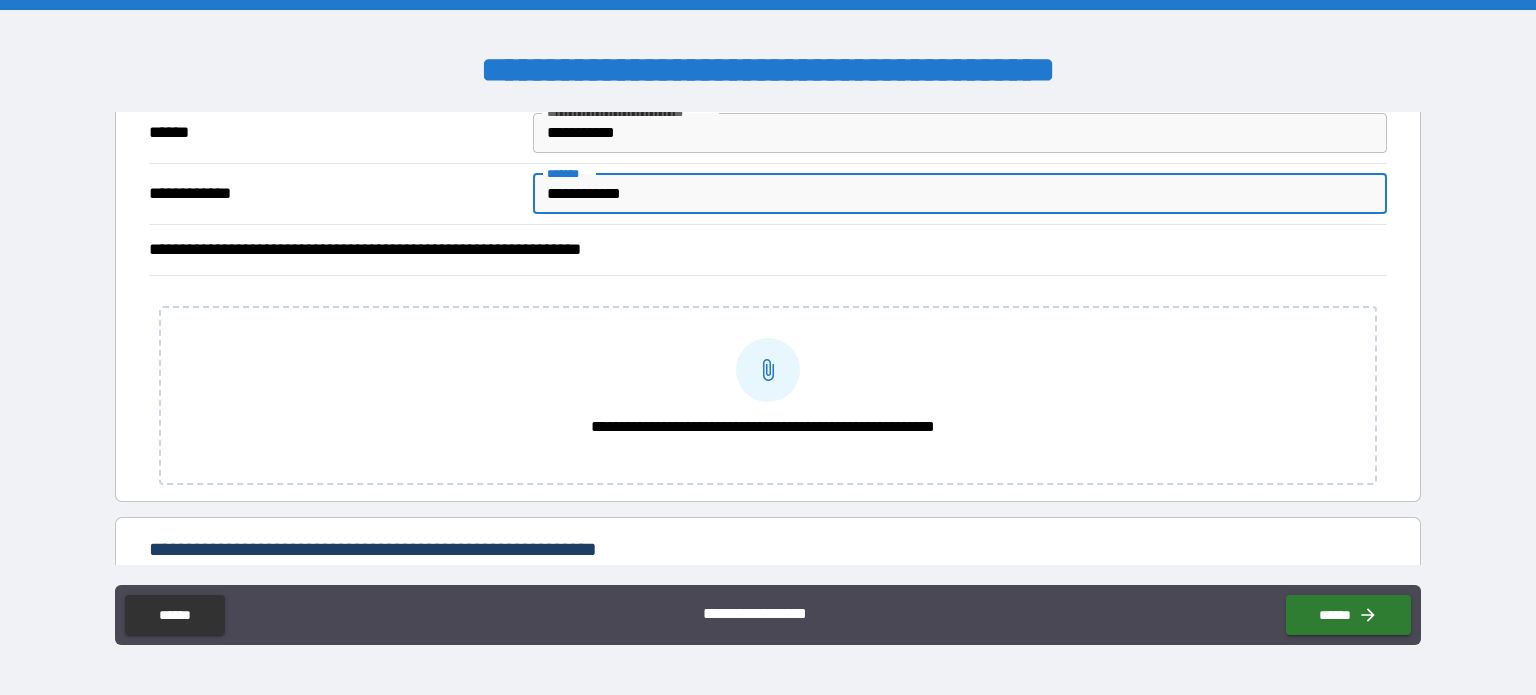 type on "**********" 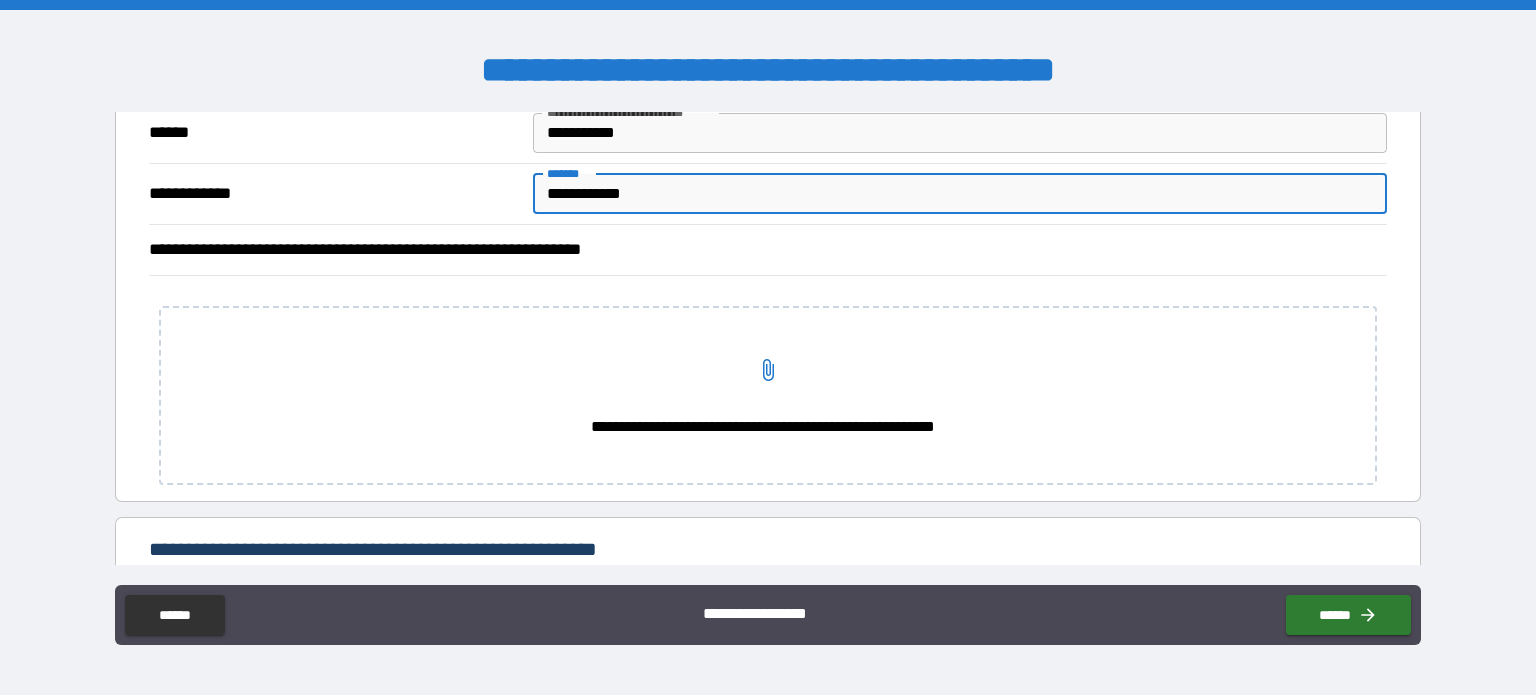click 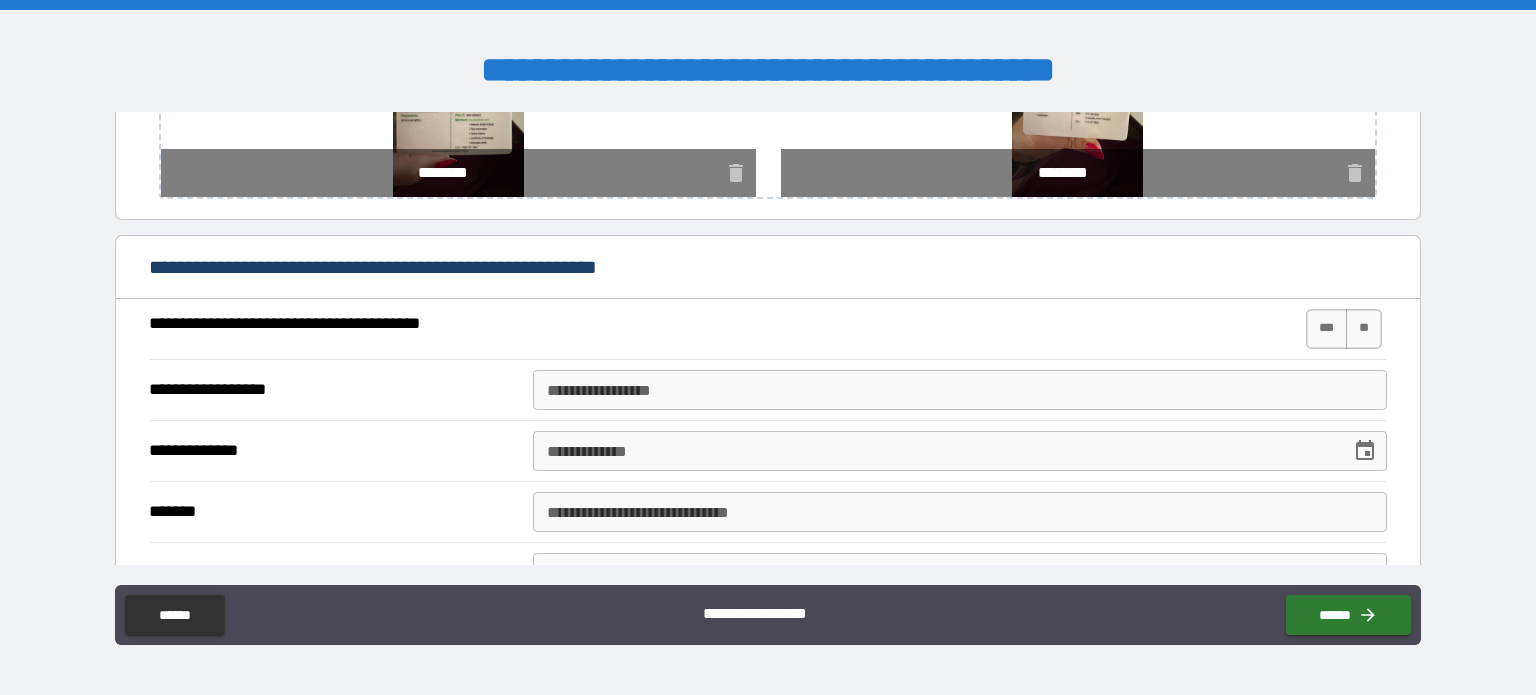 scroll, scrollTop: 2500, scrollLeft: 0, axis: vertical 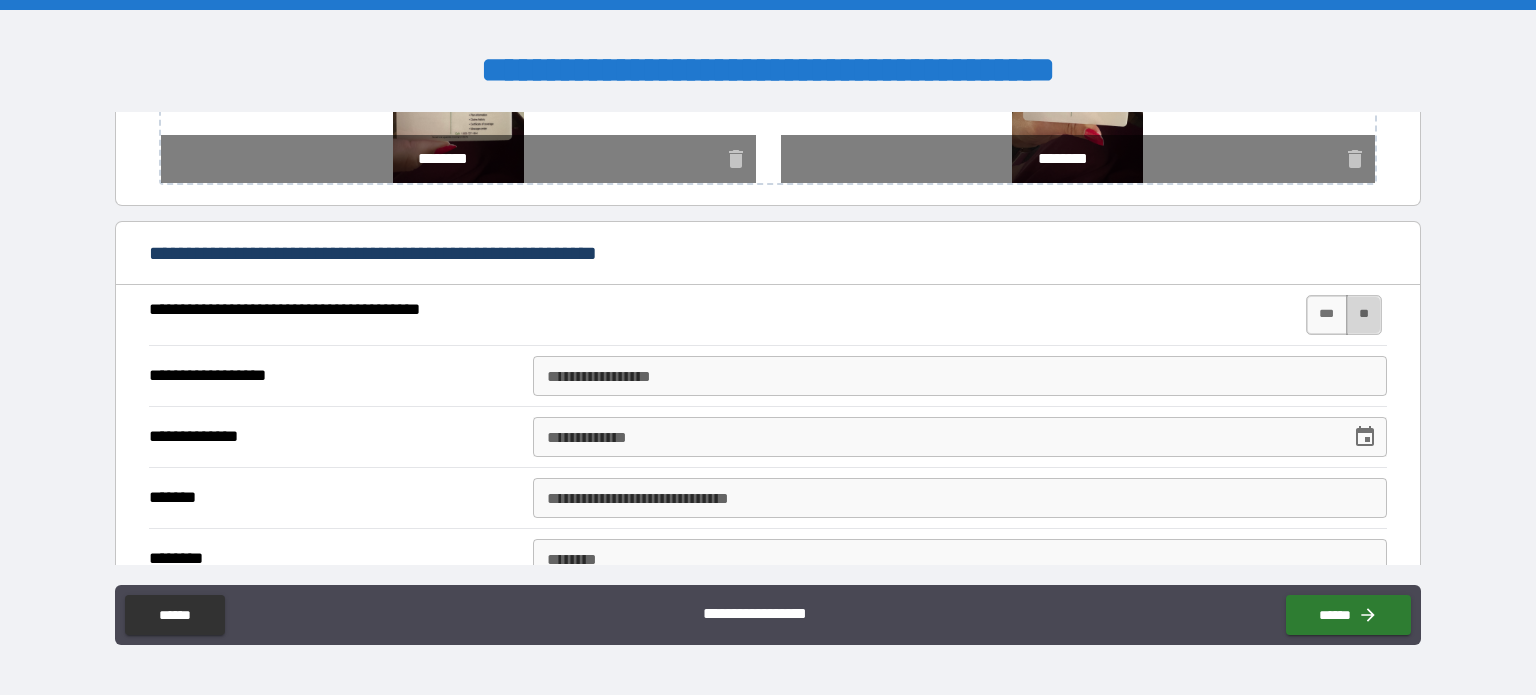 click on "**" at bounding box center [1364, 315] 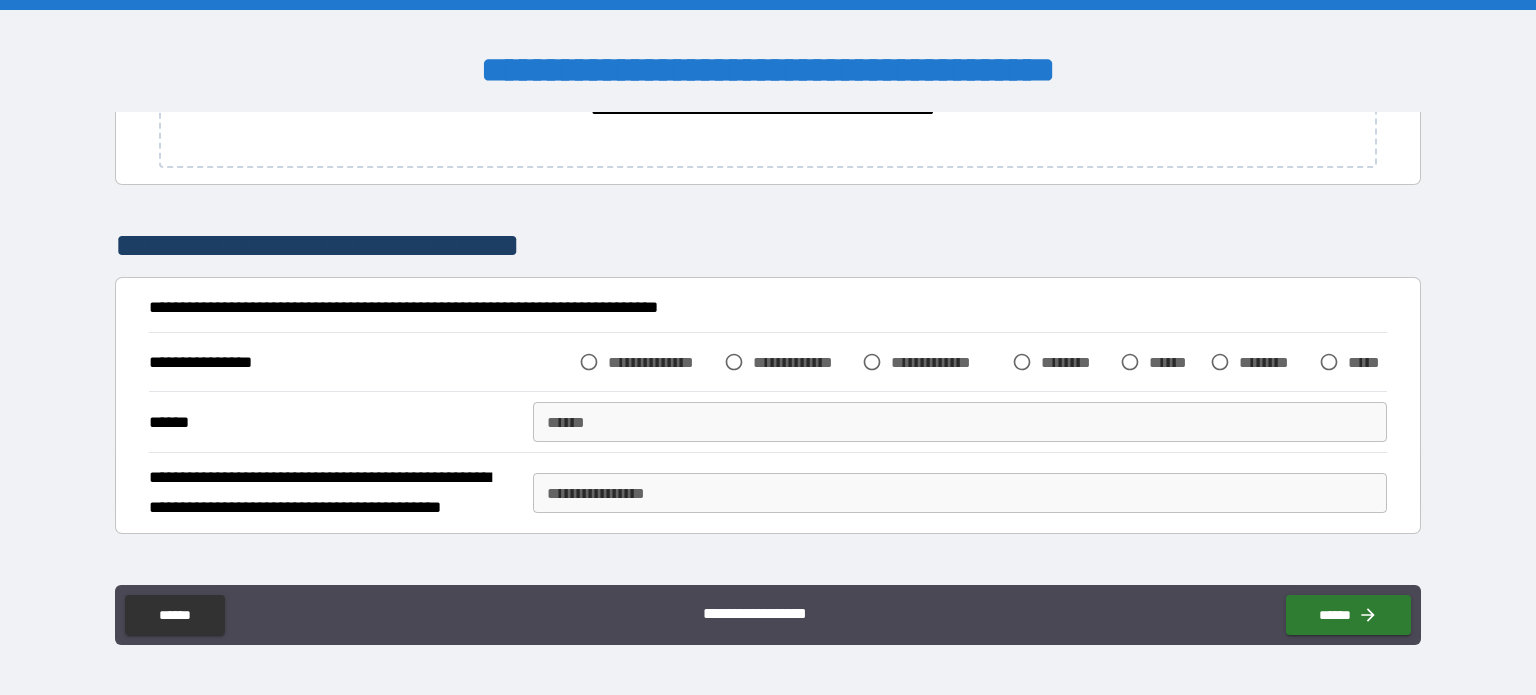scroll, scrollTop: 3400, scrollLeft: 0, axis: vertical 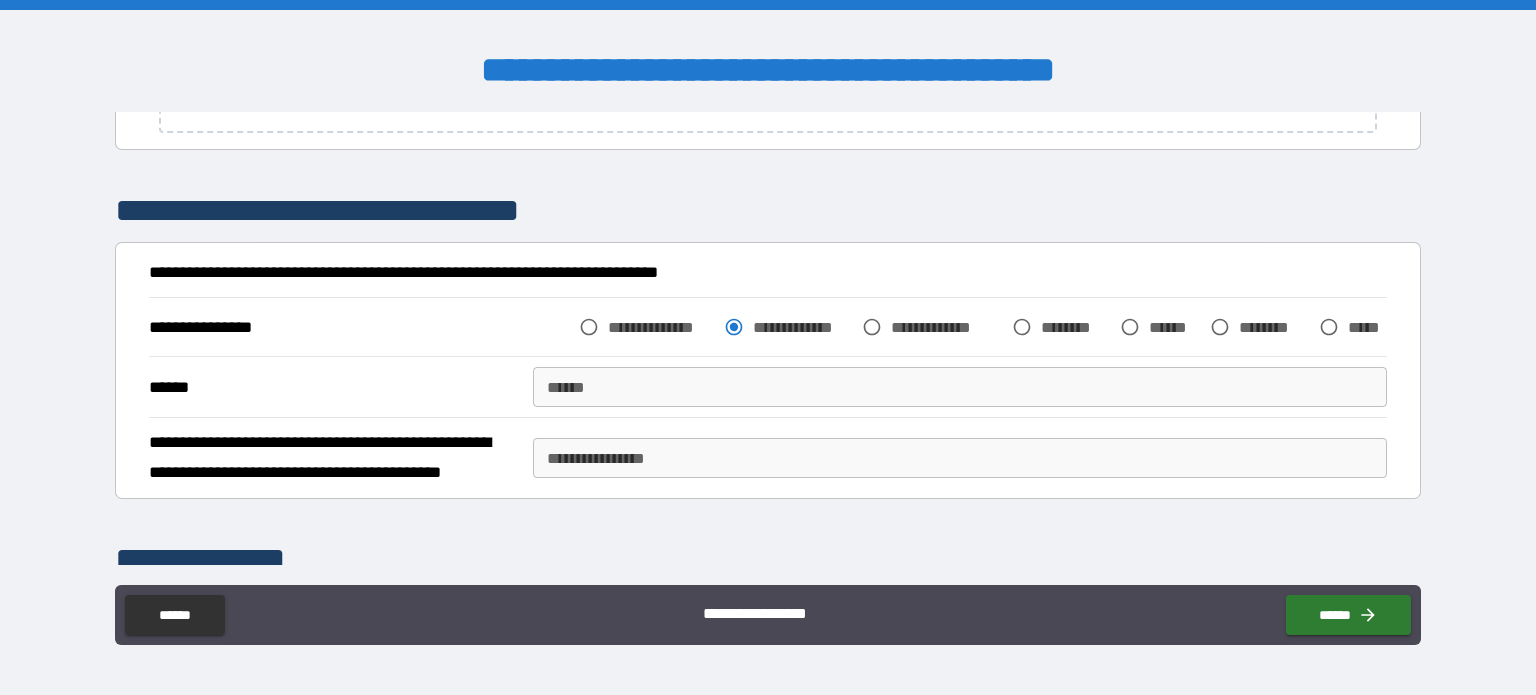 drag, startPoint x: 656, startPoint y: 416, endPoint x: 656, endPoint y: 427, distance: 11 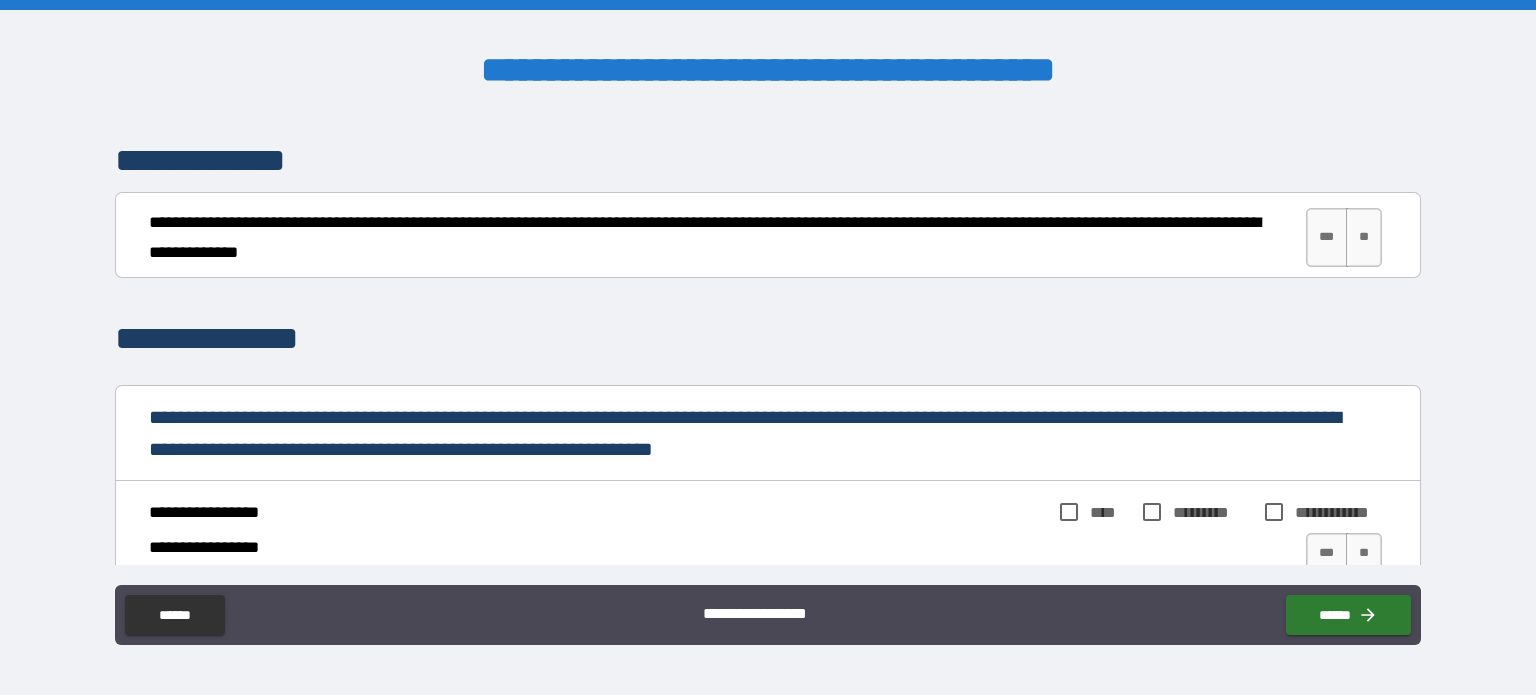 scroll, scrollTop: 3800, scrollLeft: 0, axis: vertical 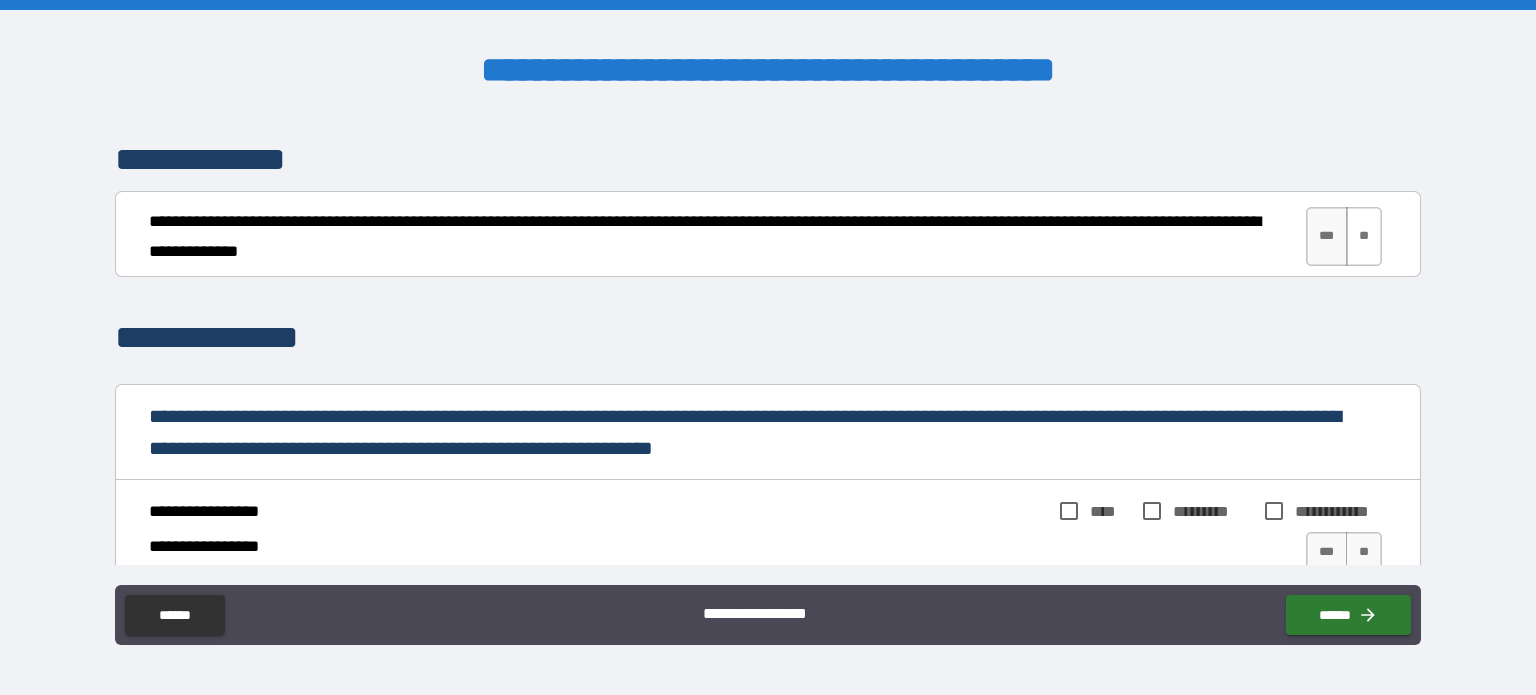 type on "**********" 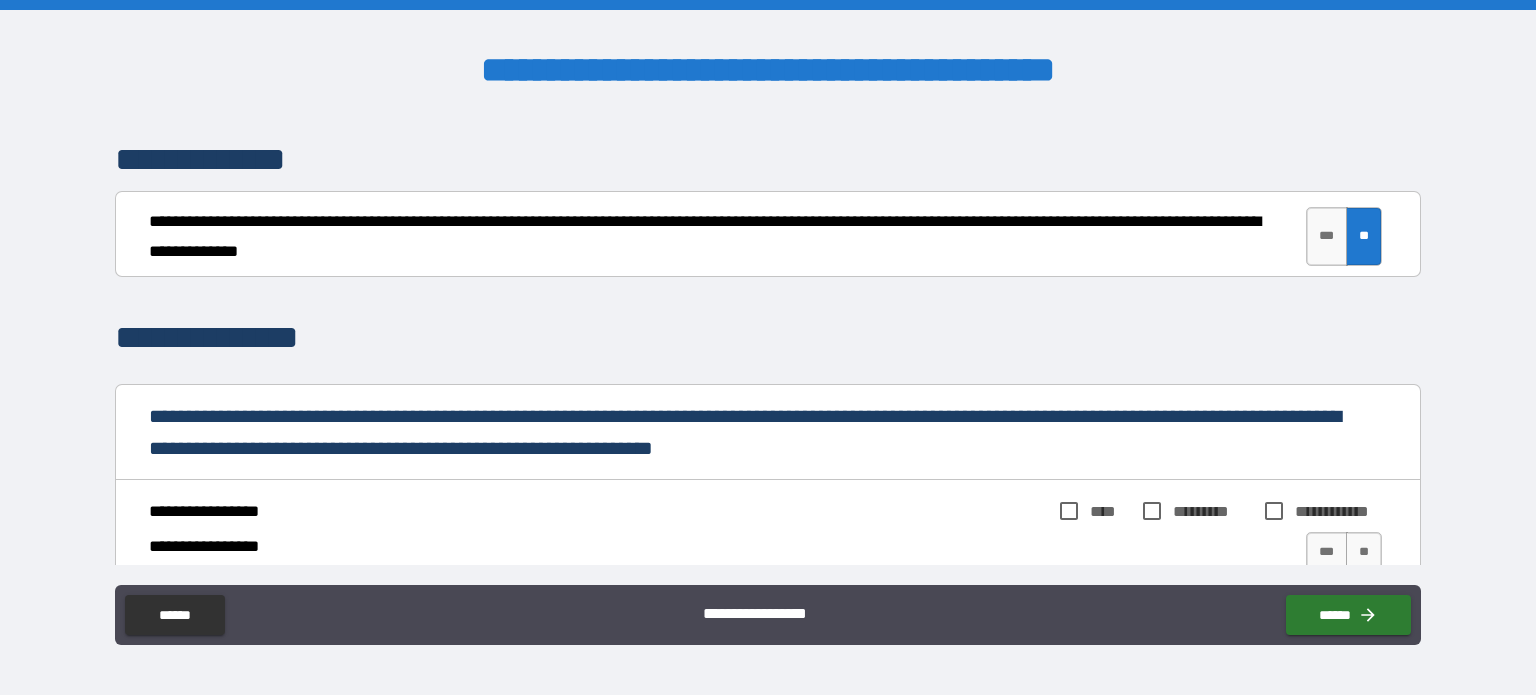 scroll, scrollTop: 4000, scrollLeft: 0, axis: vertical 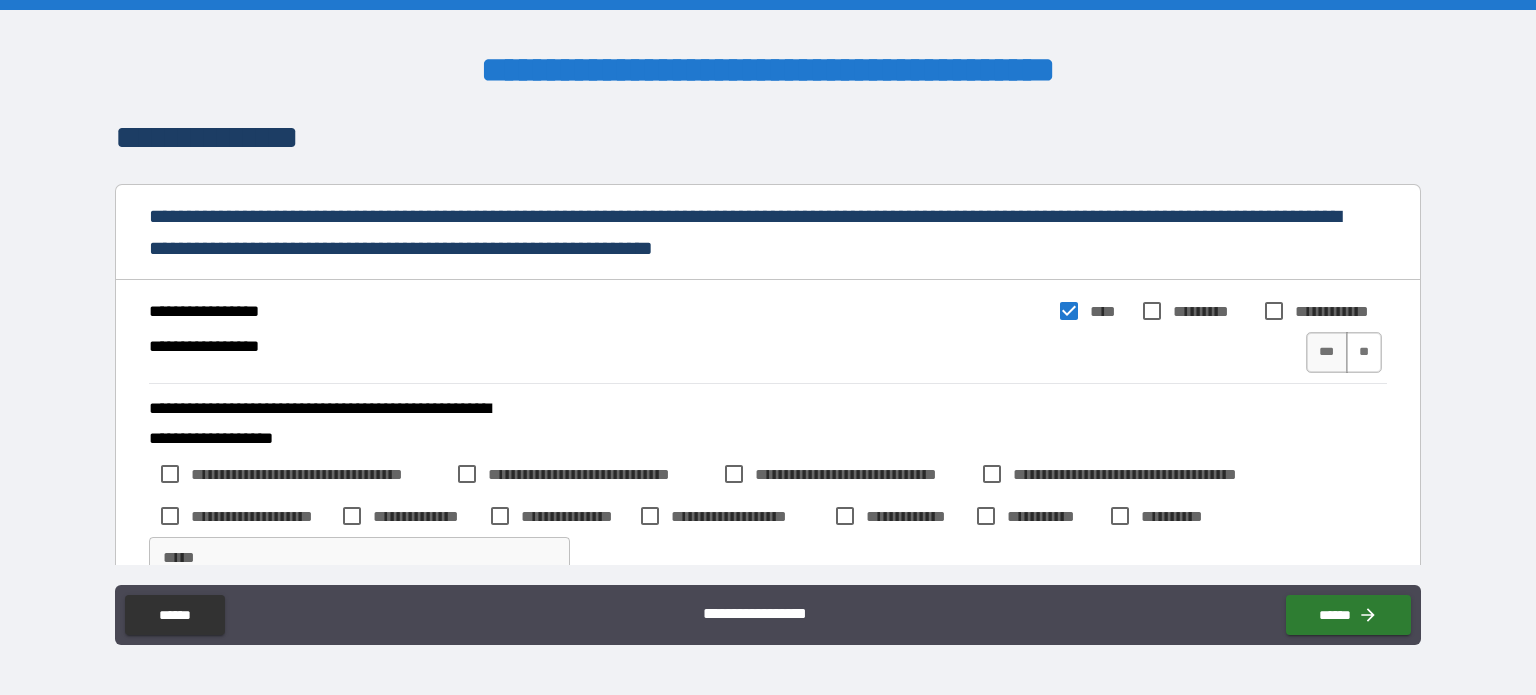 click on "**" at bounding box center [1364, 352] 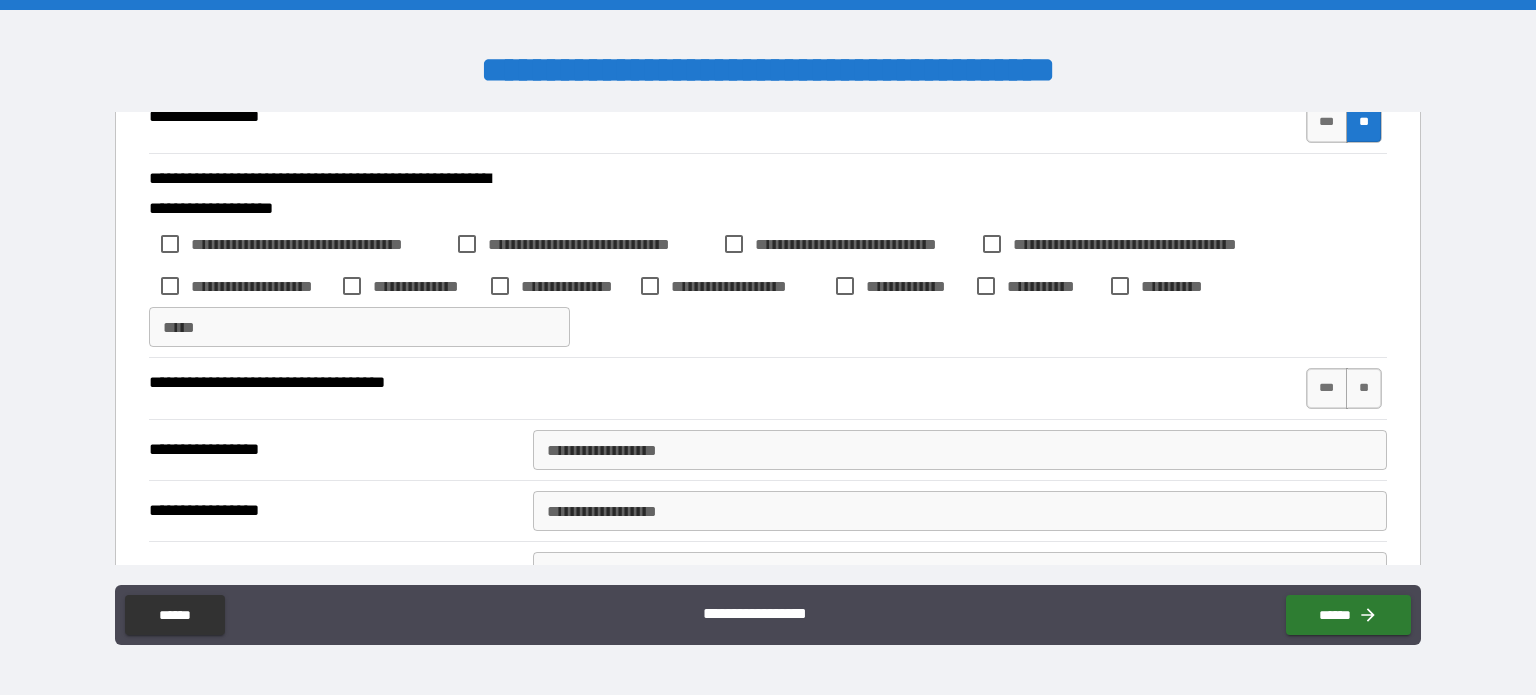 scroll, scrollTop: 4232, scrollLeft: 0, axis: vertical 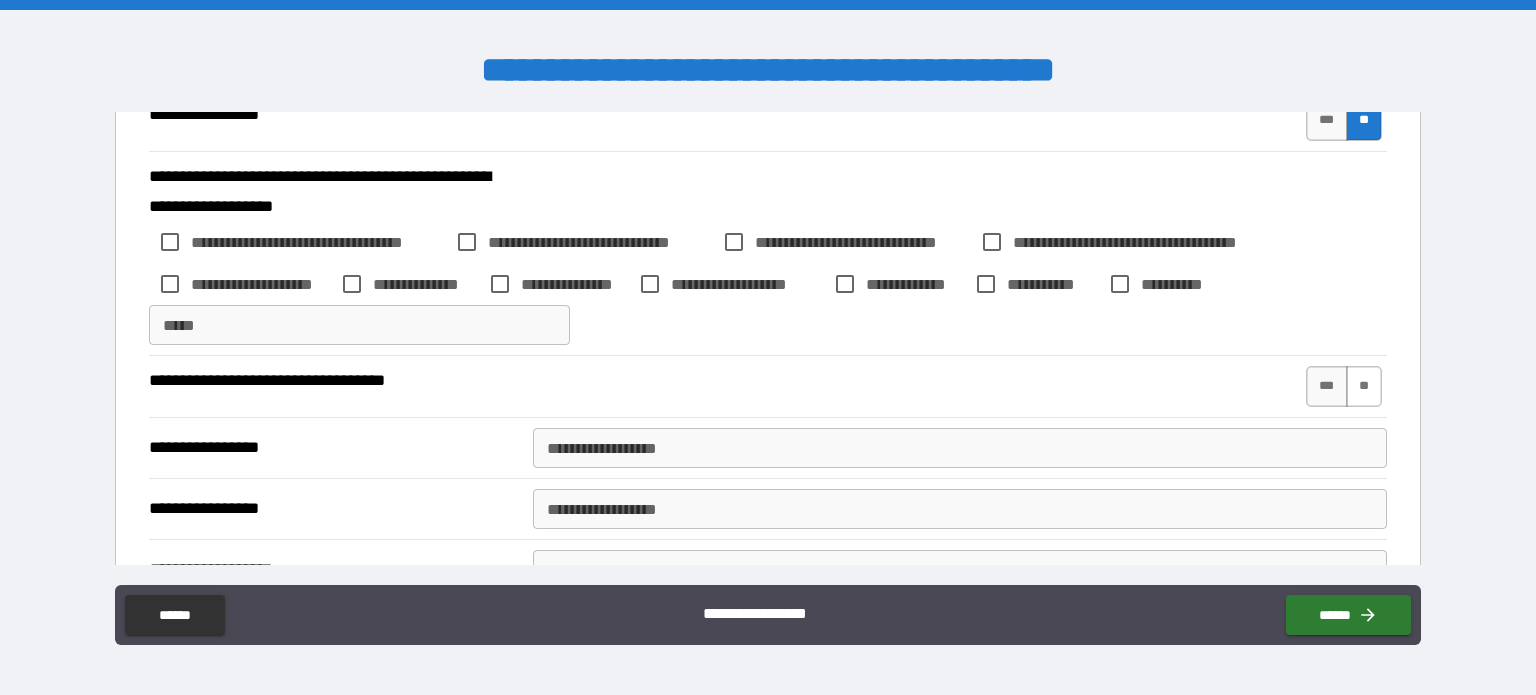 click on "**" at bounding box center [1364, 386] 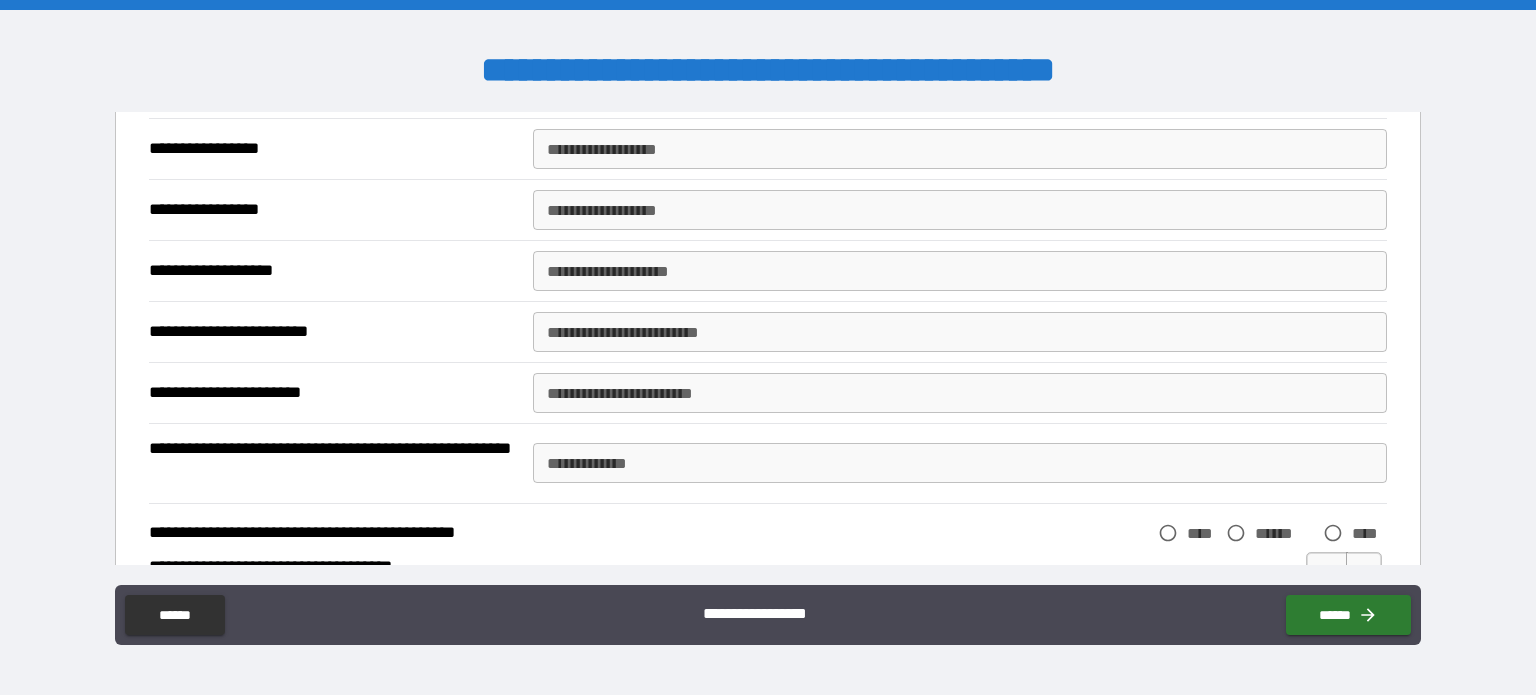 scroll, scrollTop: 4532, scrollLeft: 0, axis: vertical 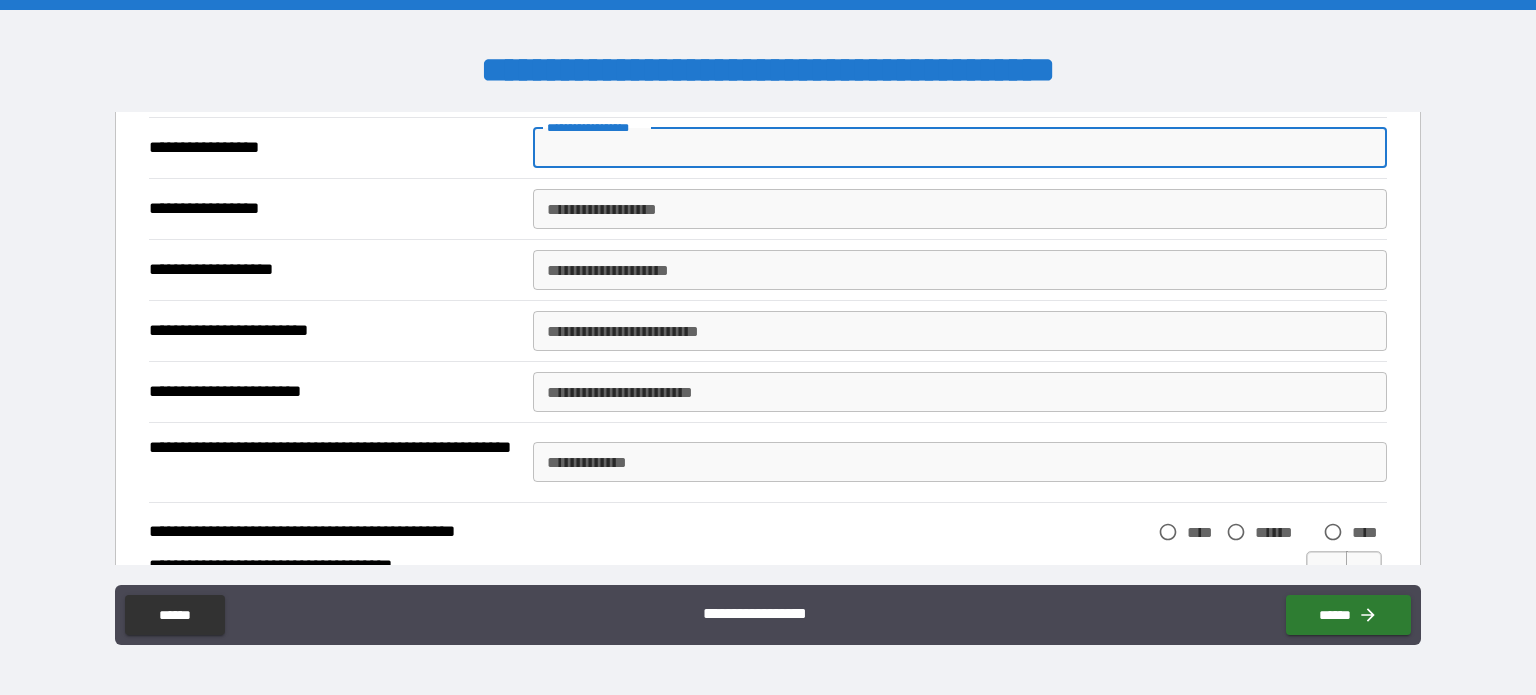 click on "**********" at bounding box center (960, 148) 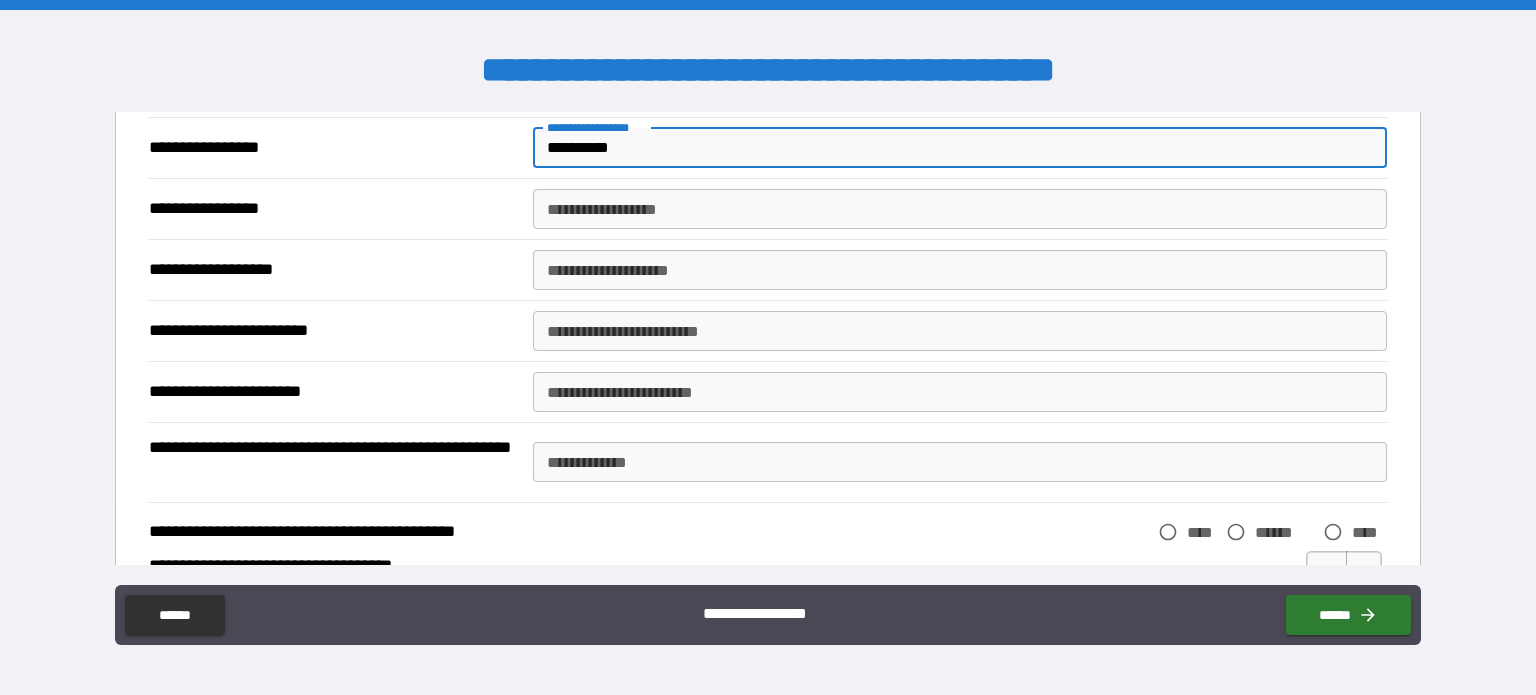 type on "**********" 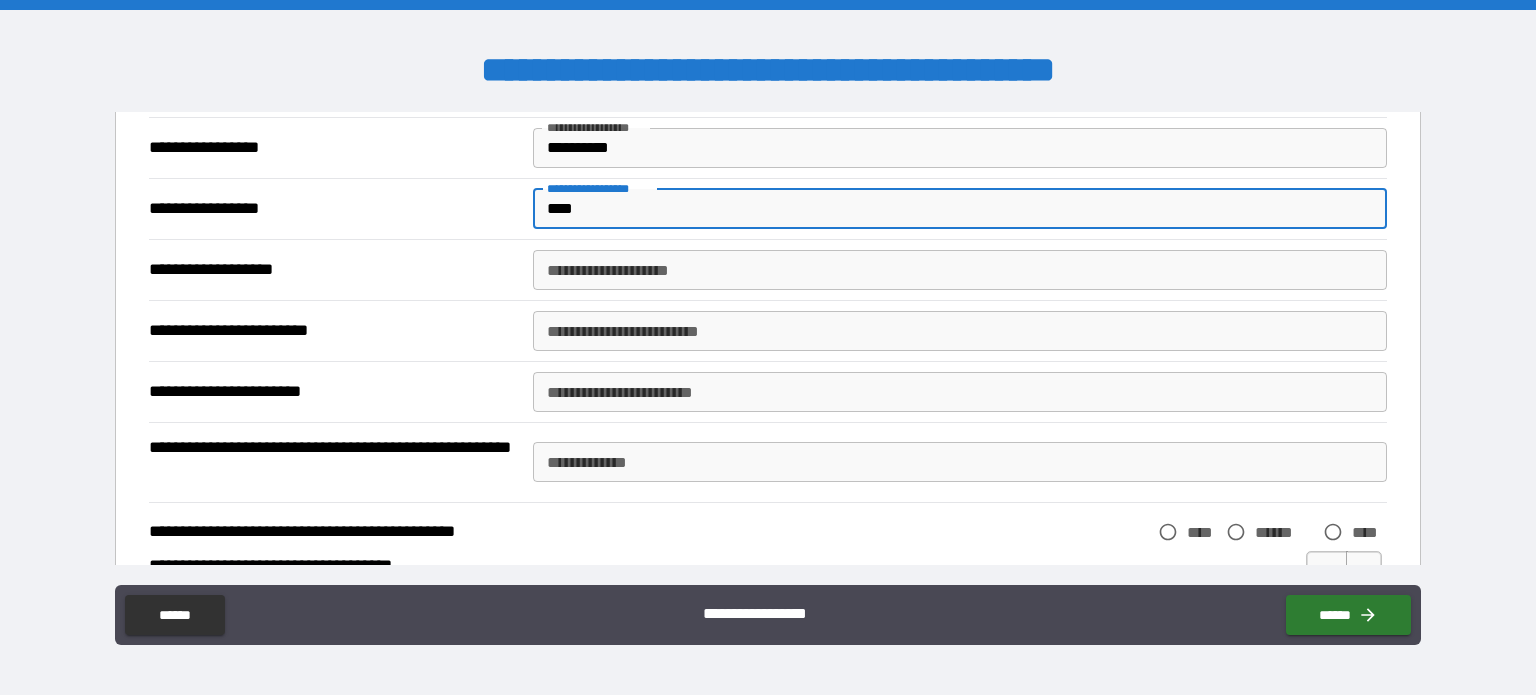 type on "****" 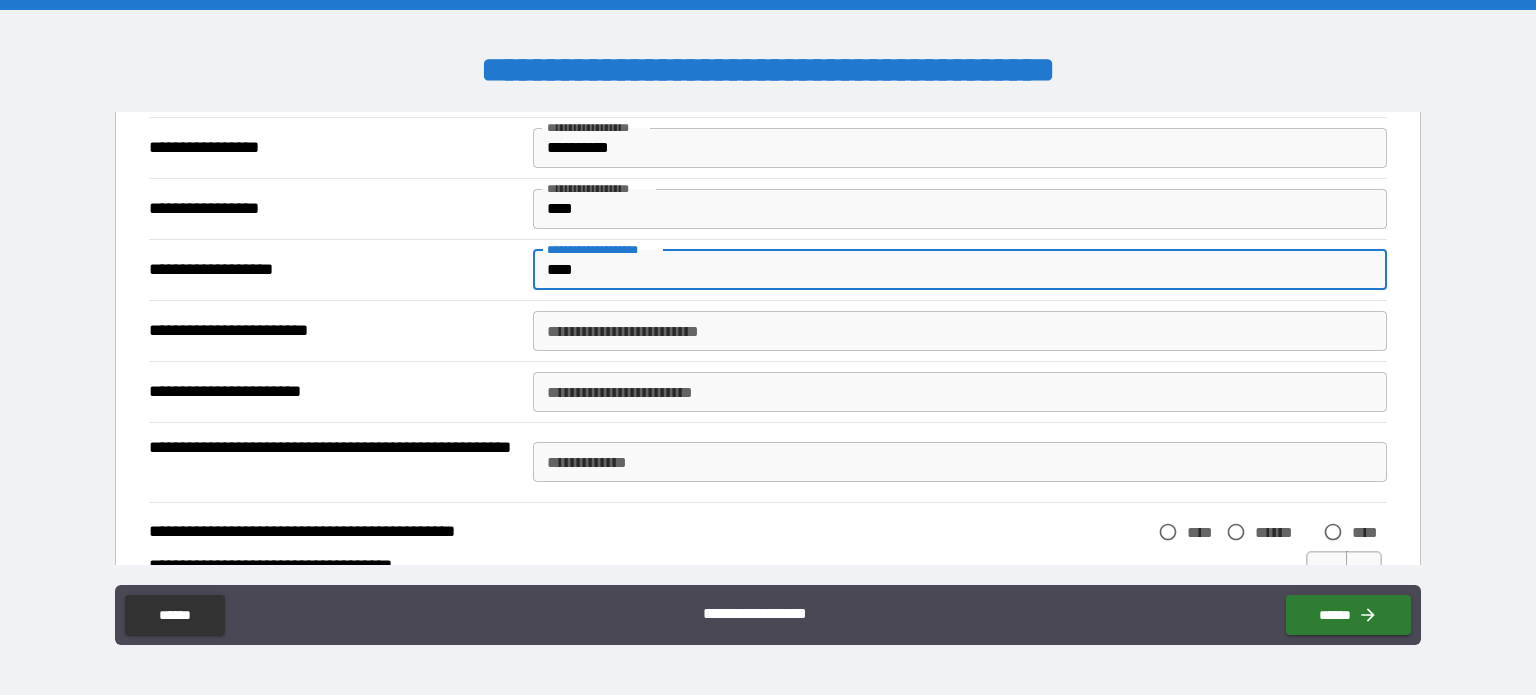 type on "****" 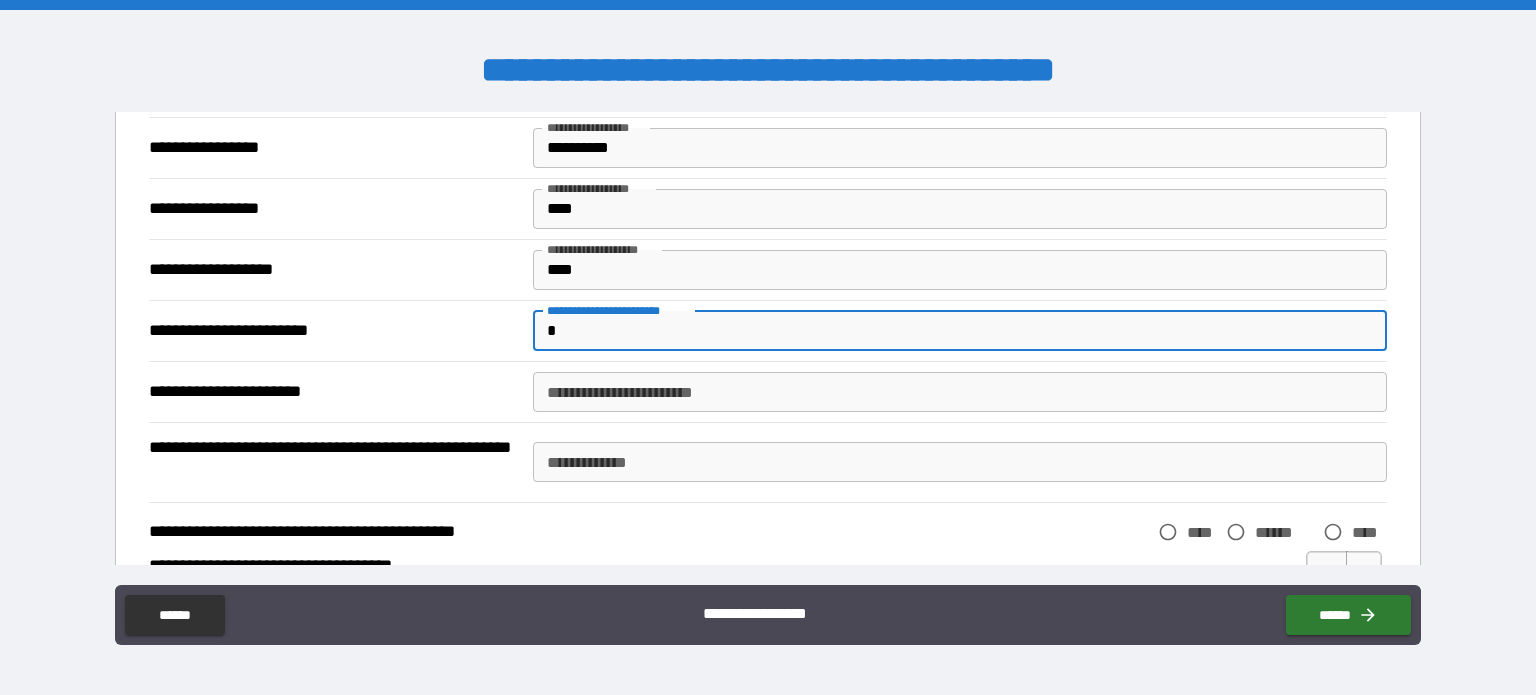type on "*" 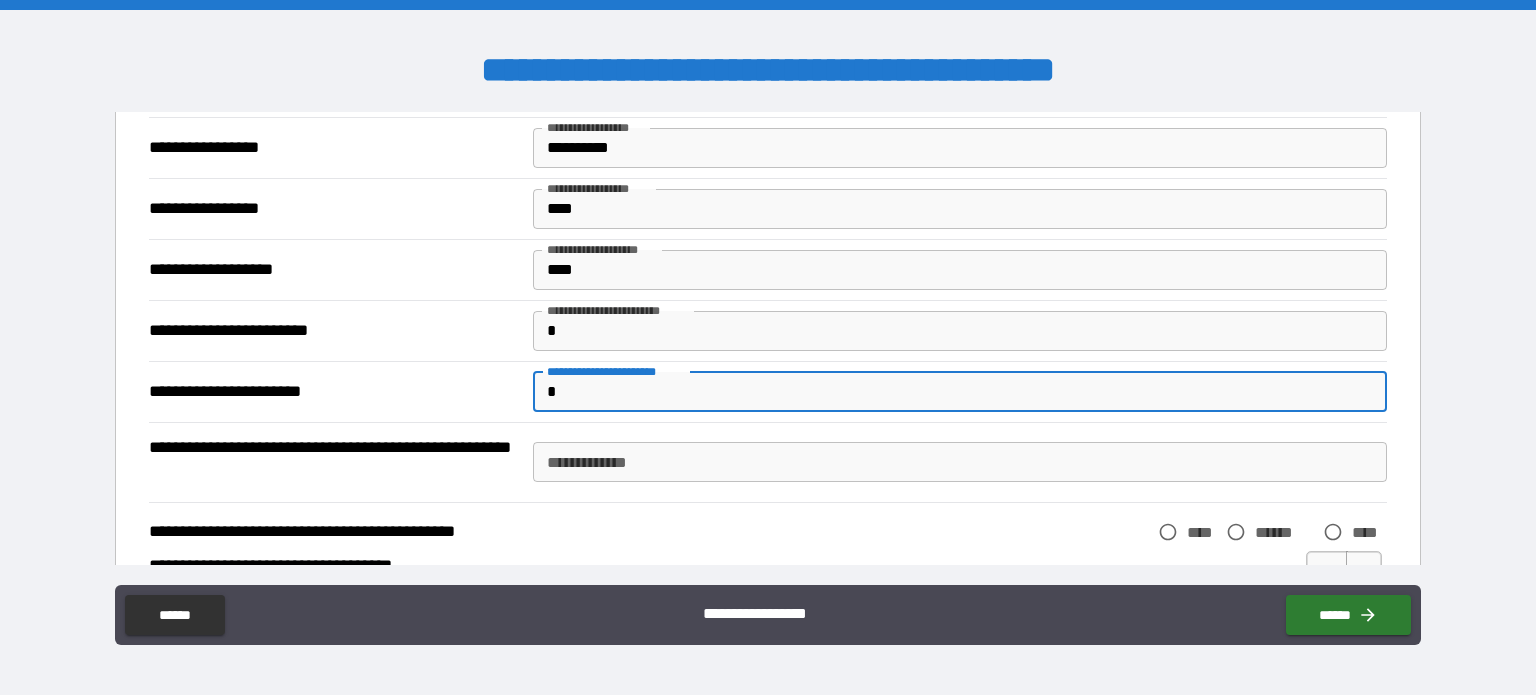 type on "*" 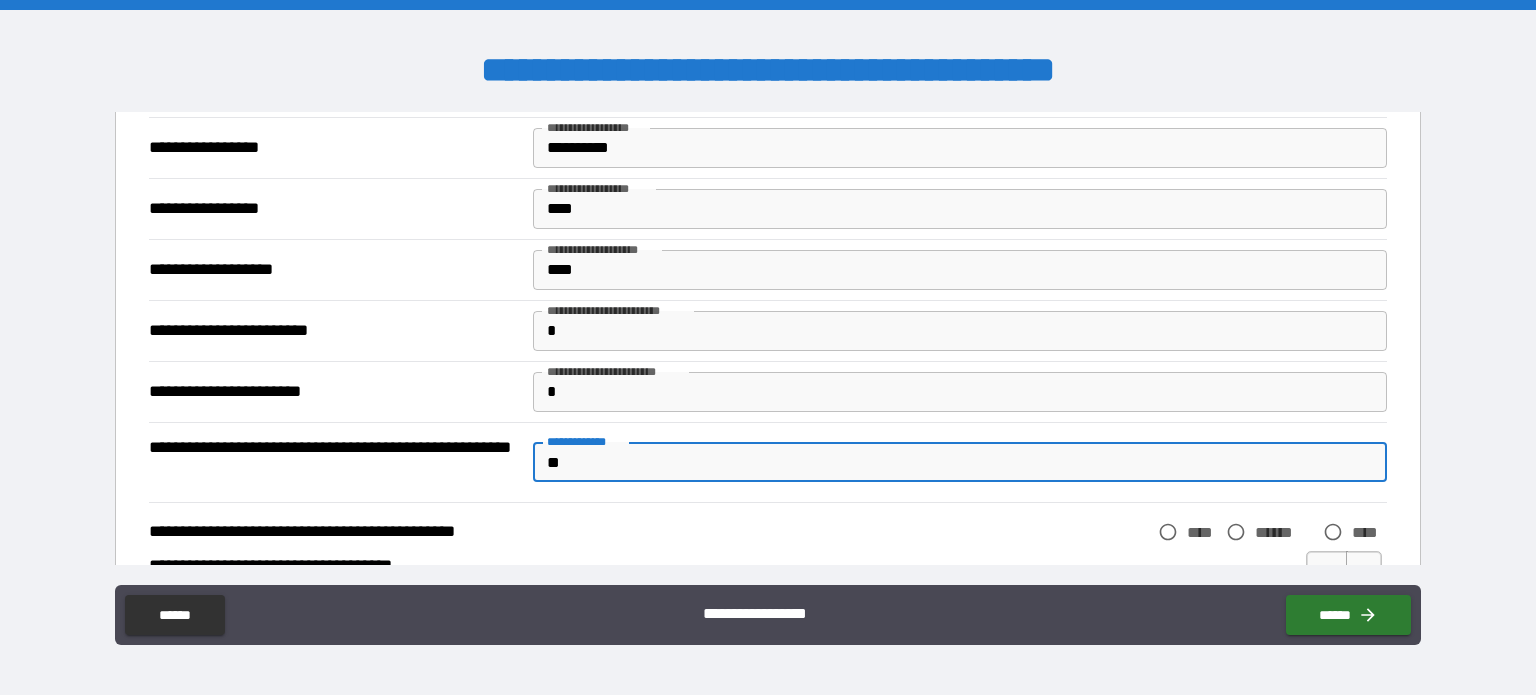 type on "**" 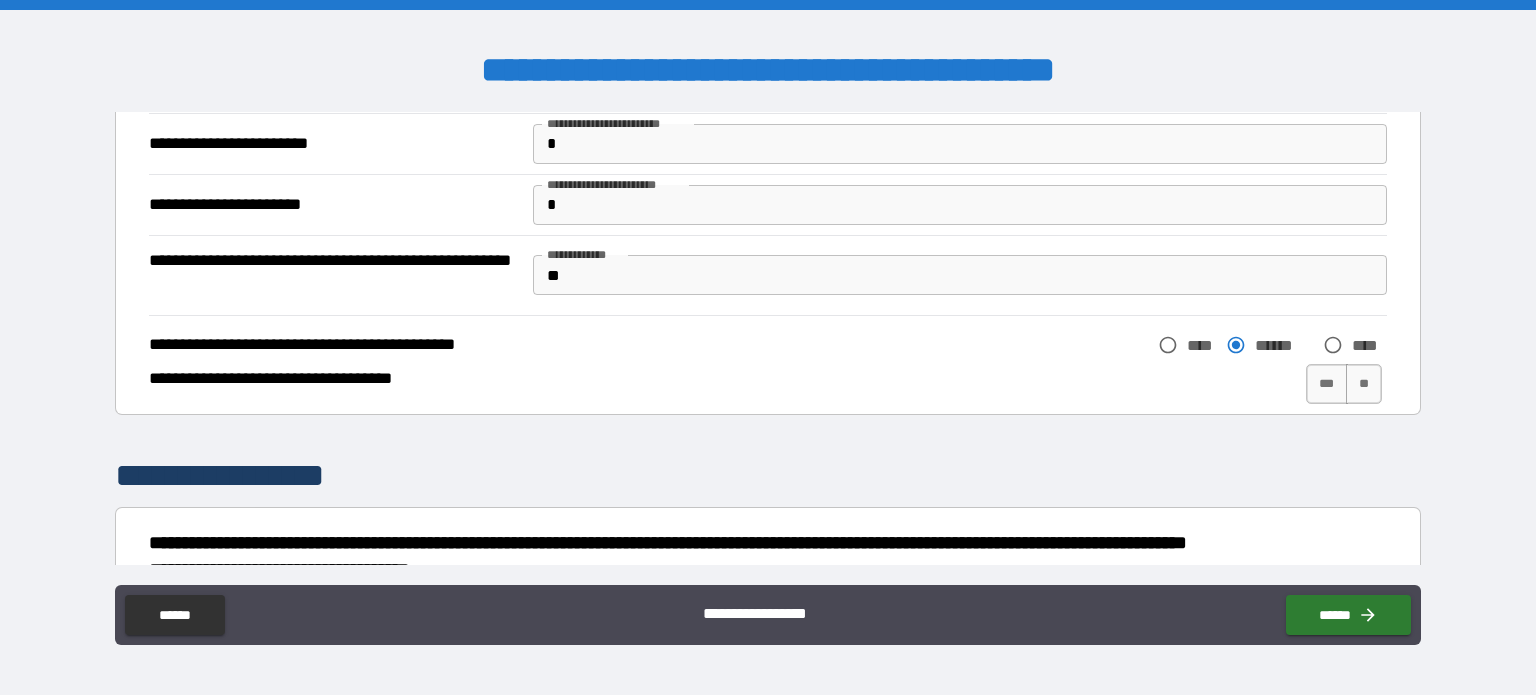 scroll, scrollTop: 4732, scrollLeft: 0, axis: vertical 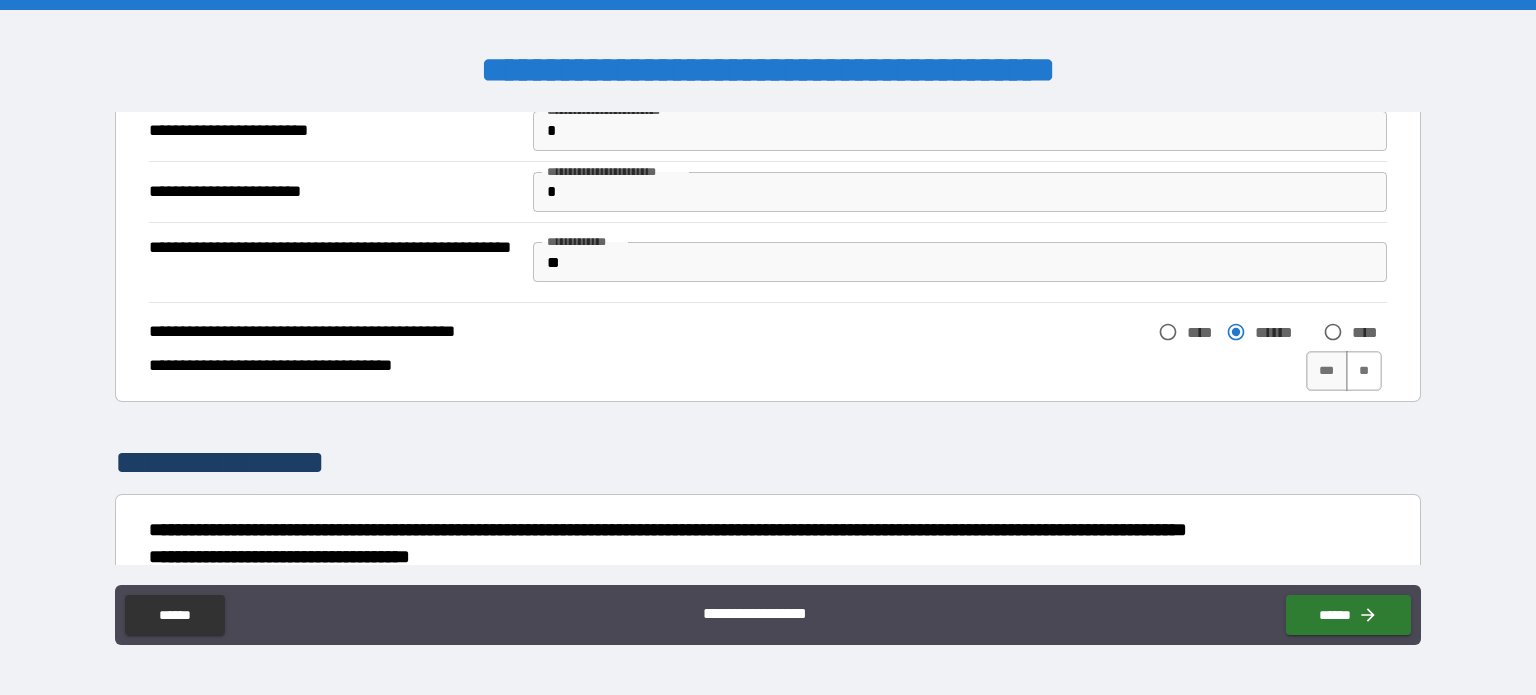 click on "**" at bounding box center (1364, 371) 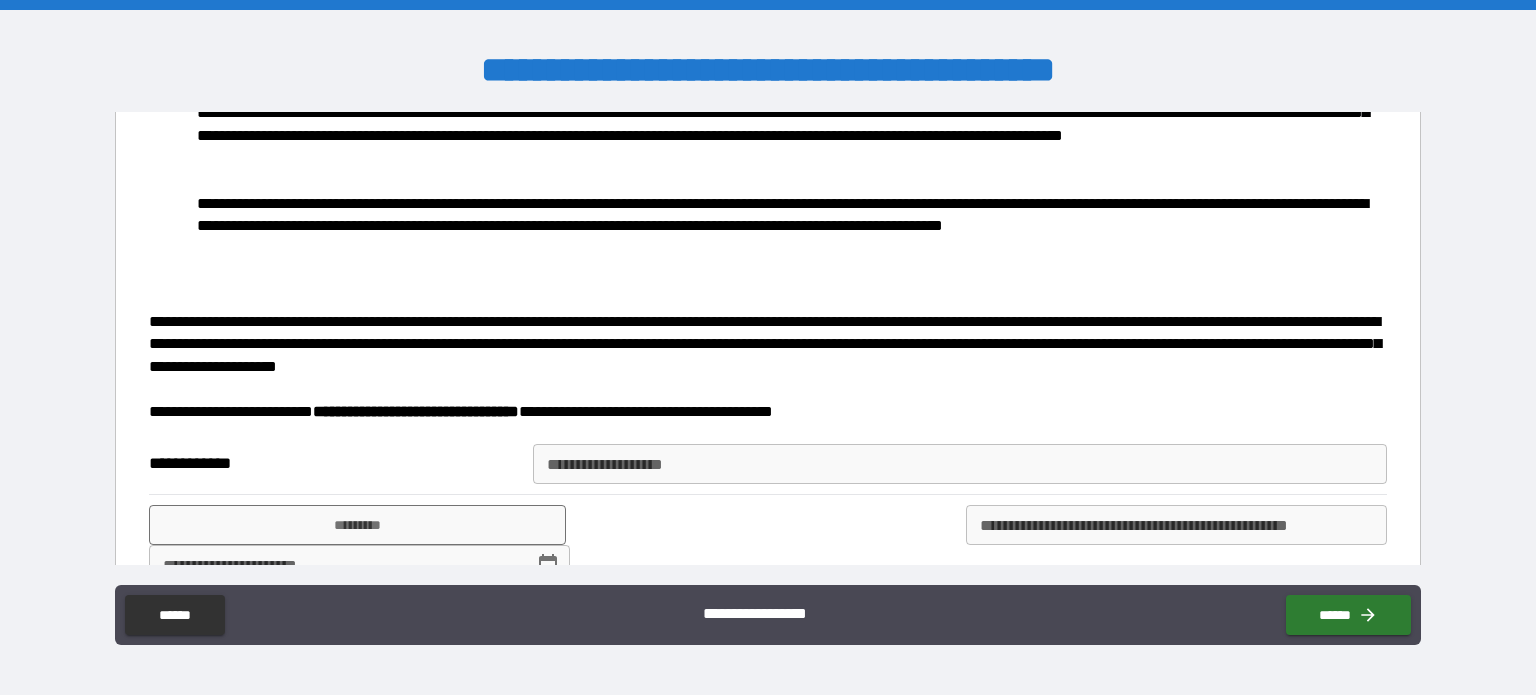 scroll, scrollTop: 5532, scrollLeft: 0, axis: vertical 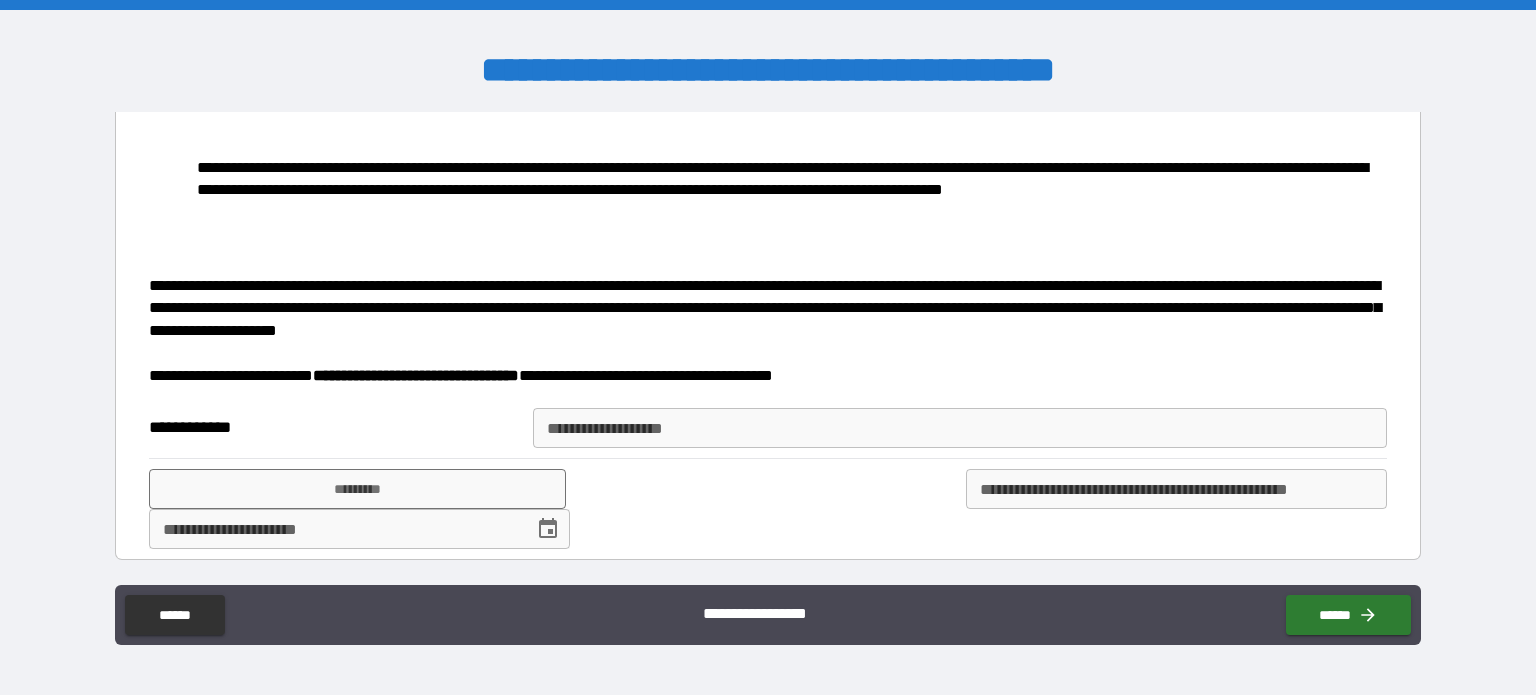 click on "**********" at bounding box center (960, 428) 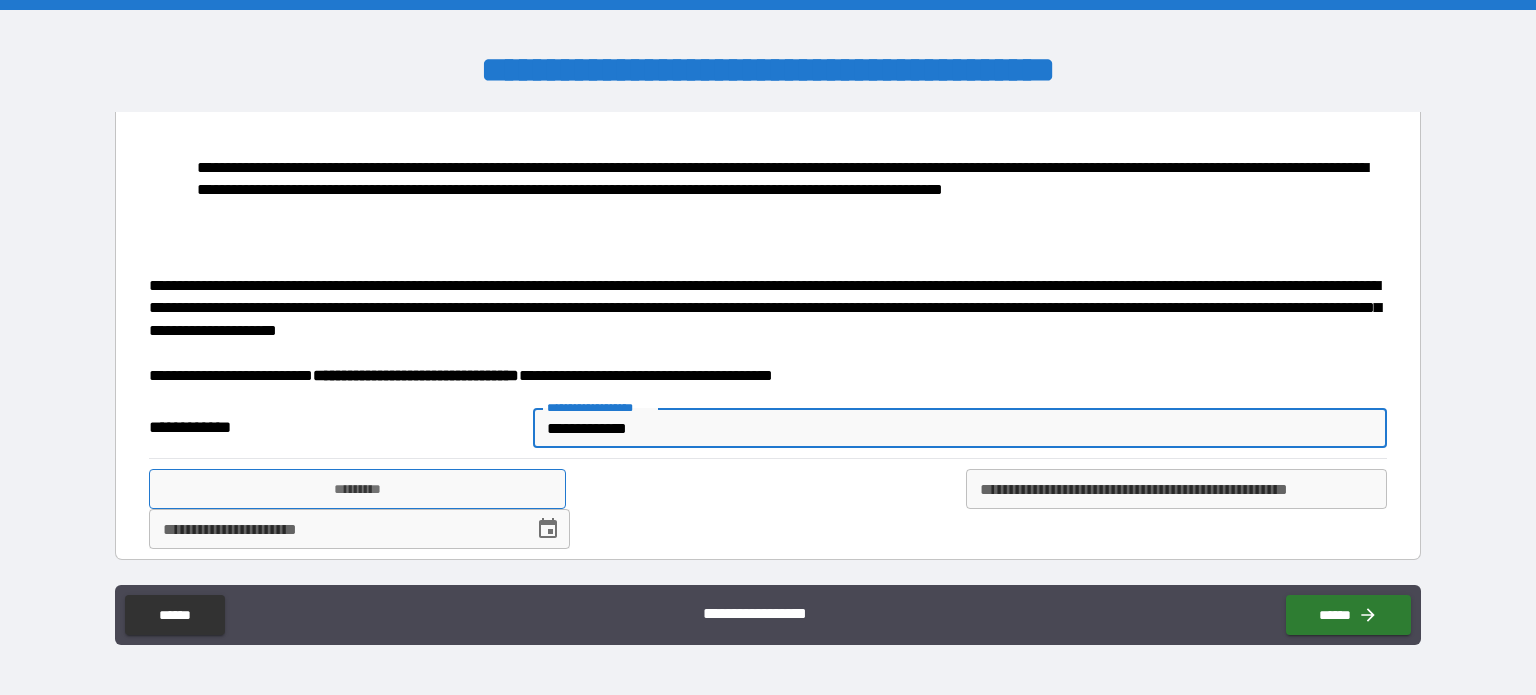 type on "**********" 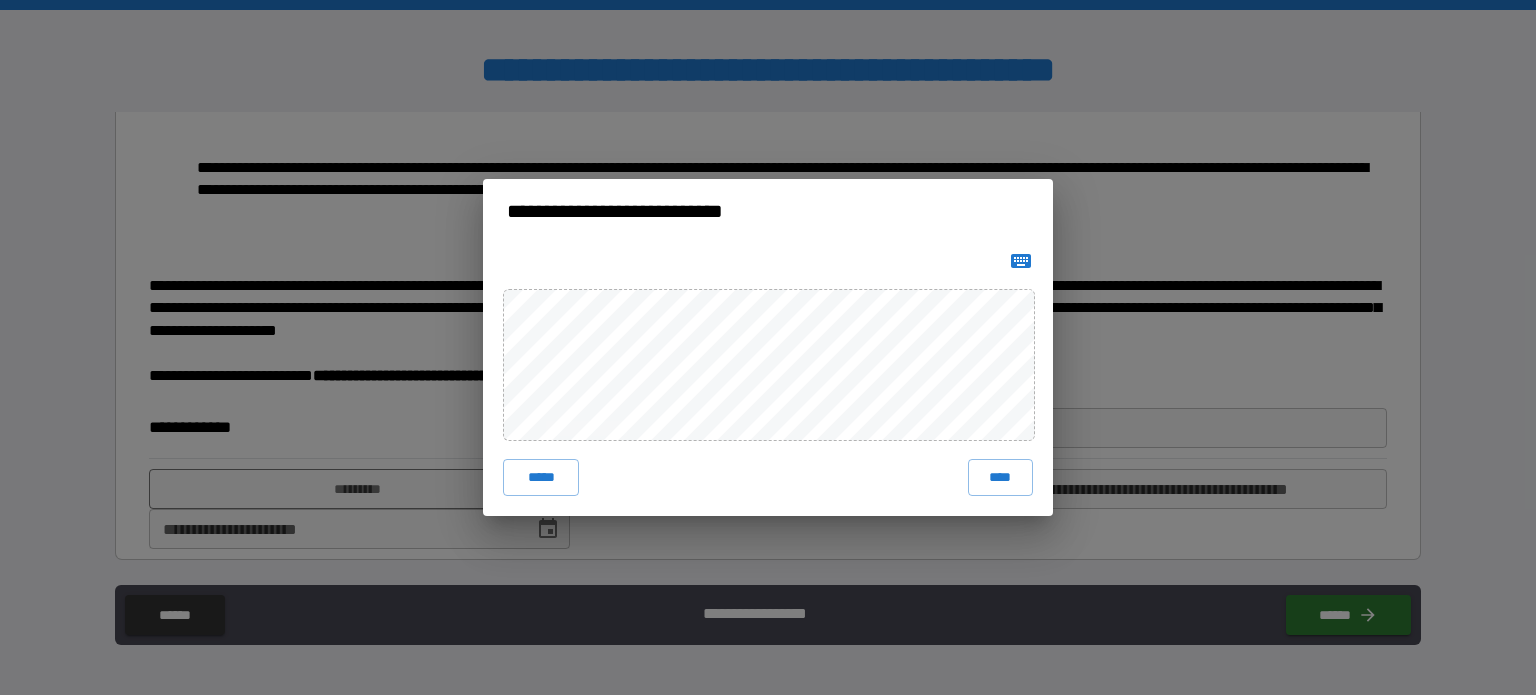 click 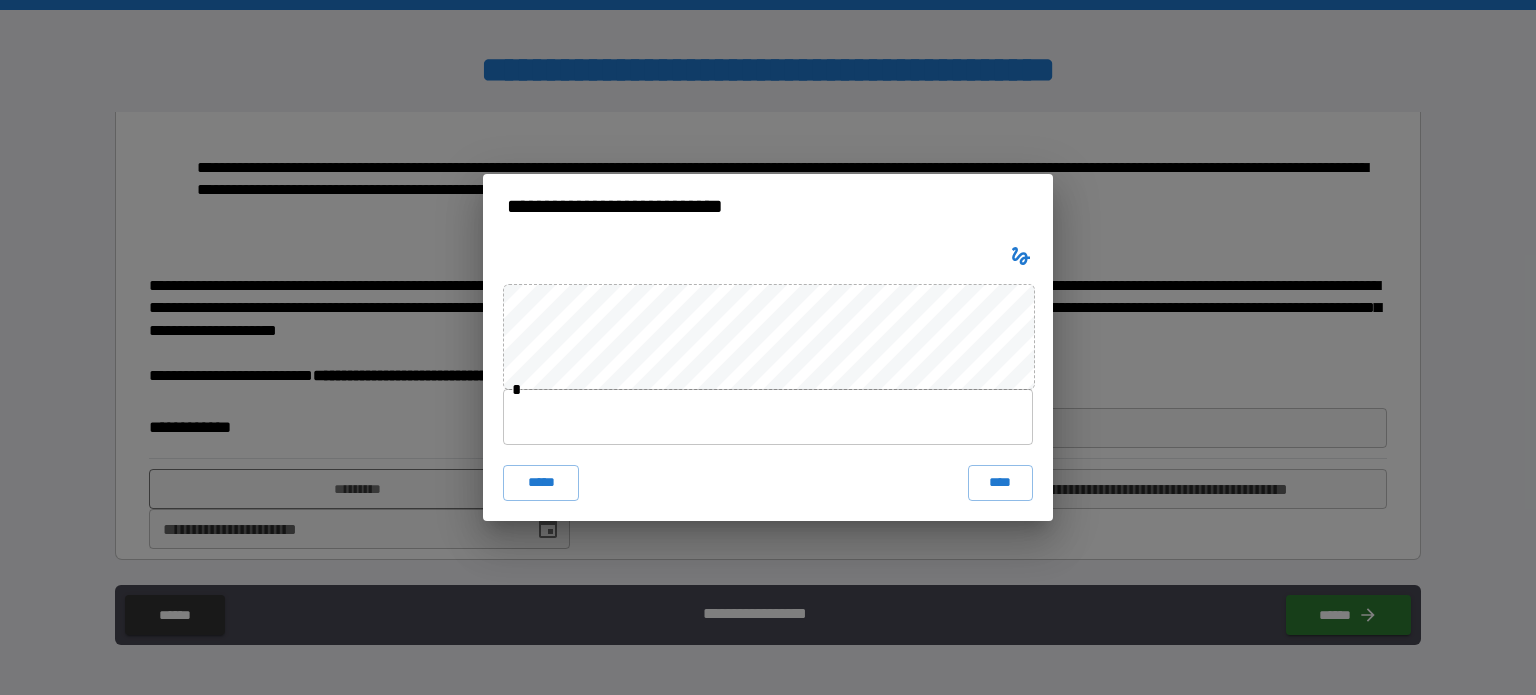 type 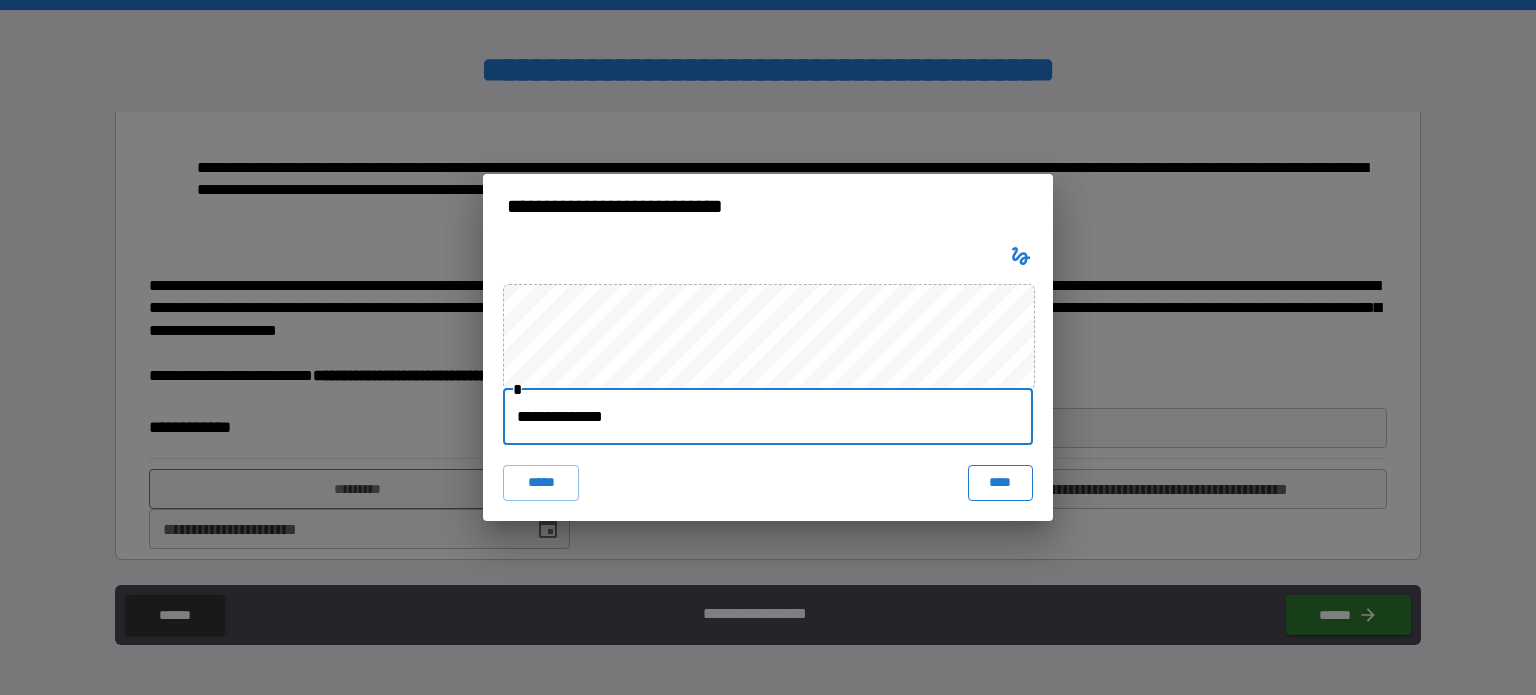 type on "**********" 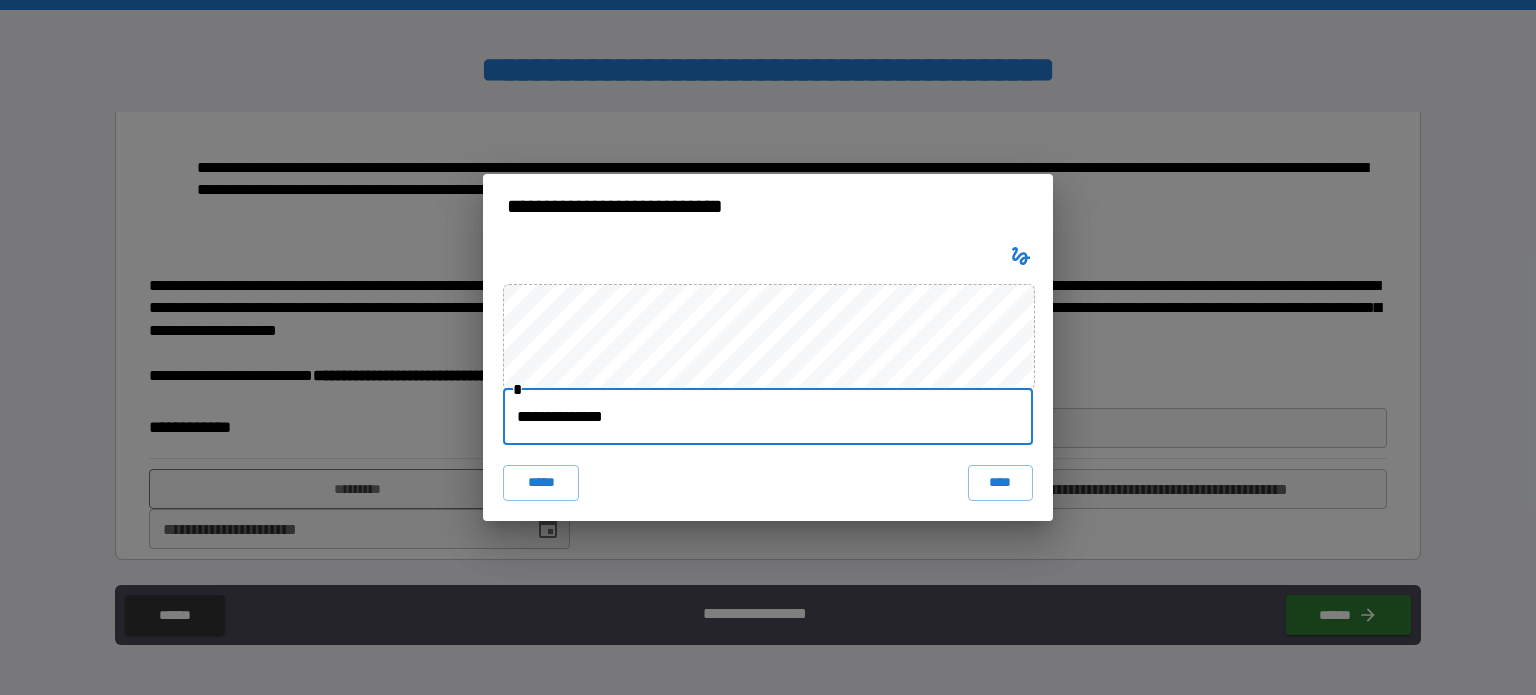 drag, startPoint x: 1016, startPoint y: 482, endPoint x: 1027, endPoint y: 489, distance: 13.038404 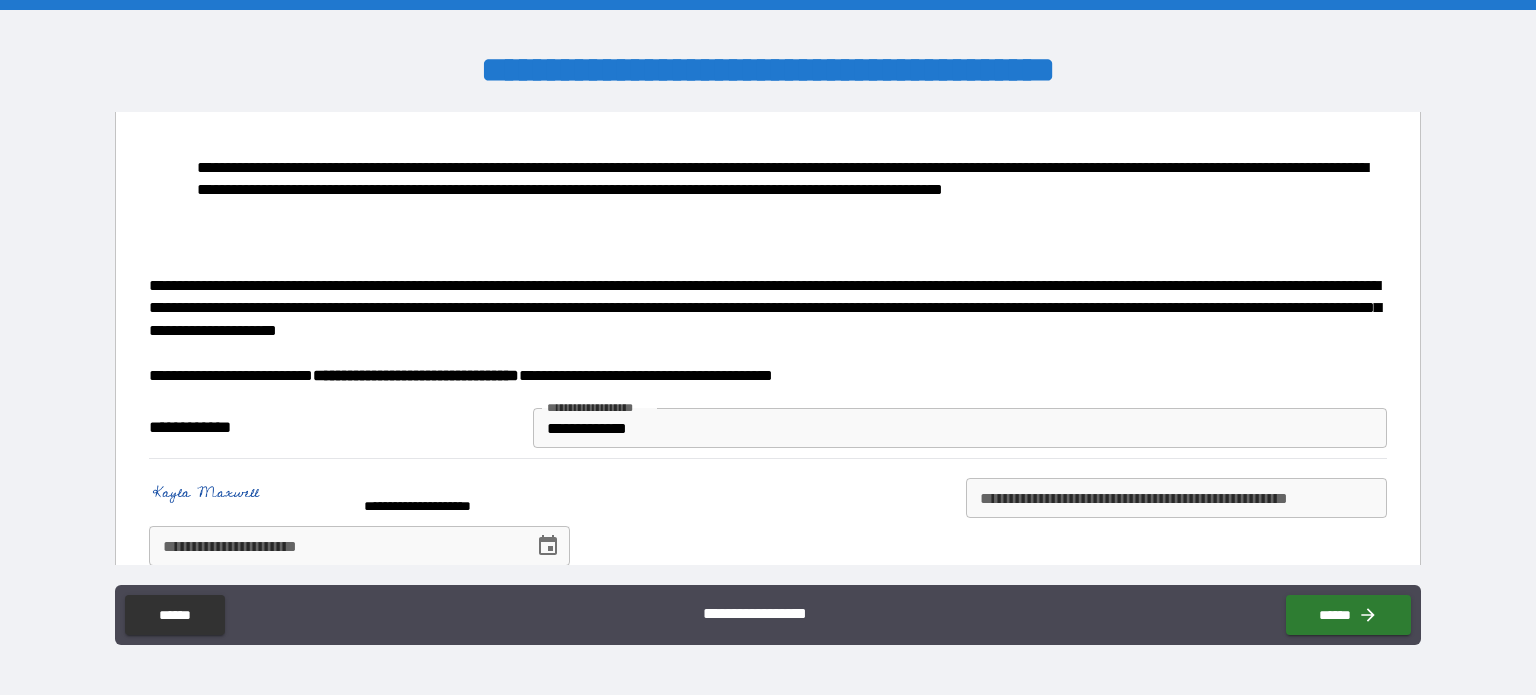 click on "**********" at bounding box center (1176, 498) 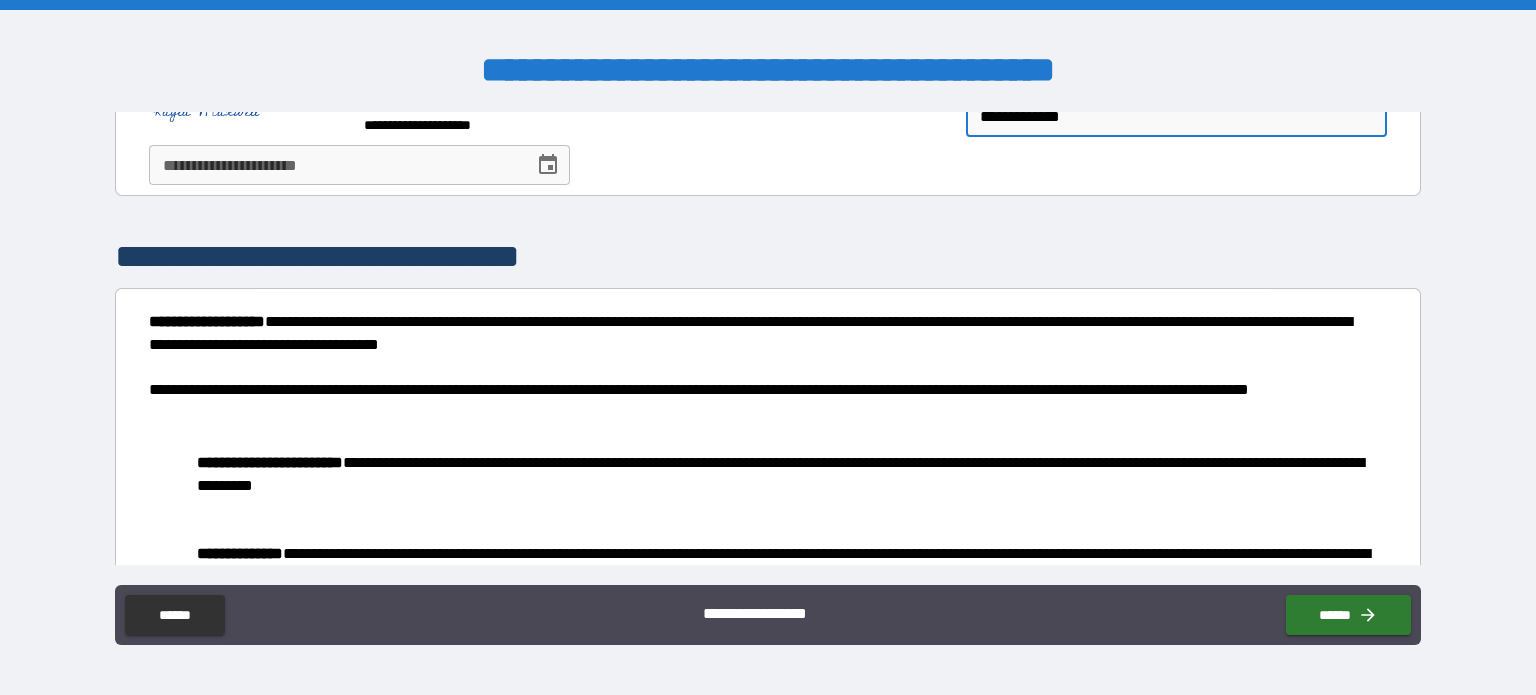 scroll, scrollTop: 5932, scrollLeft: 0, axis: vertical 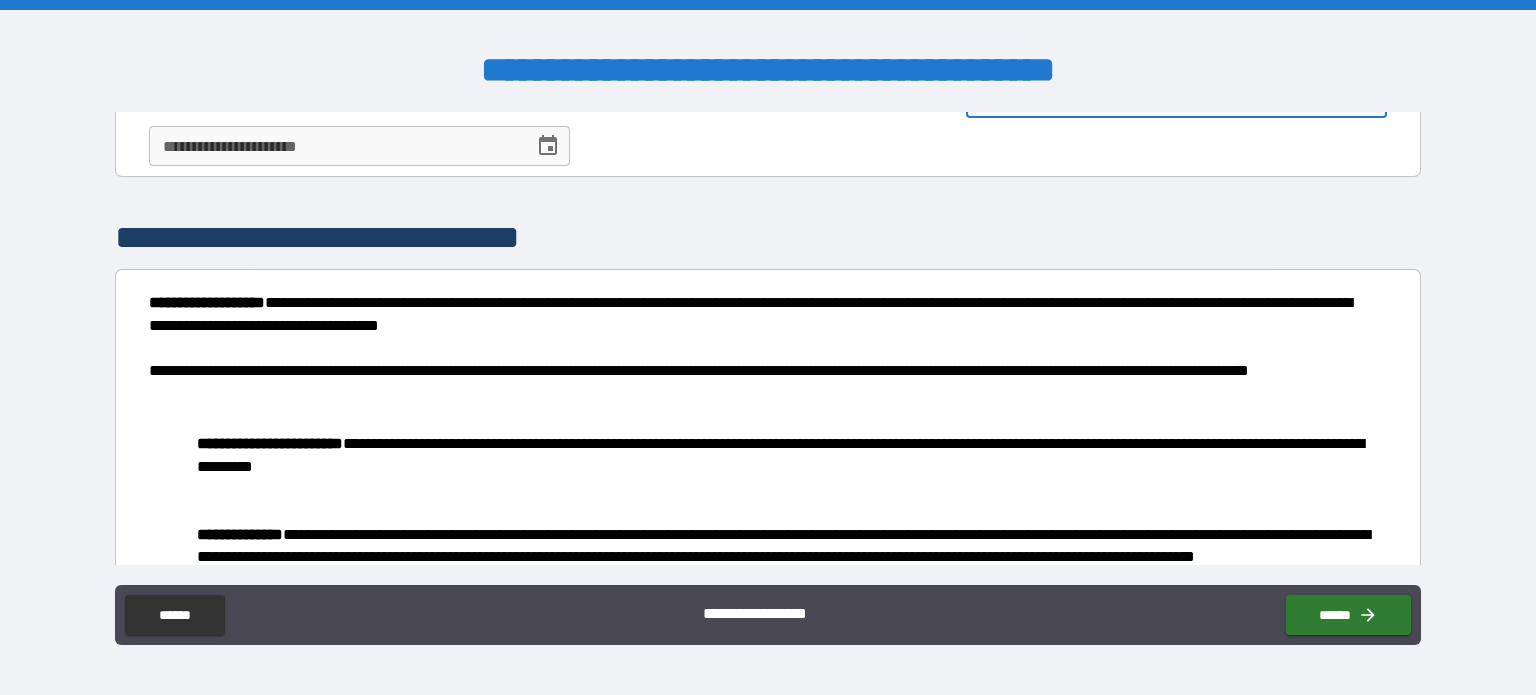 type on "**********" 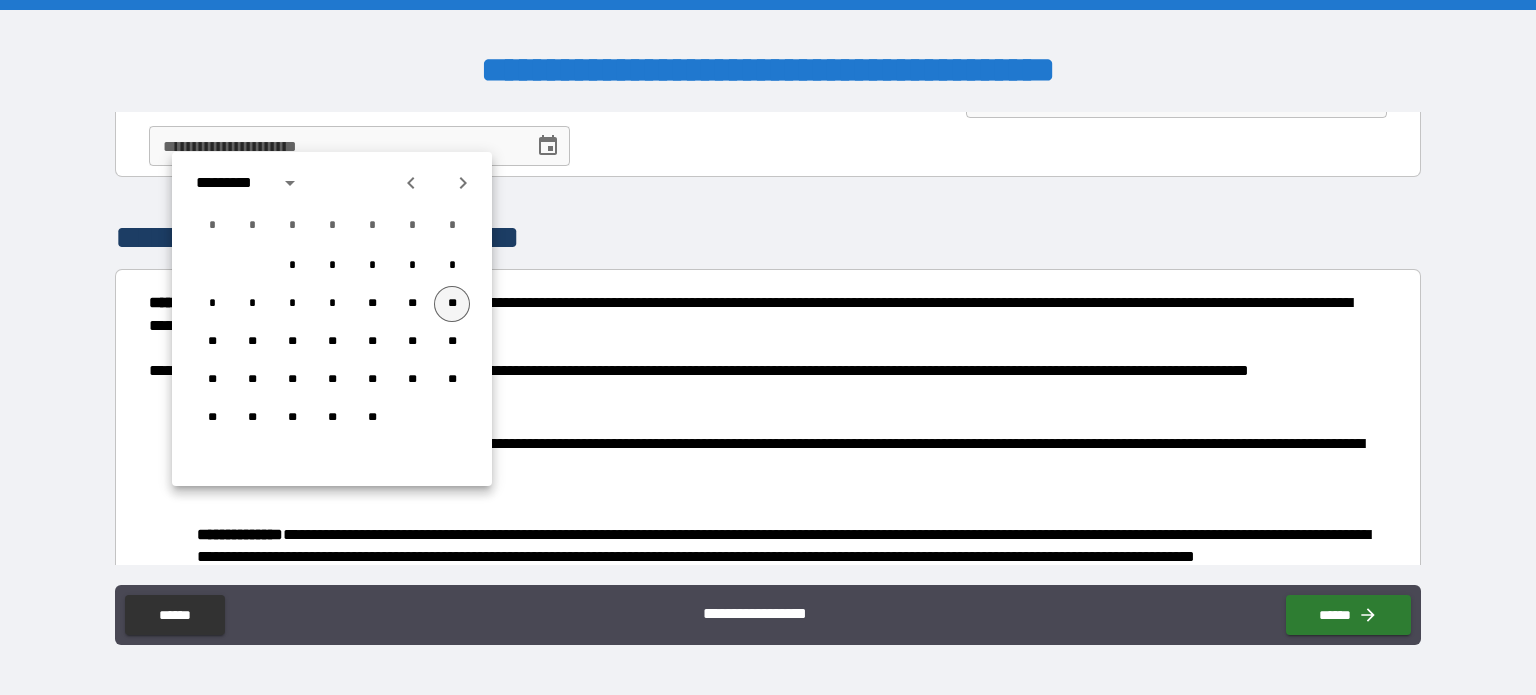 click on "**" at bounding box center [452, 304] 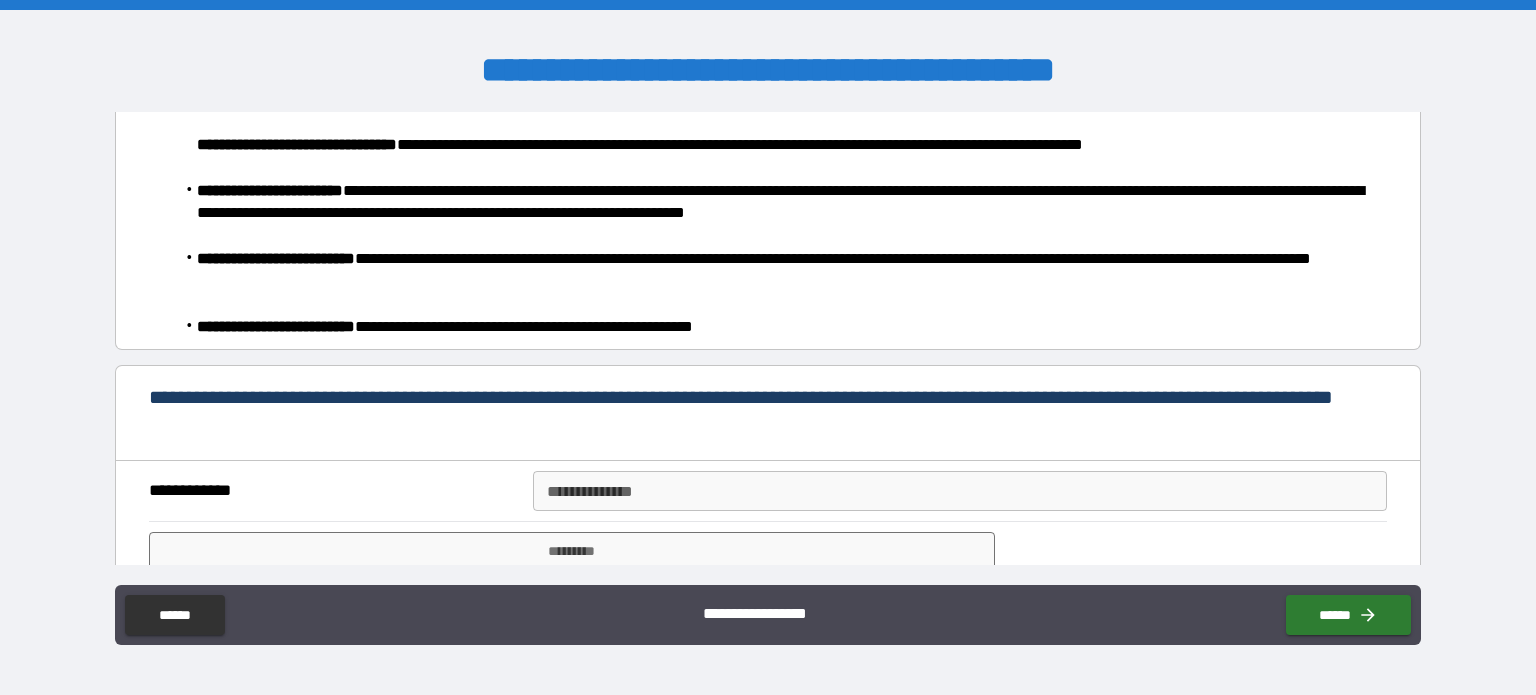scroll, scrollTop: 6588, scrollLeft: 0, axis: vertical 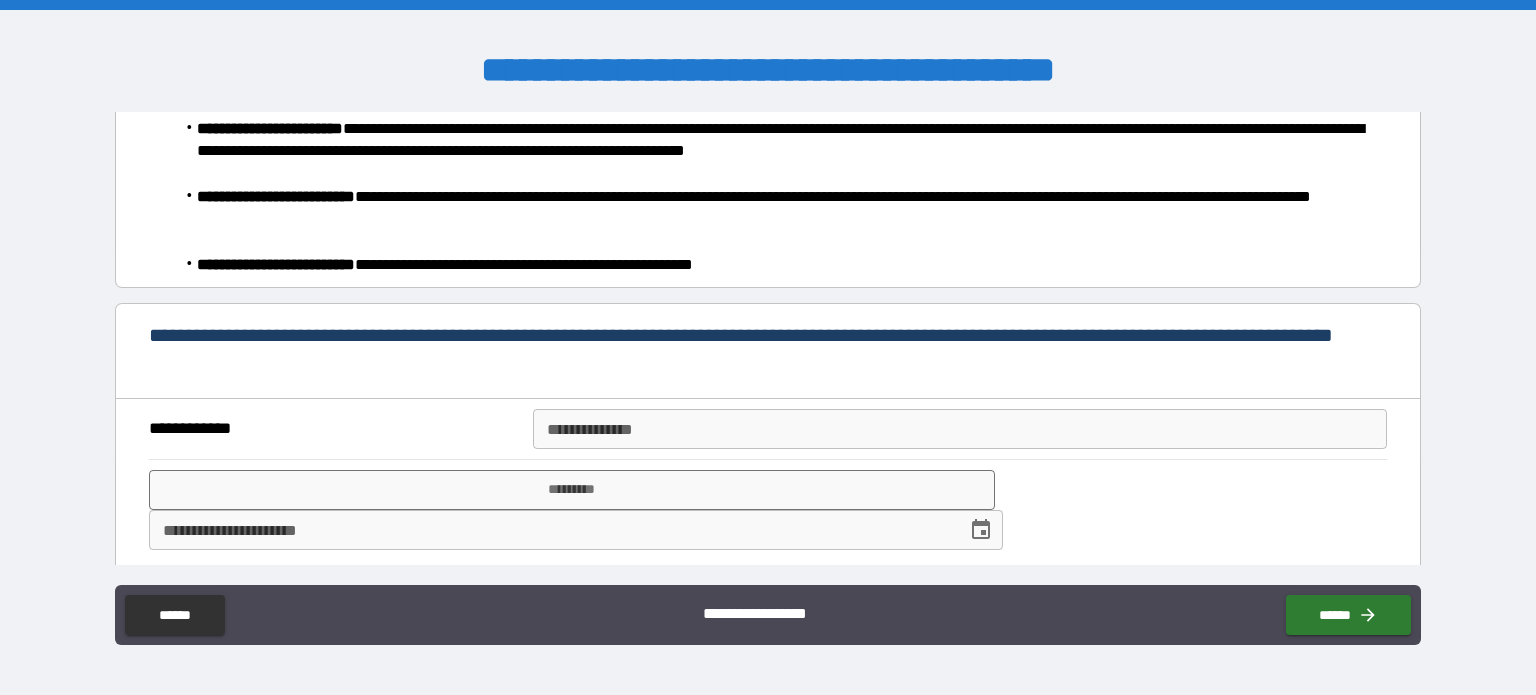 click on "**********" at bounding box center (768, 429) 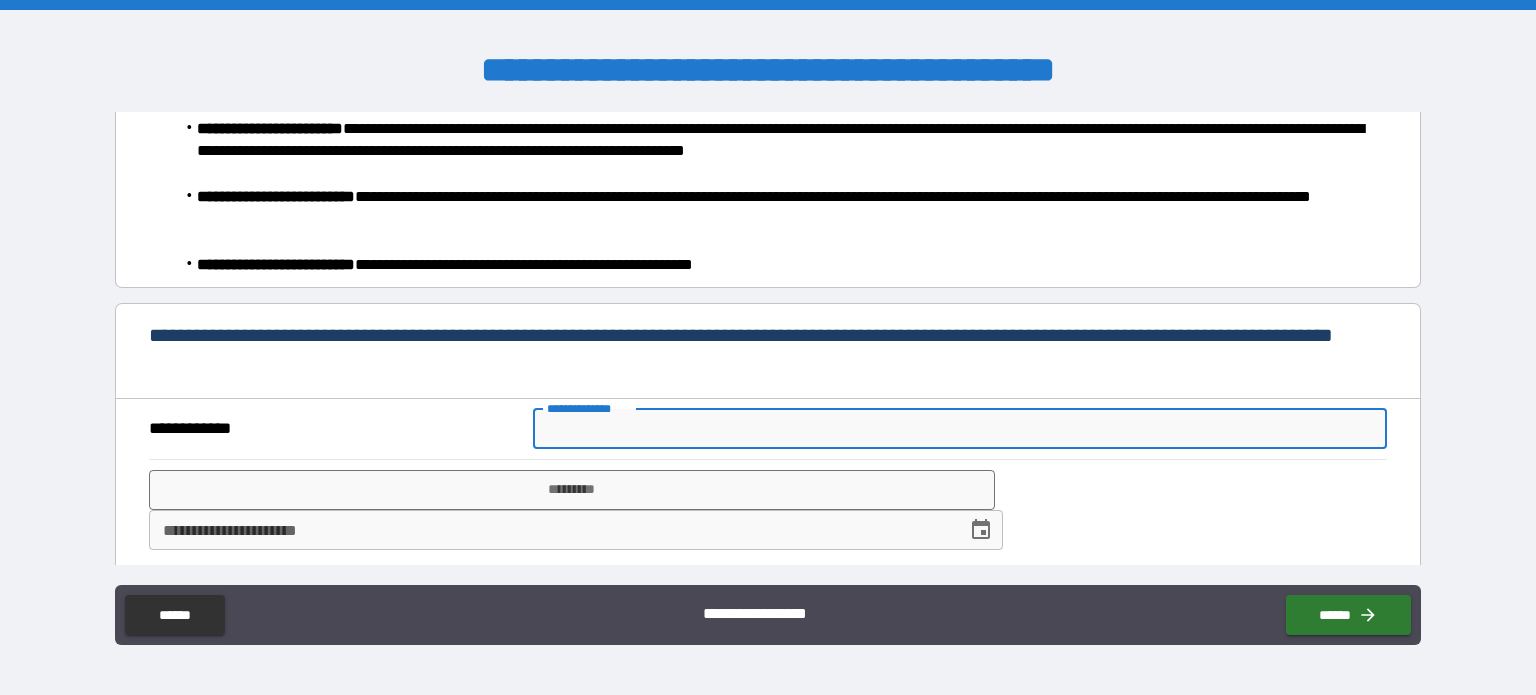 click on "**********" at bounding box center (960, 429) 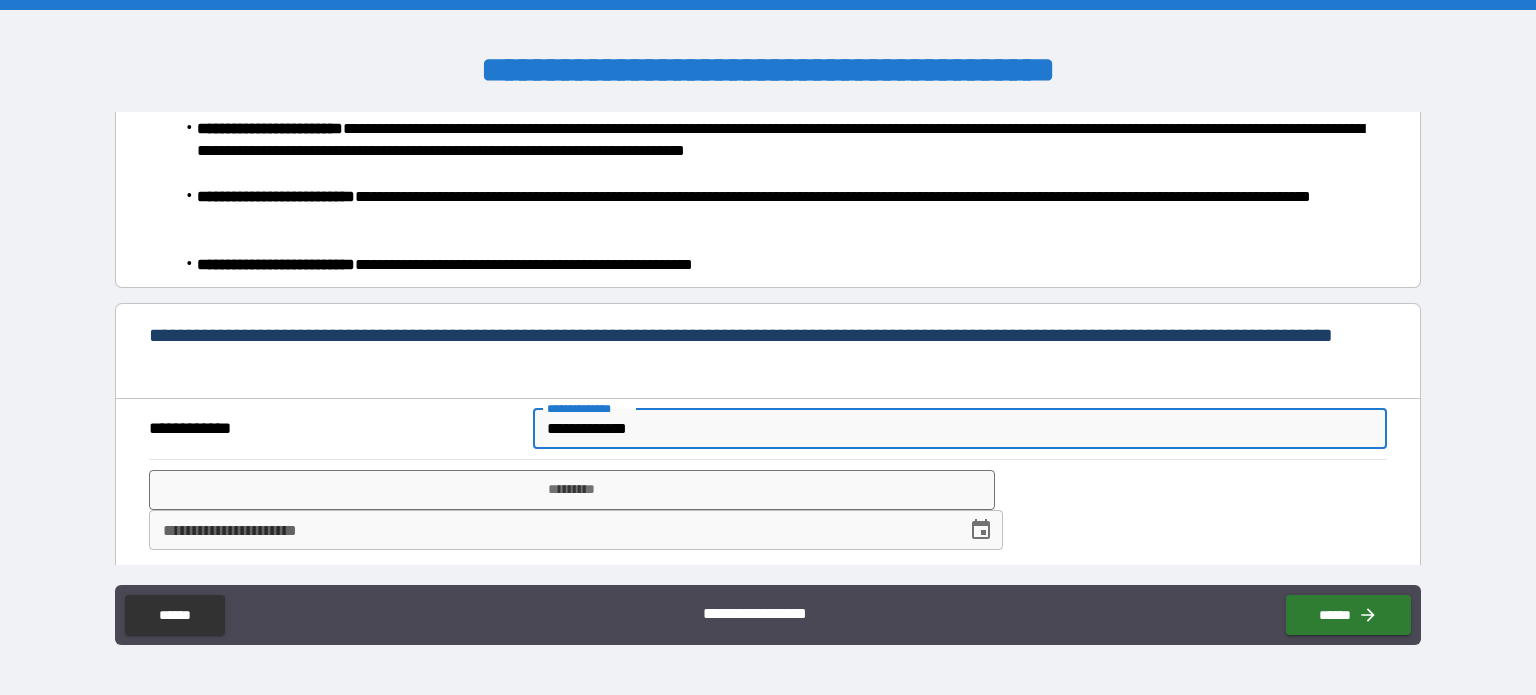 type on "**********" 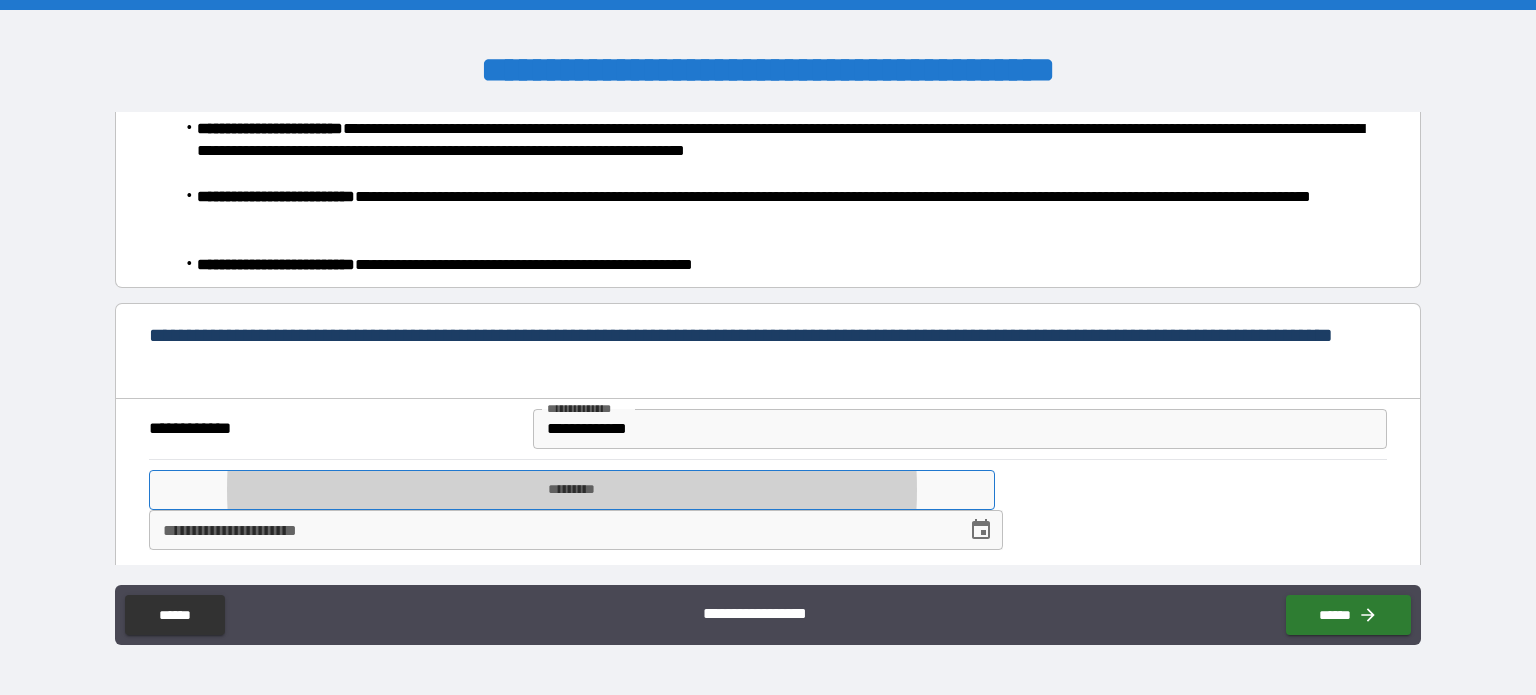 click on "*********" at bounding box center (572, 490) 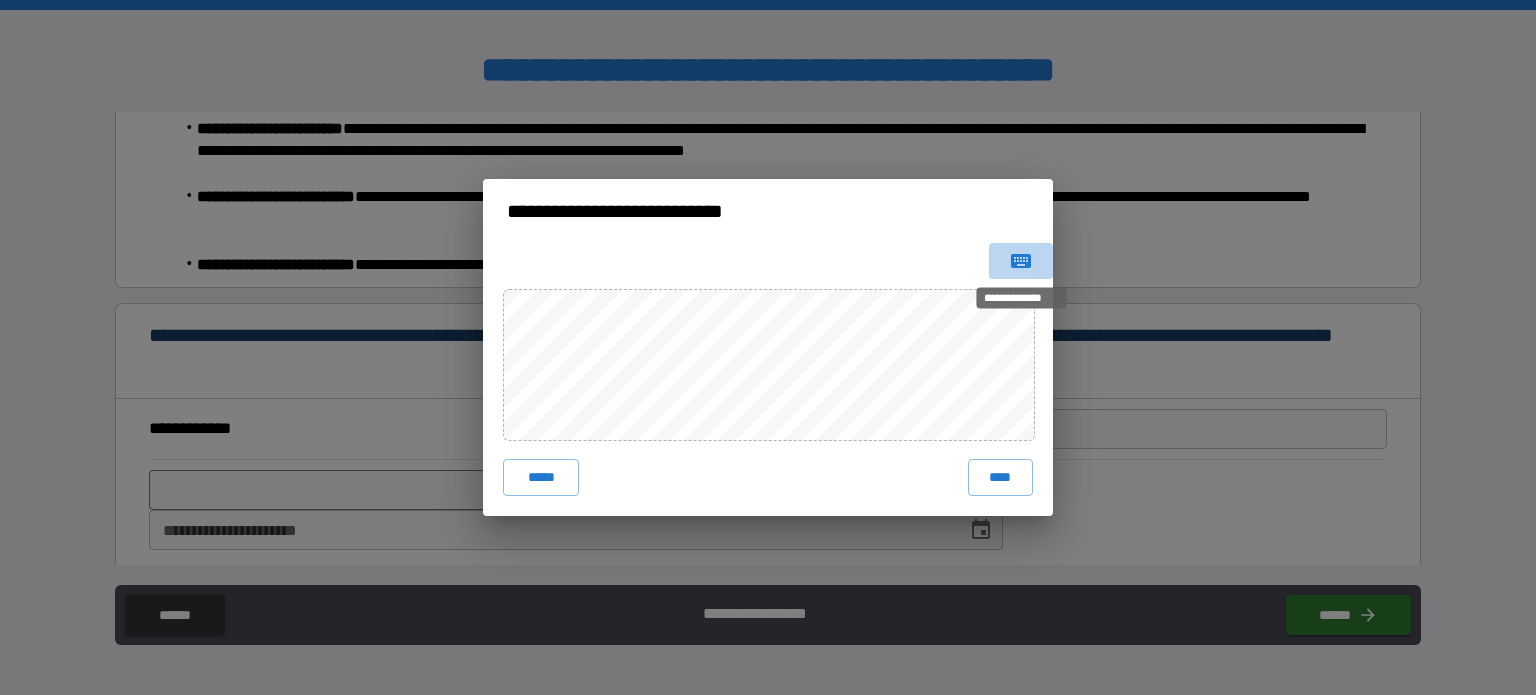 click 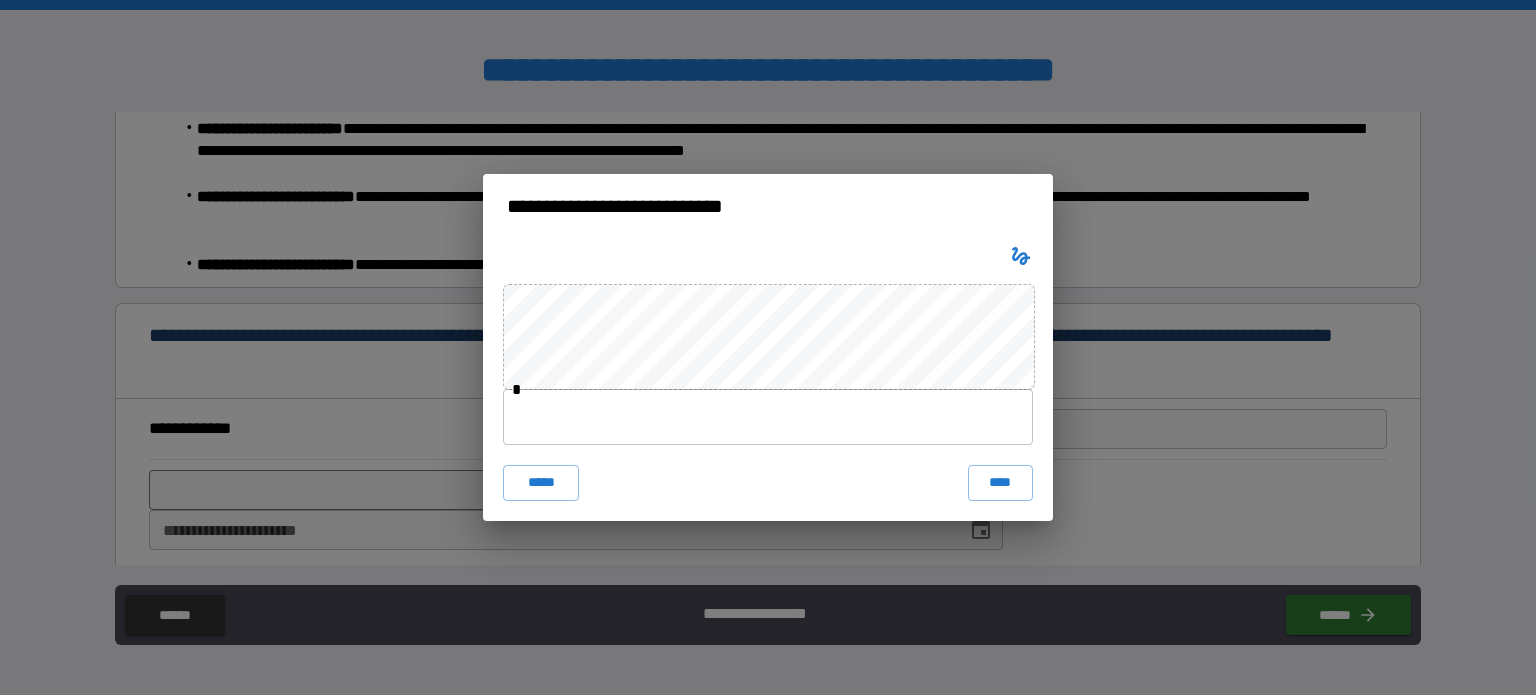 click at bounding box center [768, 417] 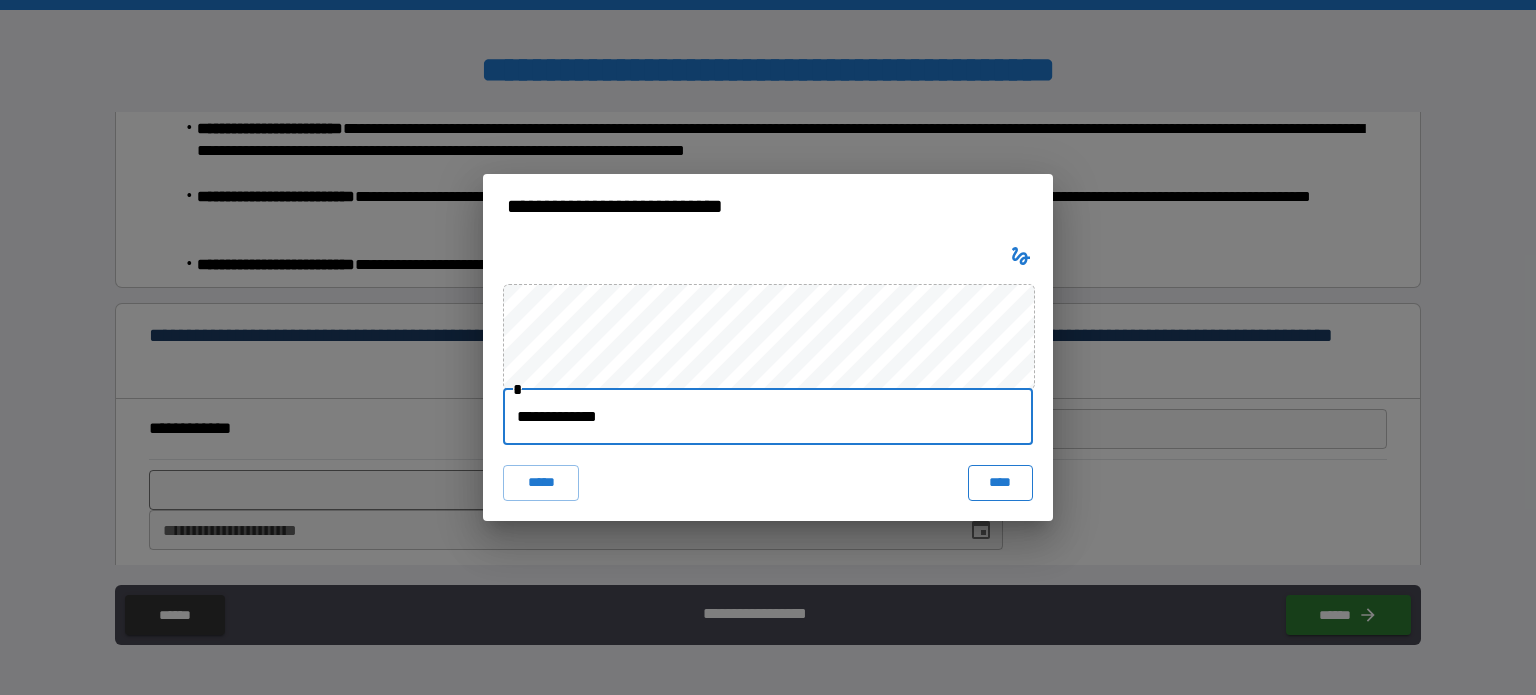 type on "**********" 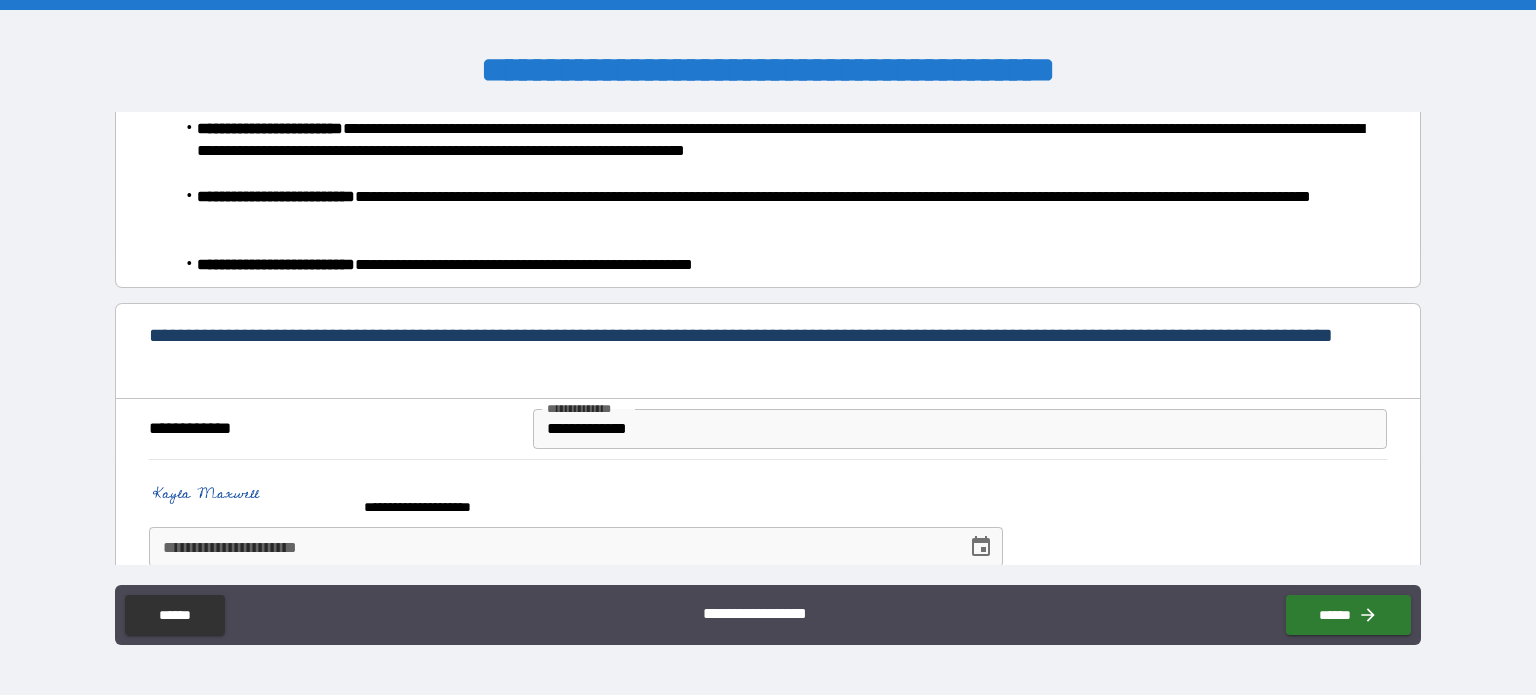 click 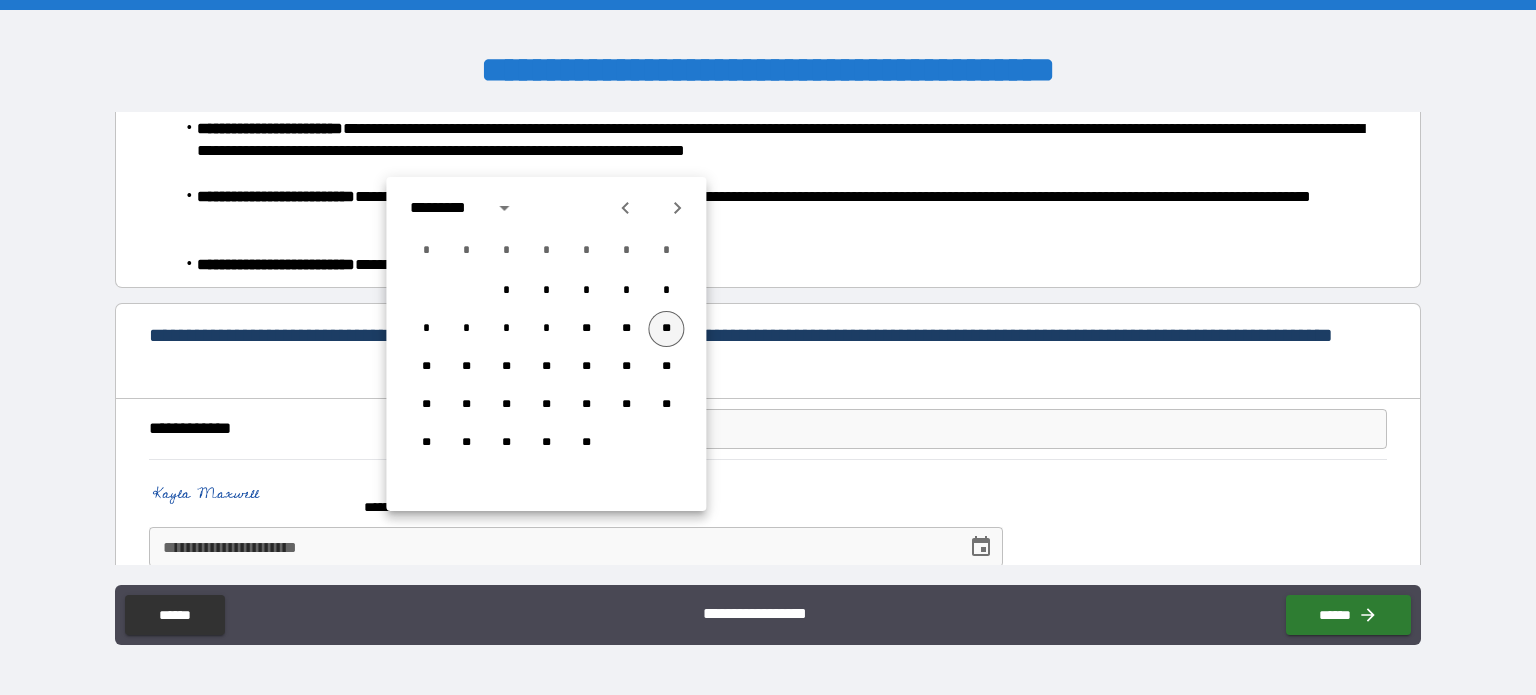 click on "**" at bounding box center [666, 329] 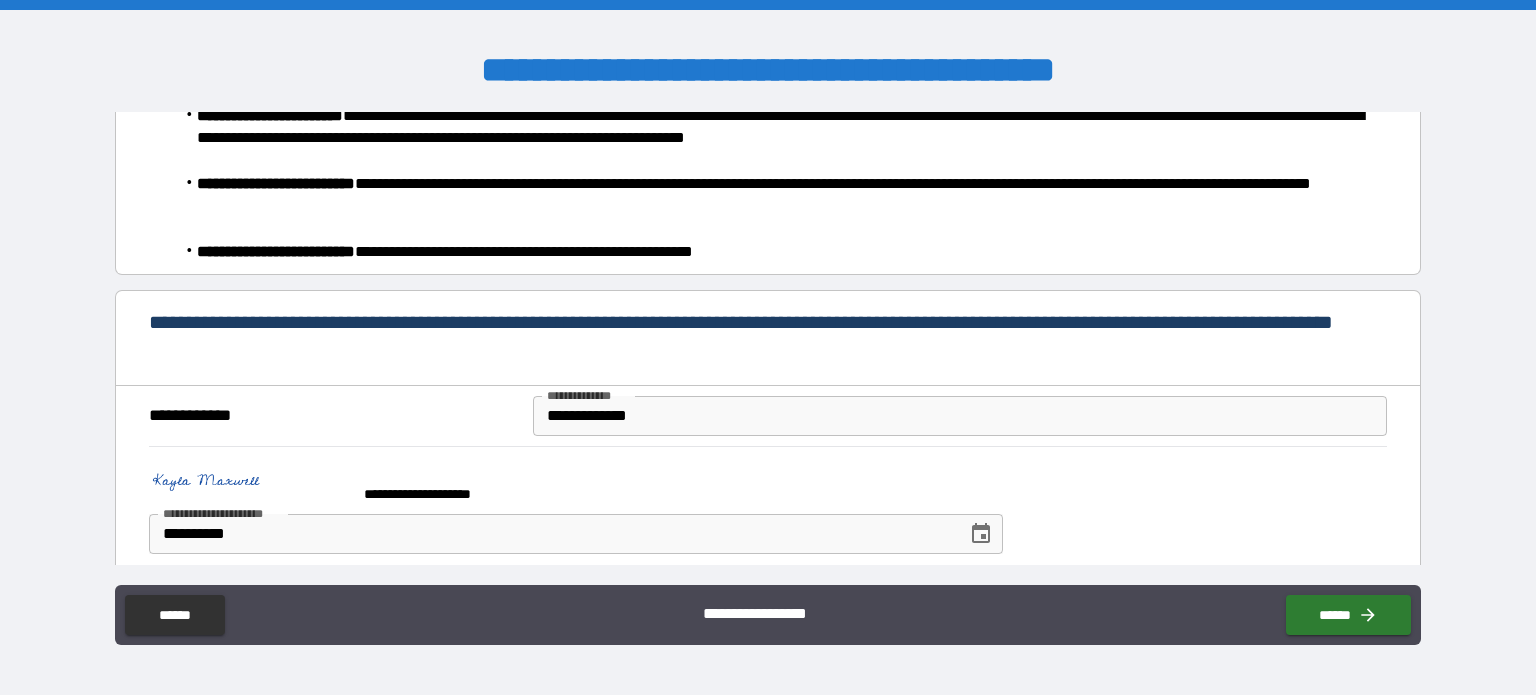 scroll, scrollTop: 6604, scrollLeft: 0, axis: vertical 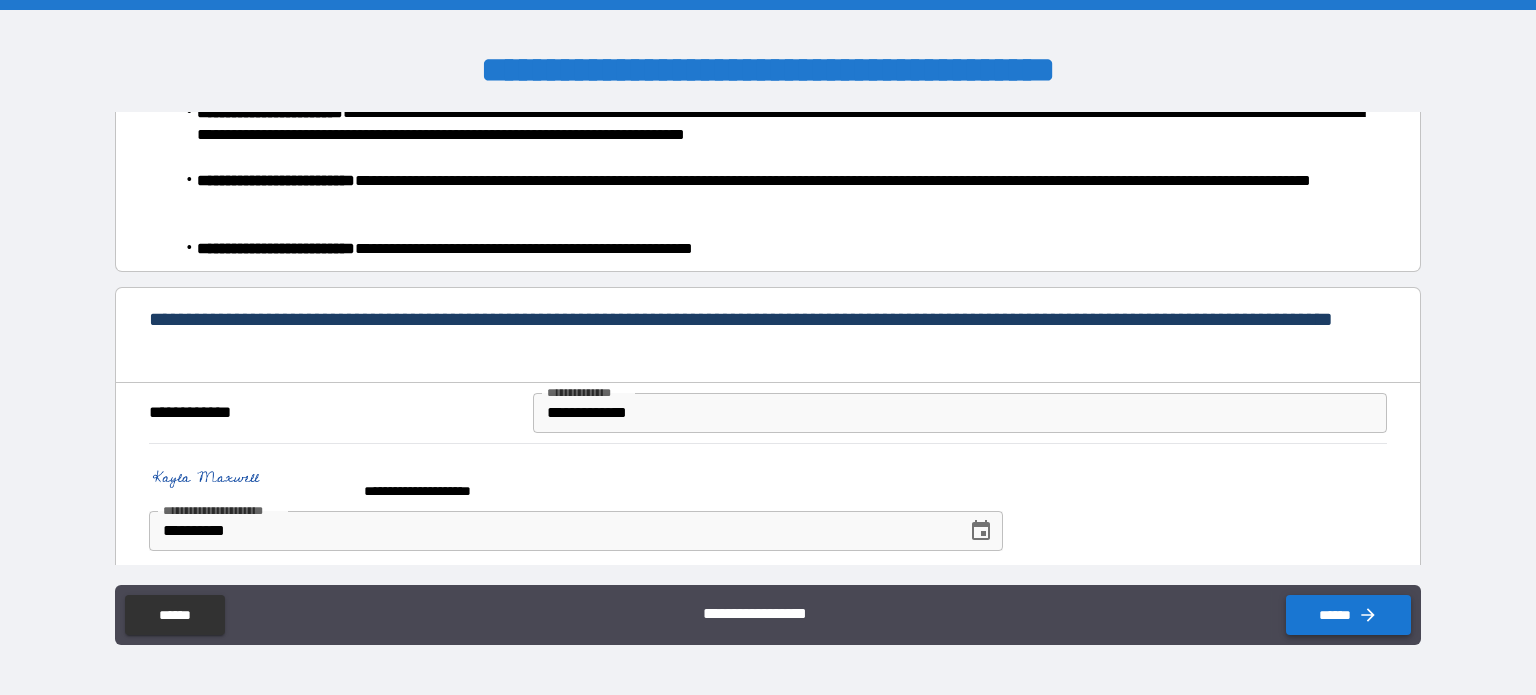 click on "******" at bounding box center [1348, 615] 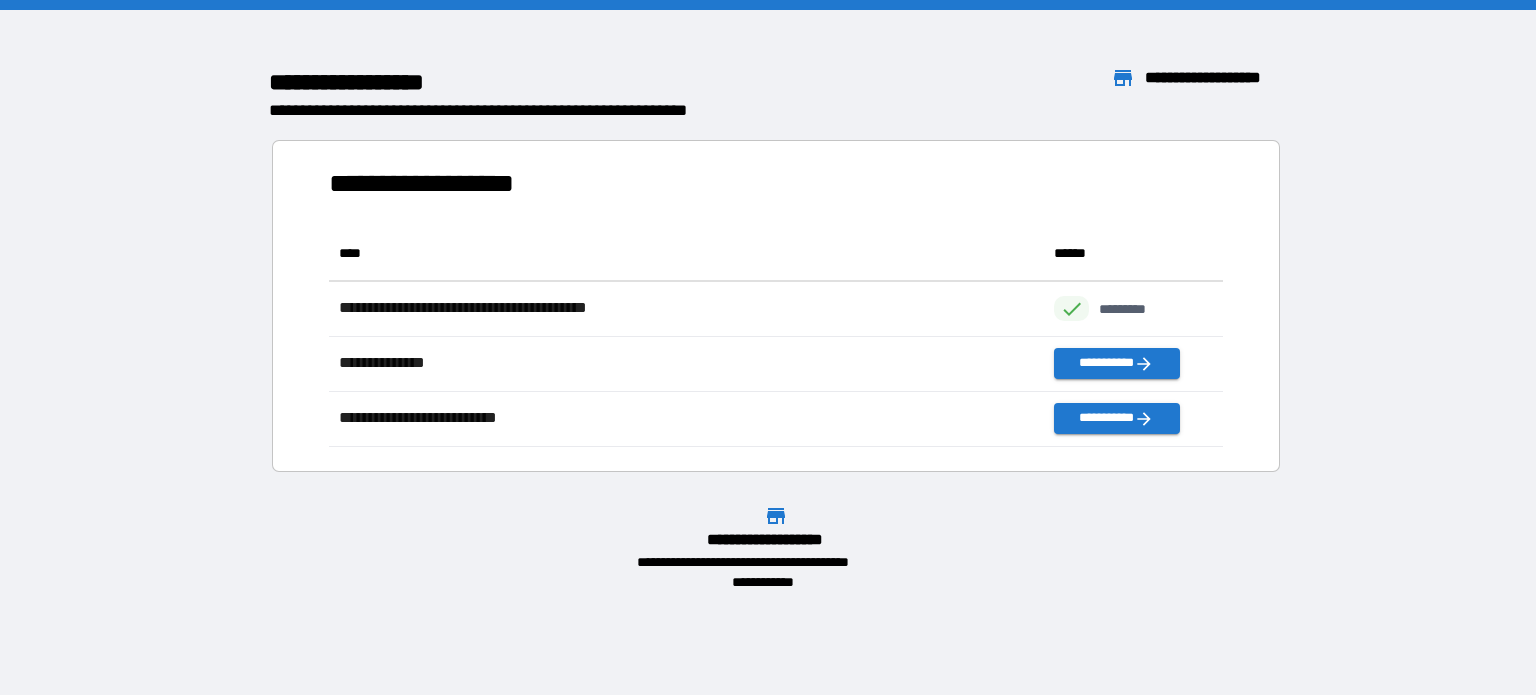 scroll, scrollTop: 16, scrollLeft: 16, axis: both 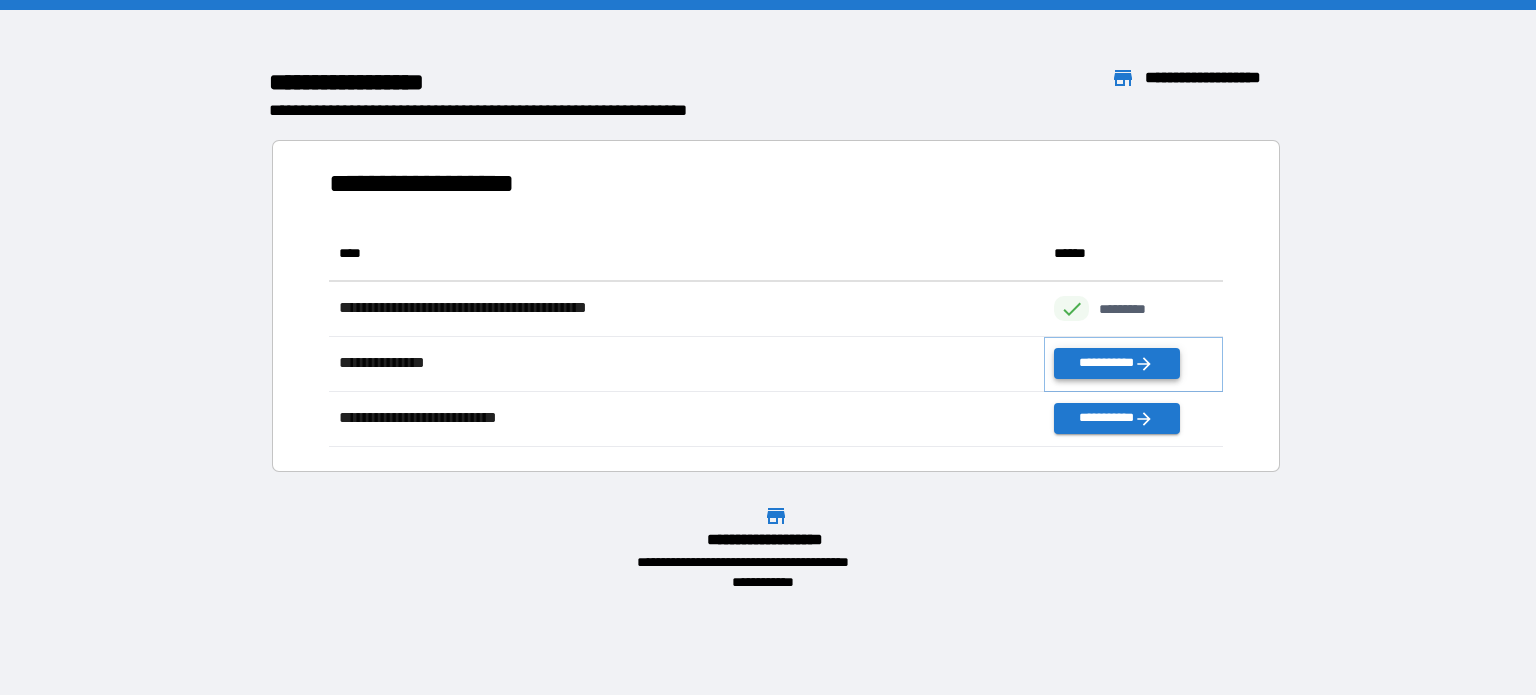 click on "**********" at bounding box center (1116, 363) 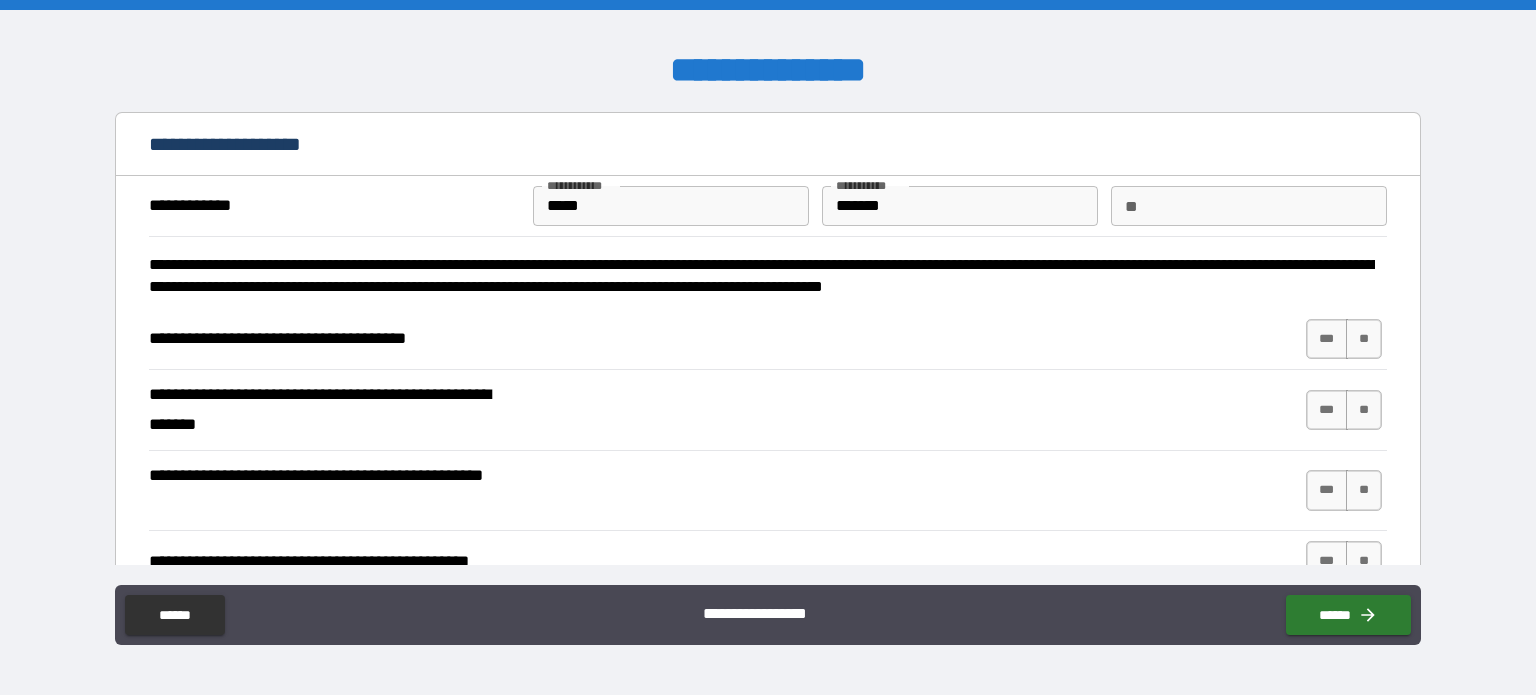 click on "**" at bounding box center (1249, 206) 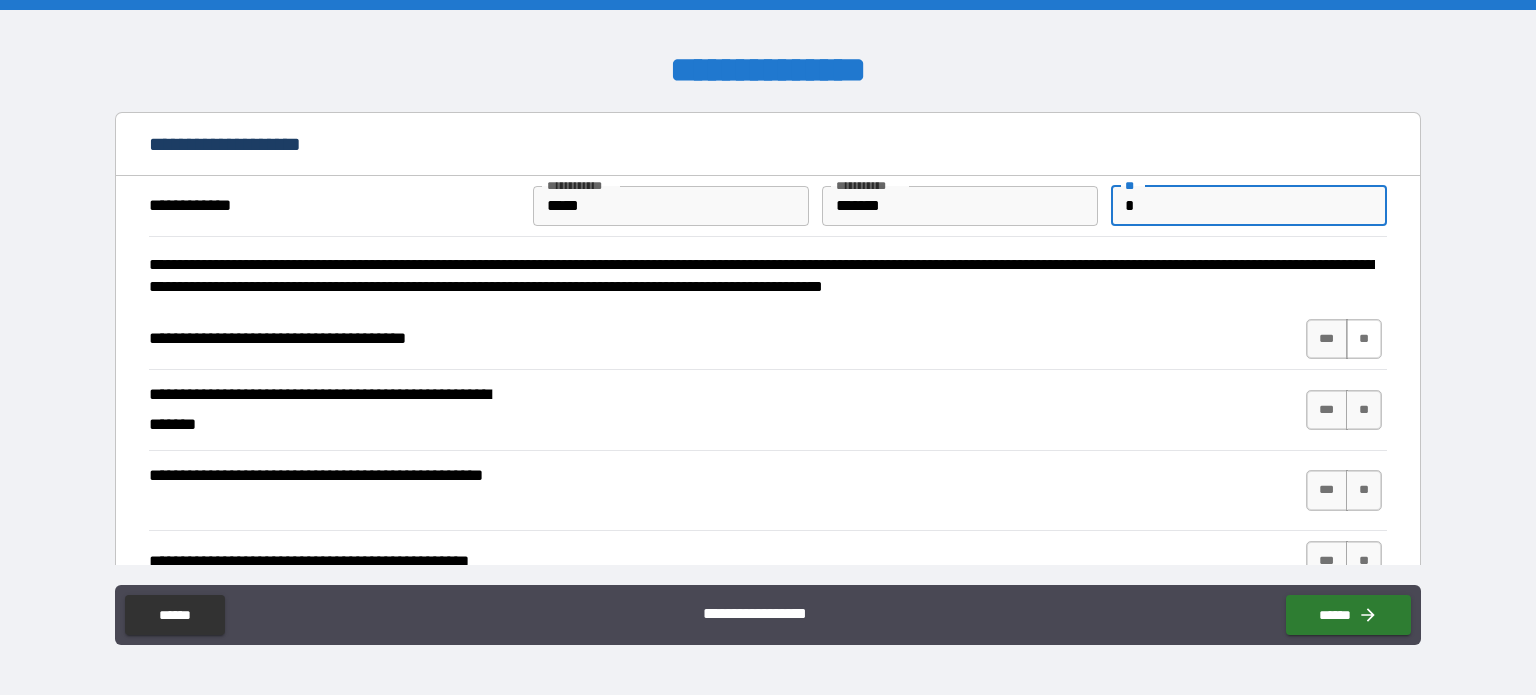 type on "*" 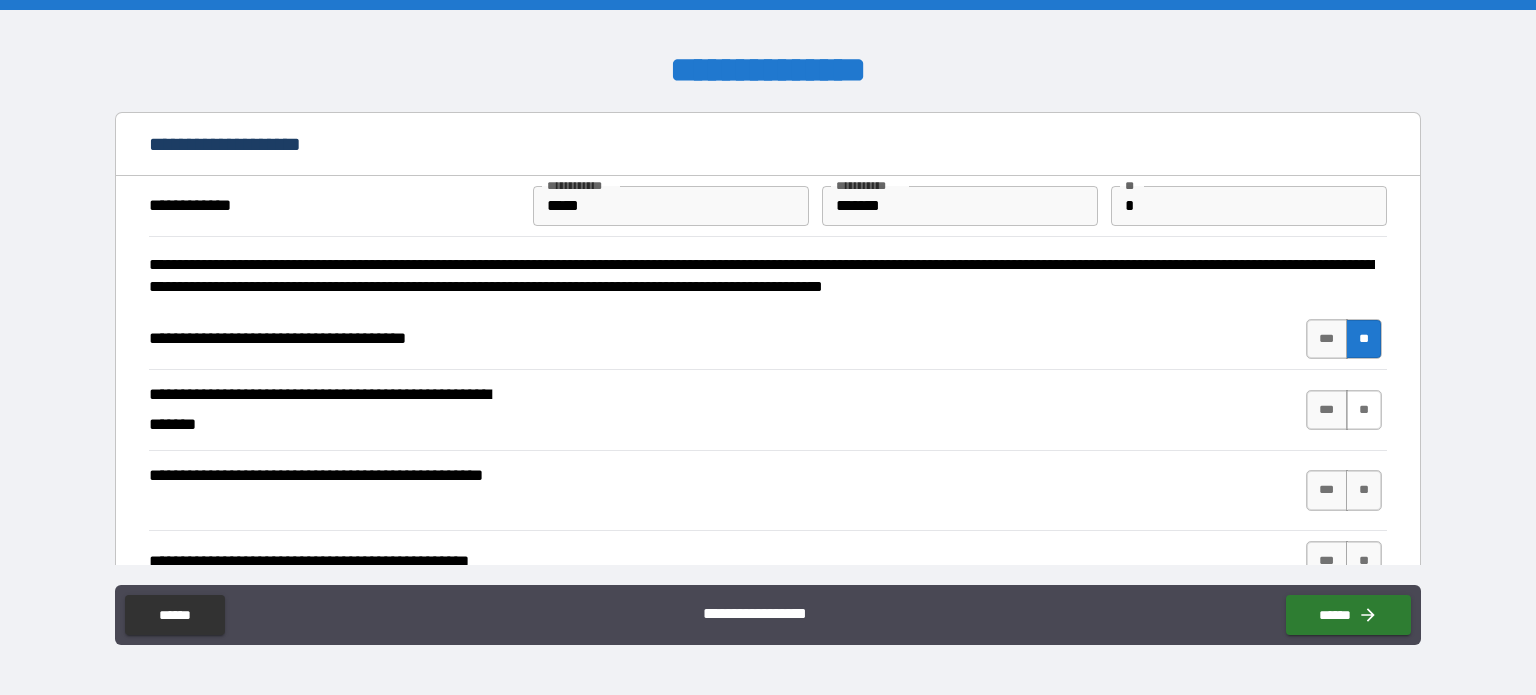click on "**" at bounding box center (1364, 410) 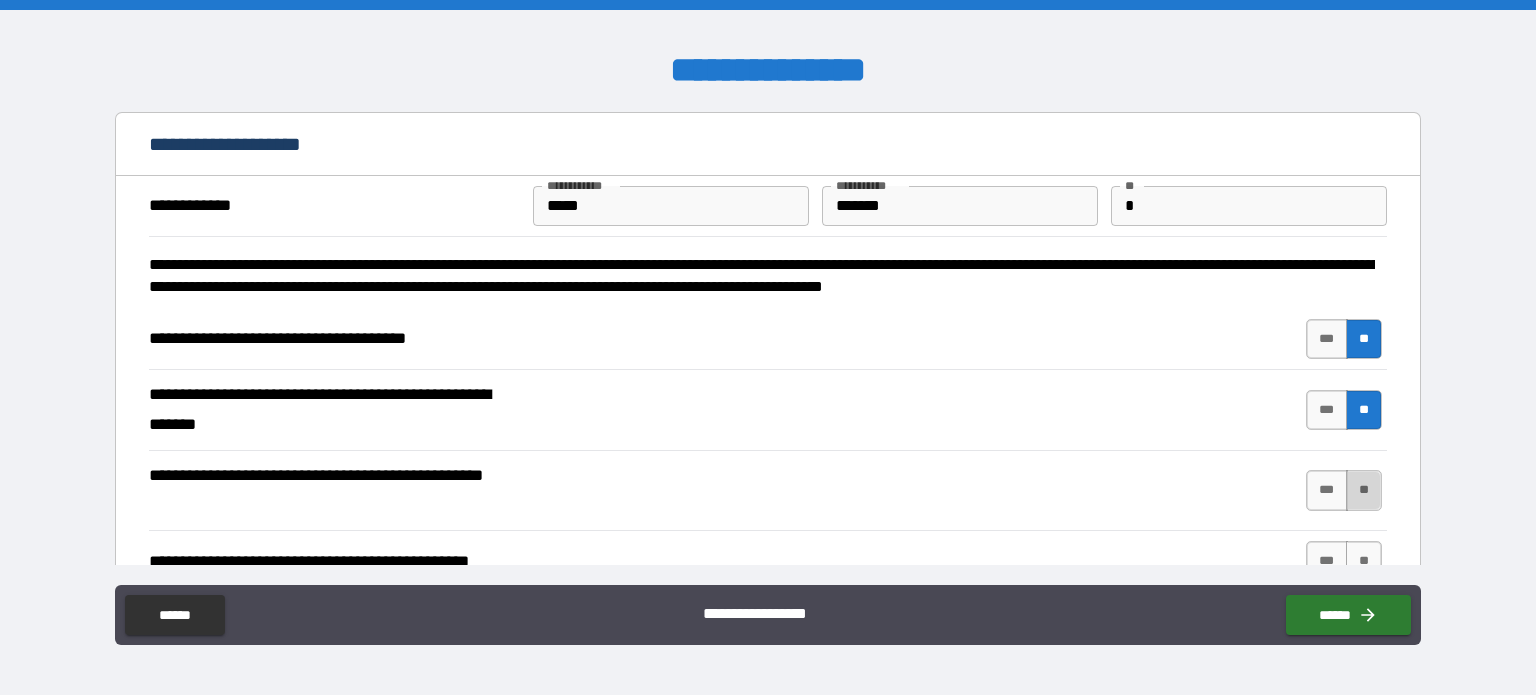 click on "**" at bounding box center [1364, 490] 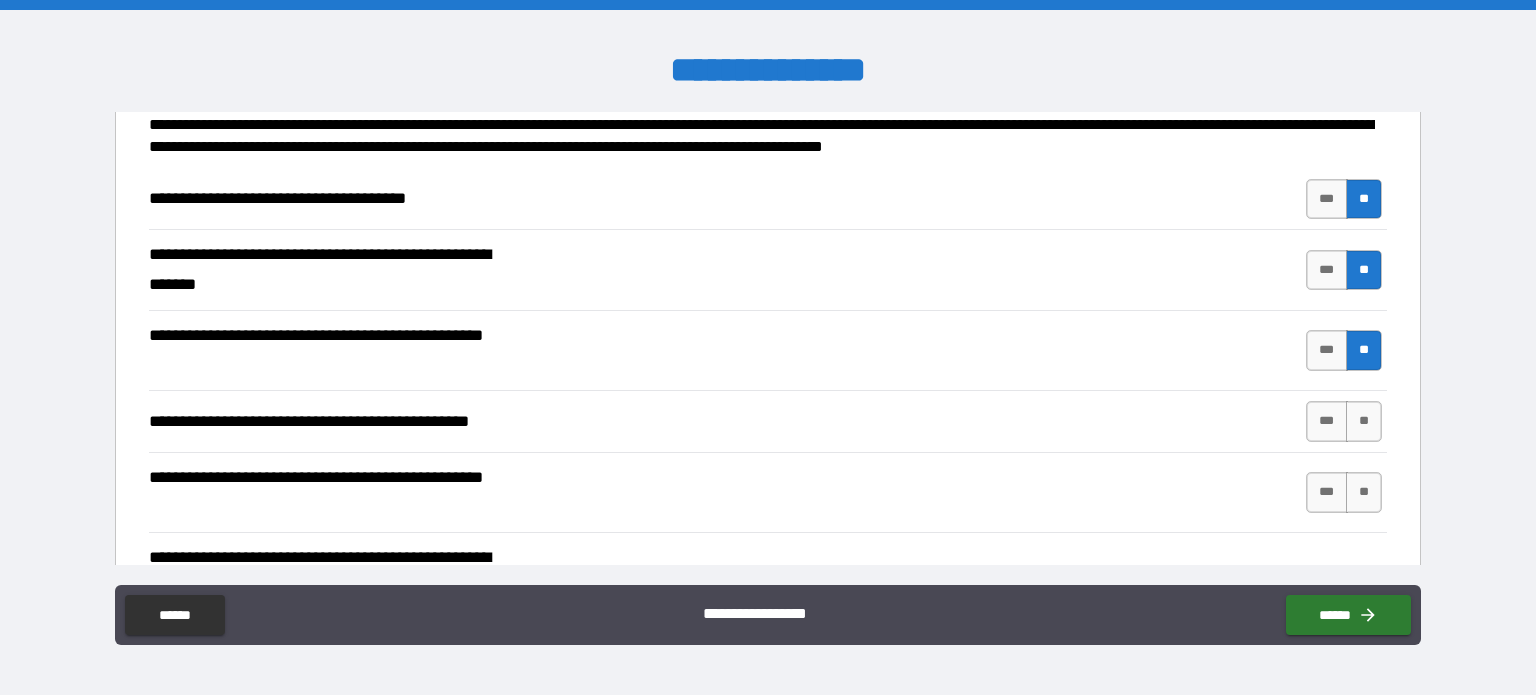 scroll, scrollTop: 200, scrollLeft: 0, axis: vertical 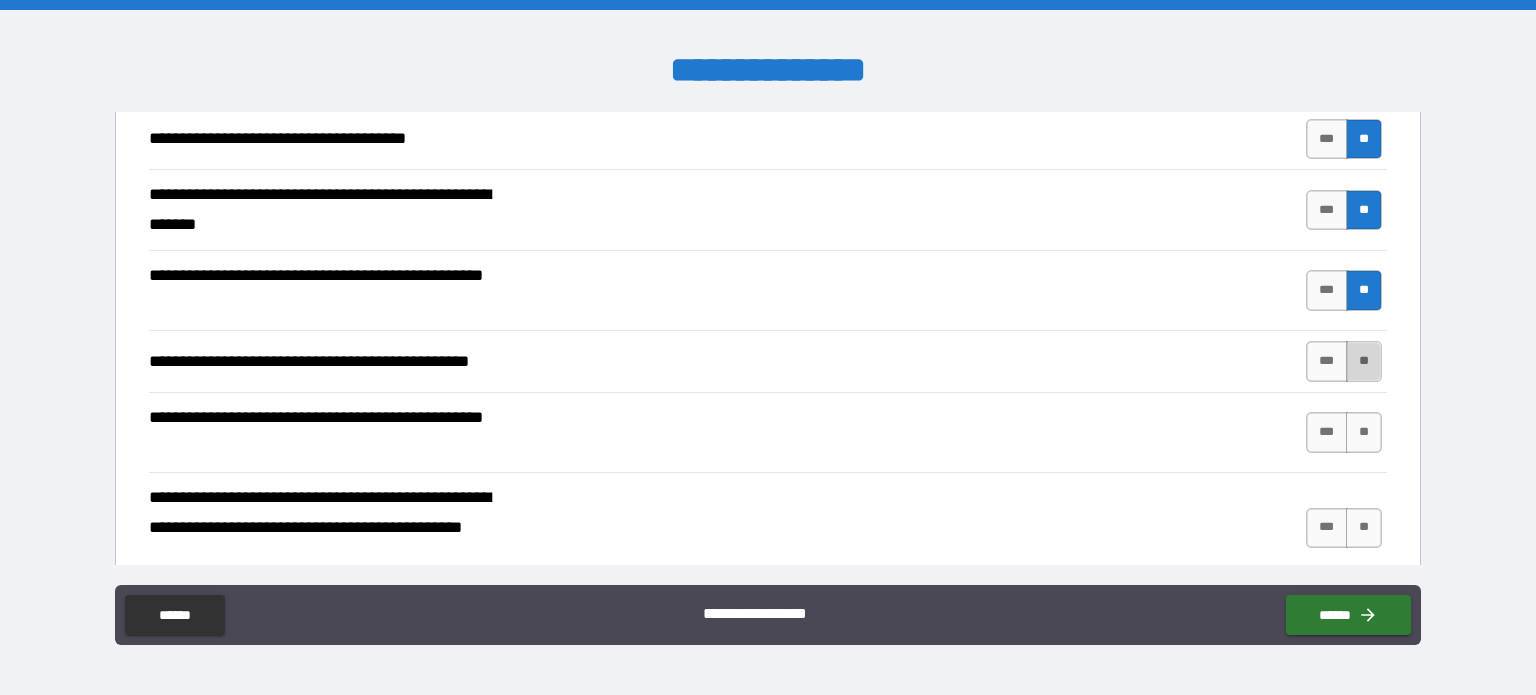 click on "**" at bounding box center (1364, 361) 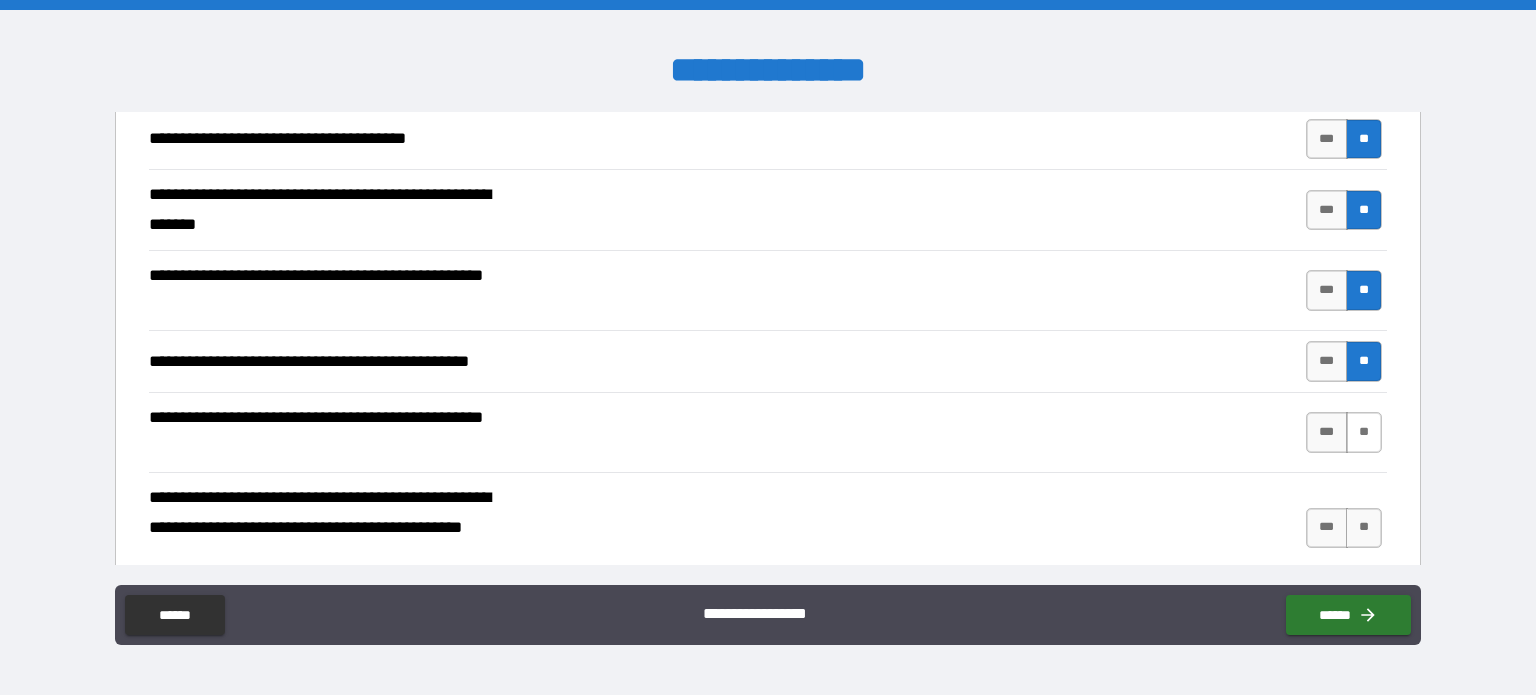 click on "**" at bounding box center (1364, 432) 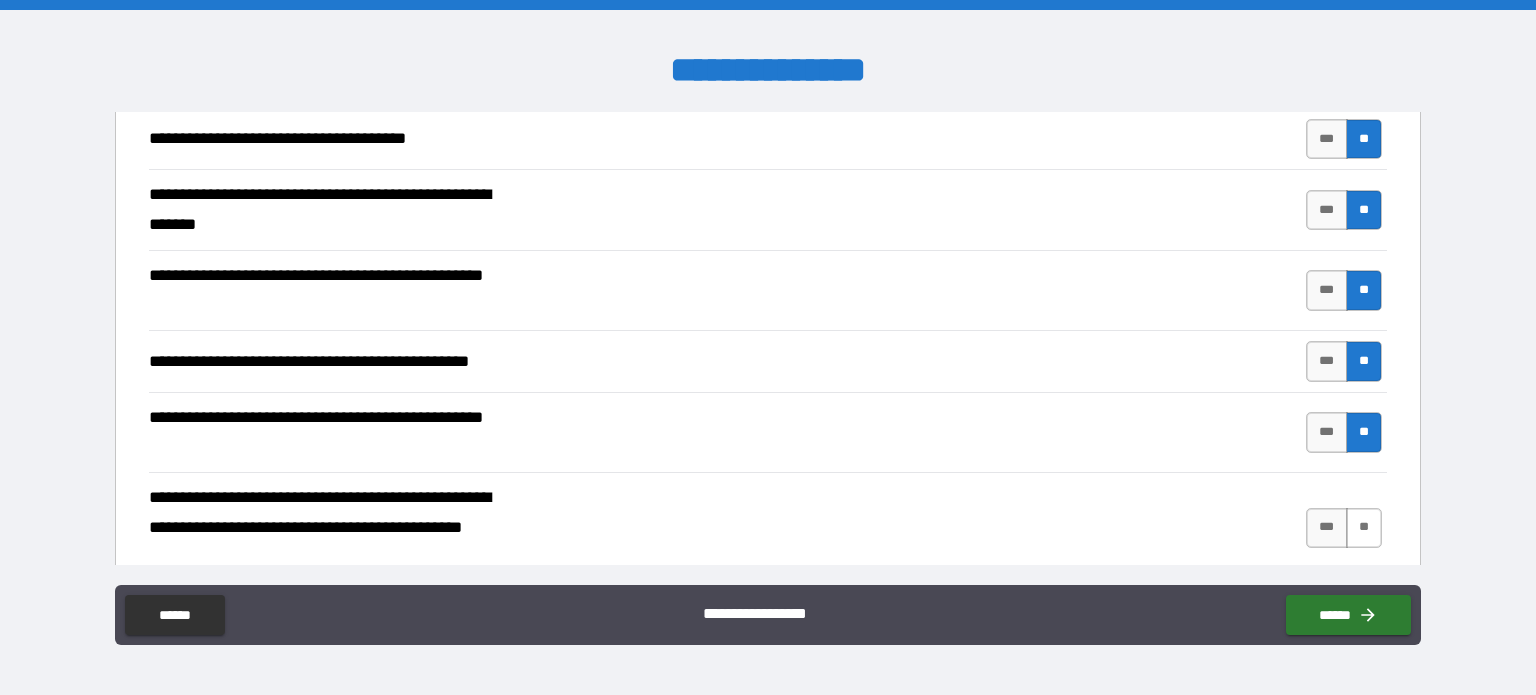click on "**" at bounding box center [1364, 528] 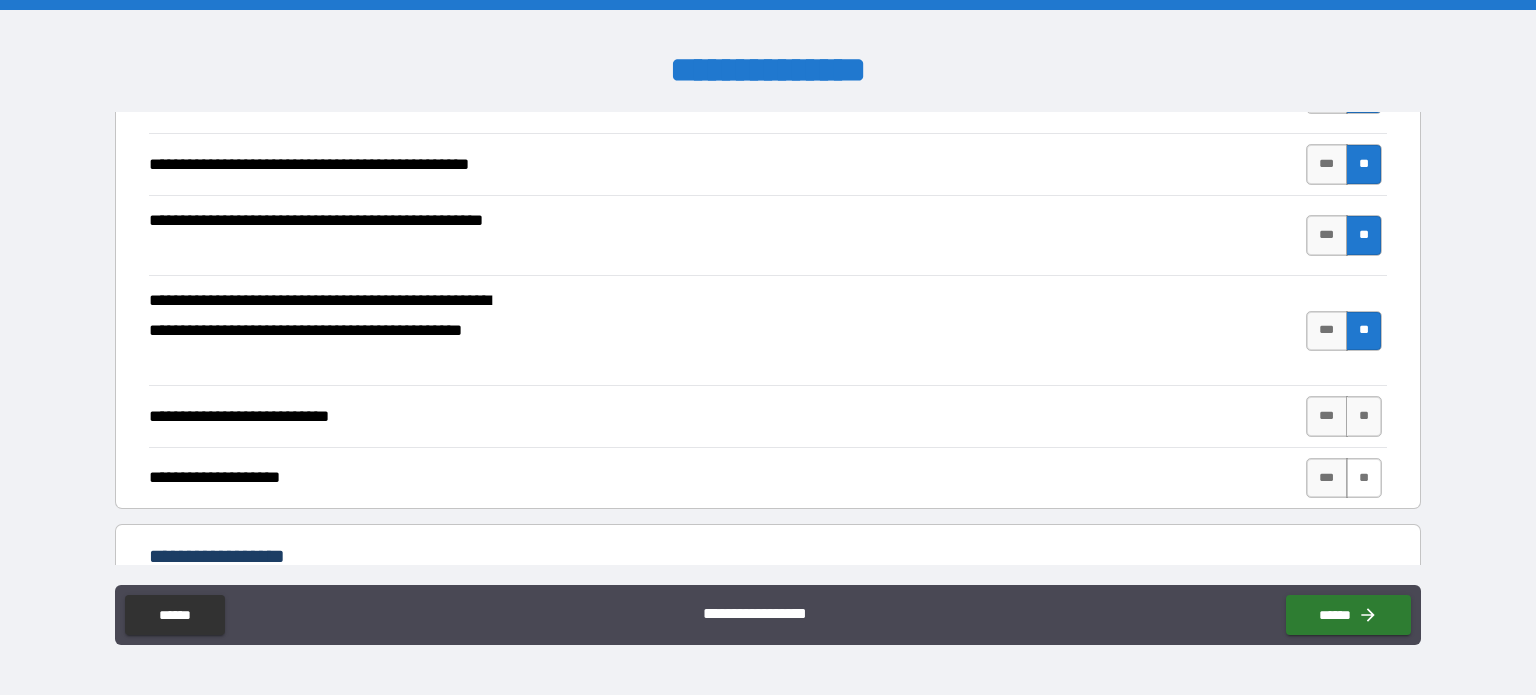 scroll, scrollTop: 400, scrollLeft: 0, axis: vertical 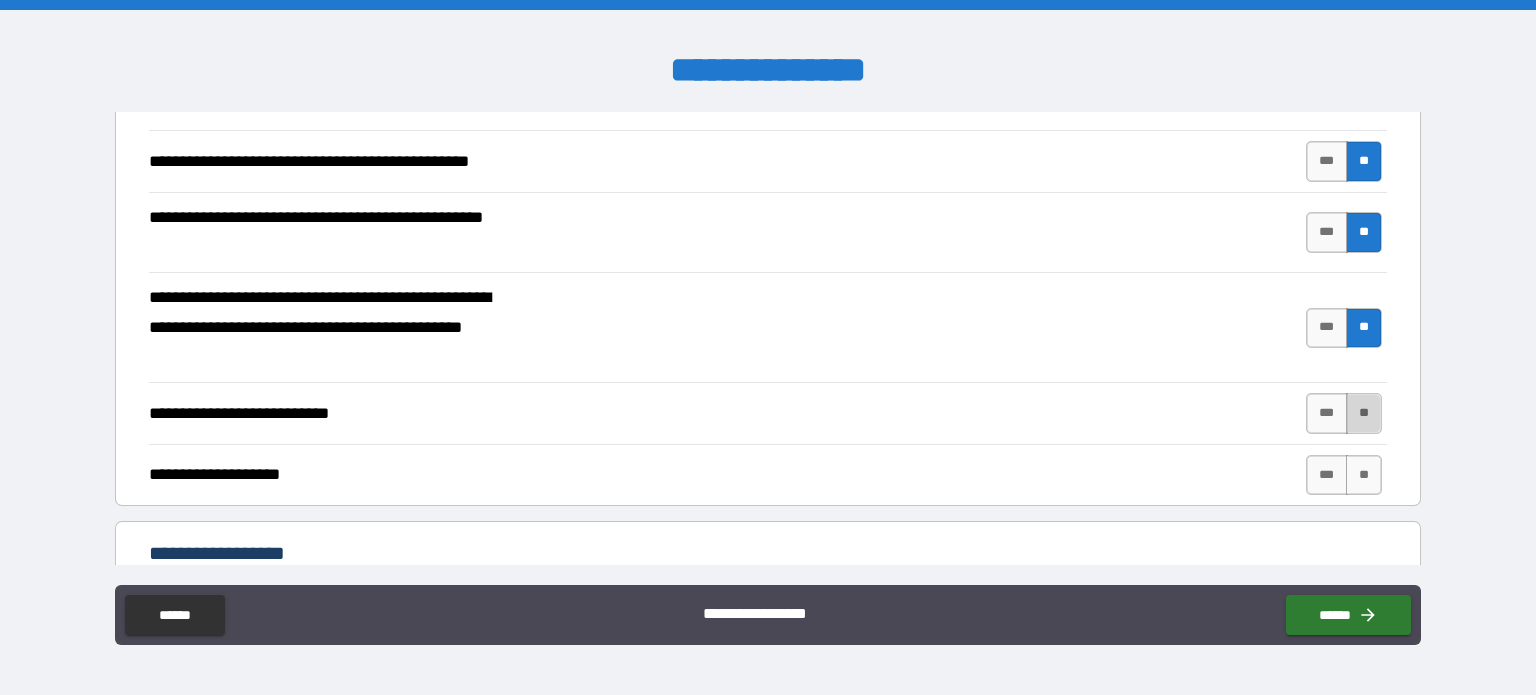click on "**" at bounding box center (1364, 413) 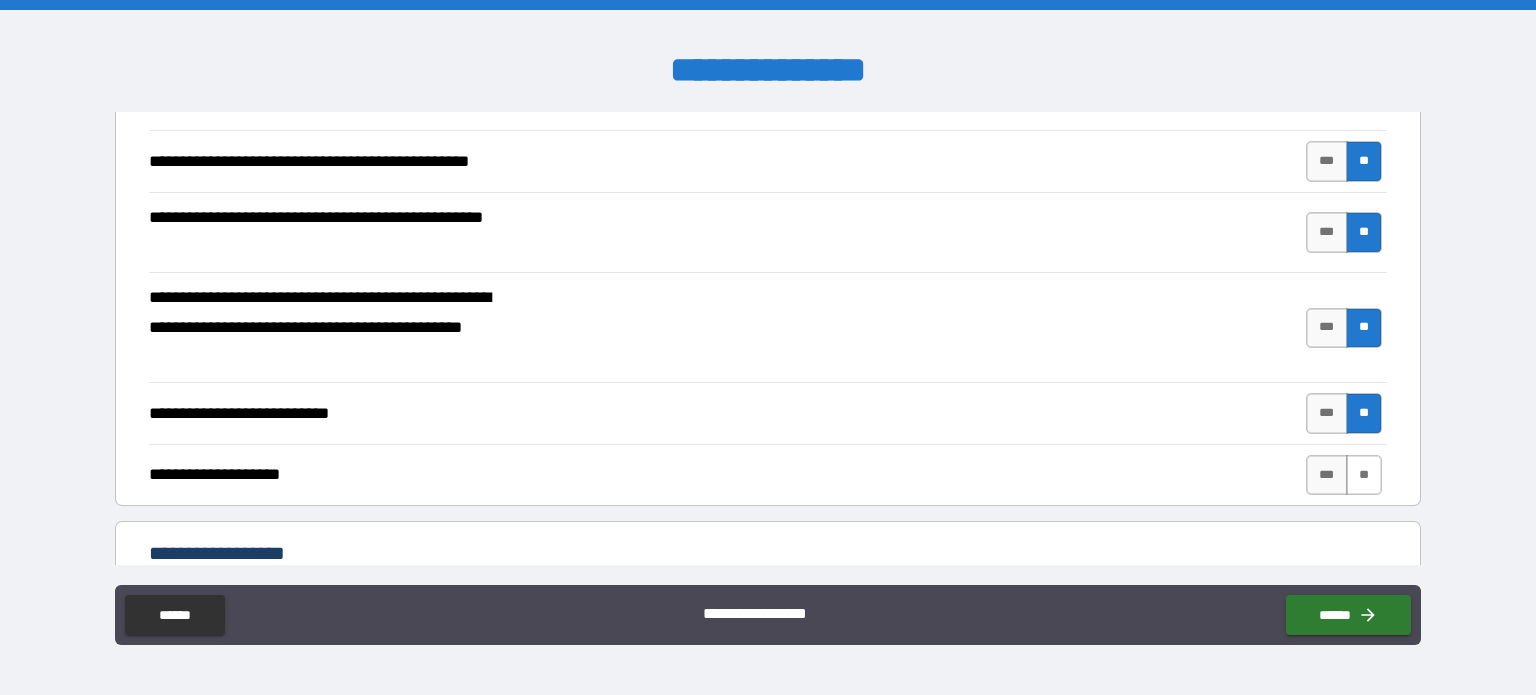 click on "**" at bounding box center (1364, 475) 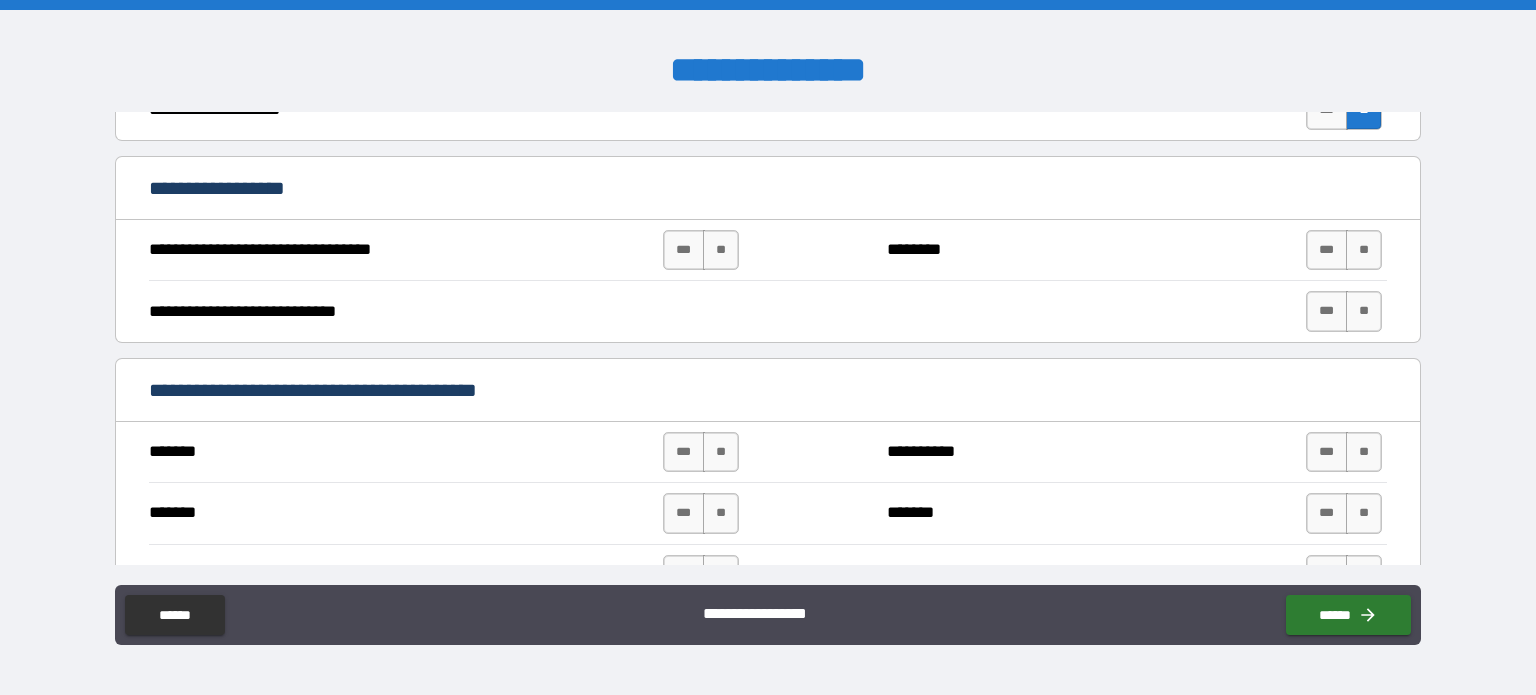 scroll, scrollTop: 800, scrollLeft: 0, axis: vertical 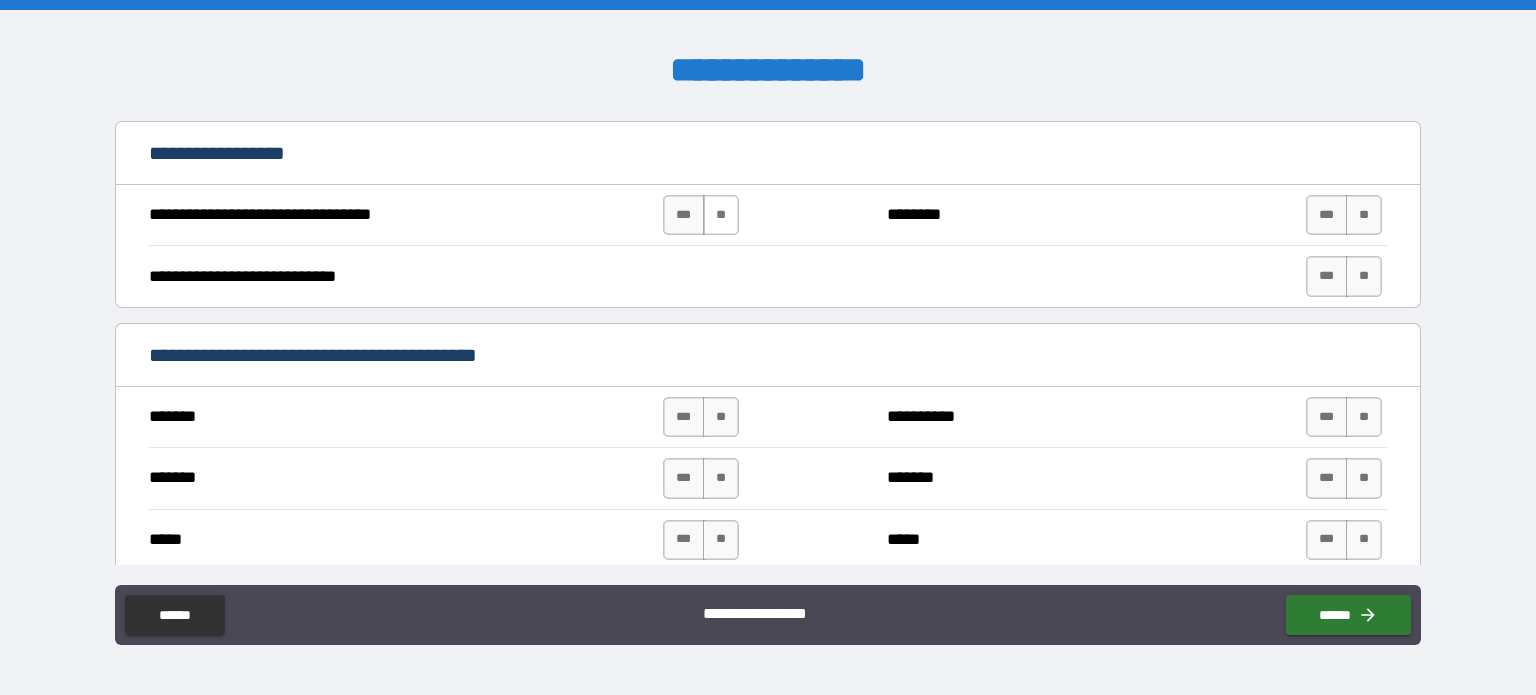 click on "**" at bounding box center (721, 215) 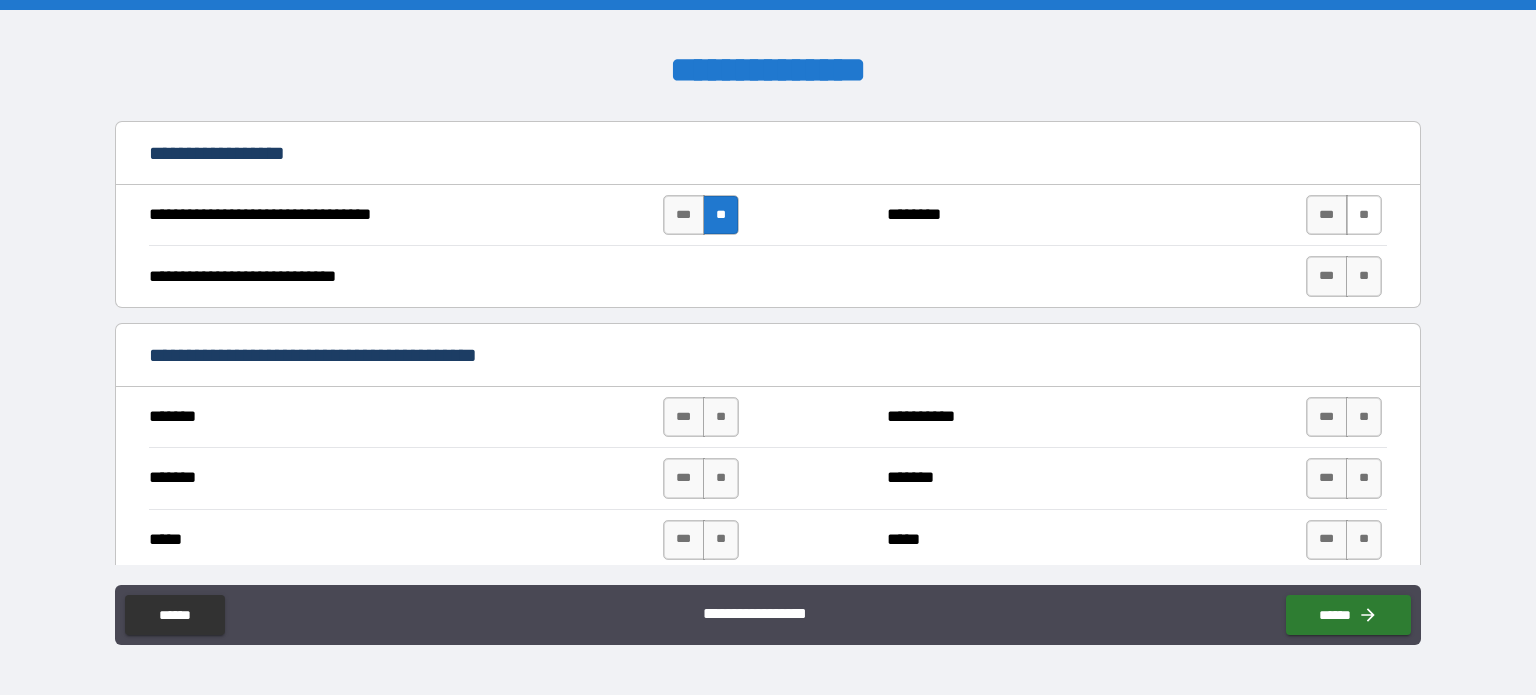 click on "**" at bounding box center [1364, 215] 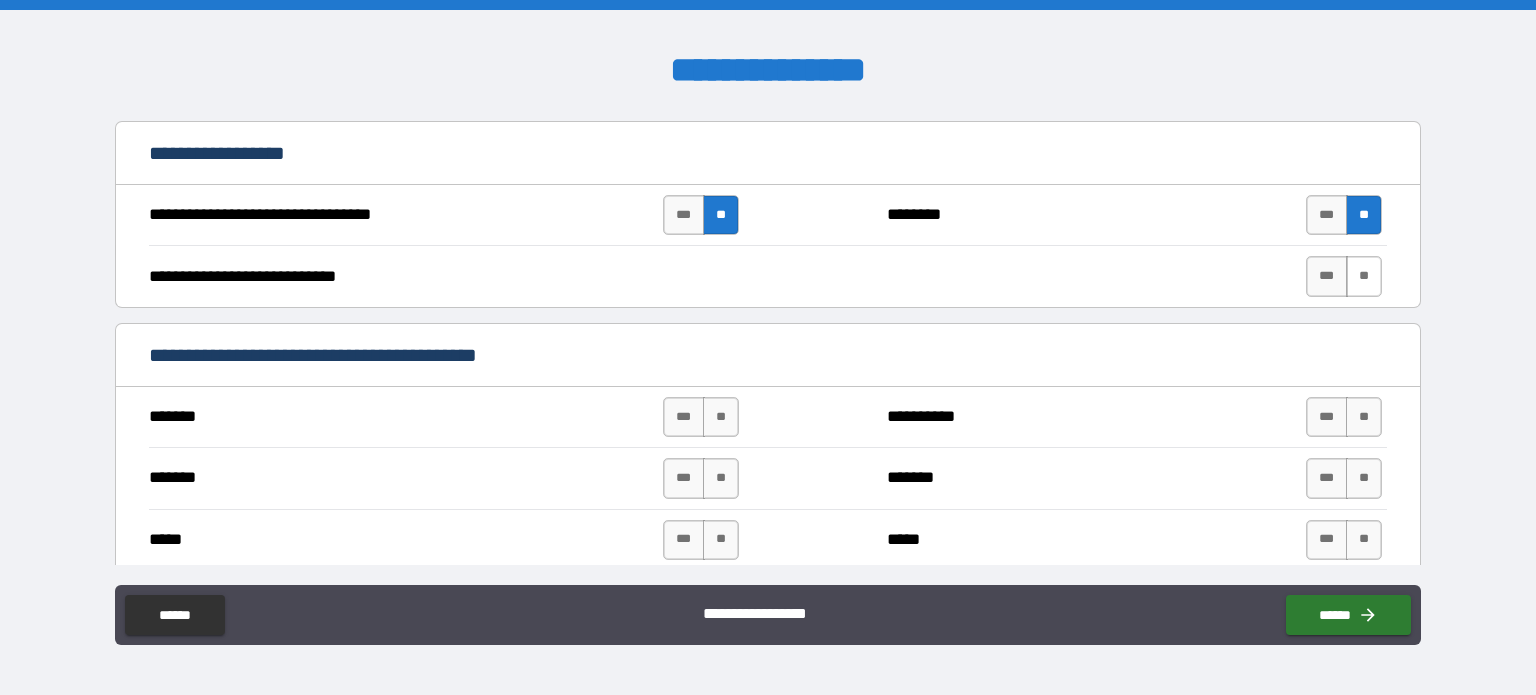 click on "**" at bounding box center (1364, 276) 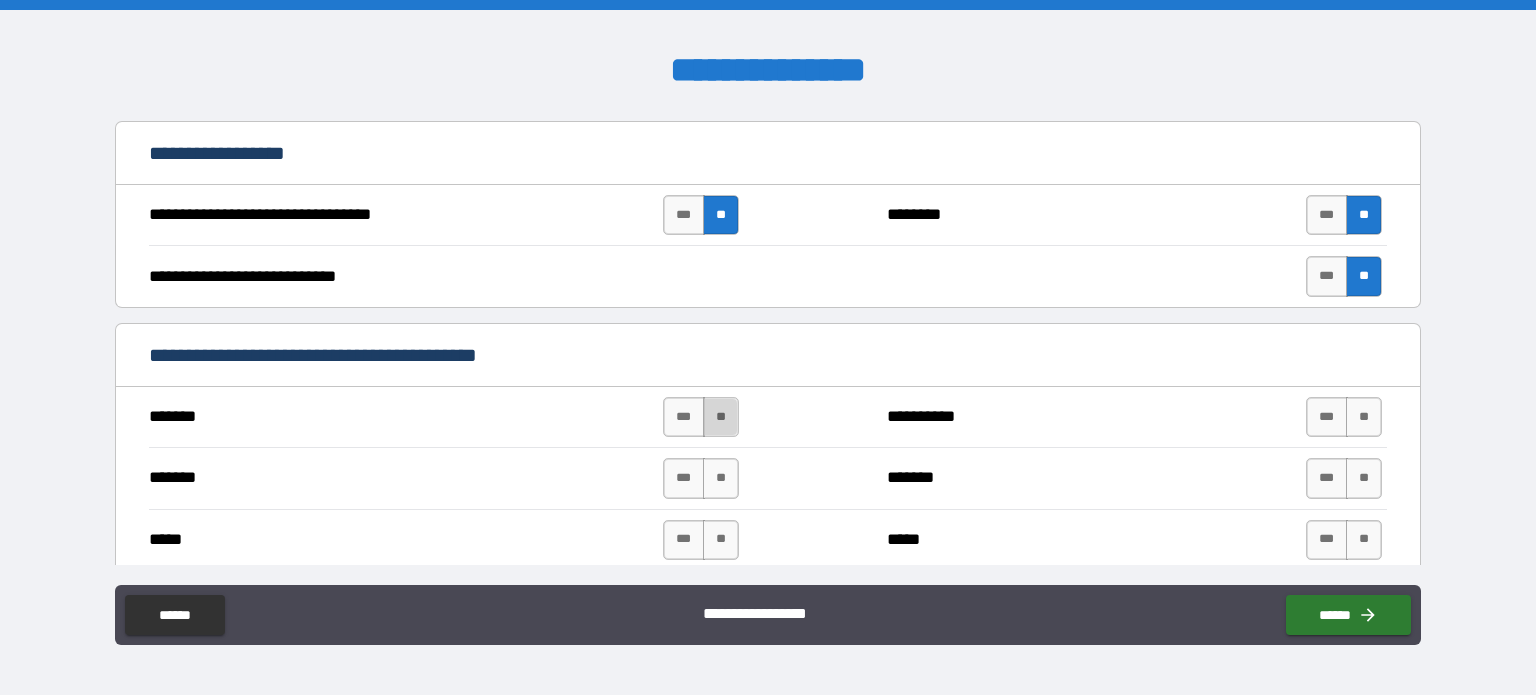 click on "**" at bounding box center (721, 417) 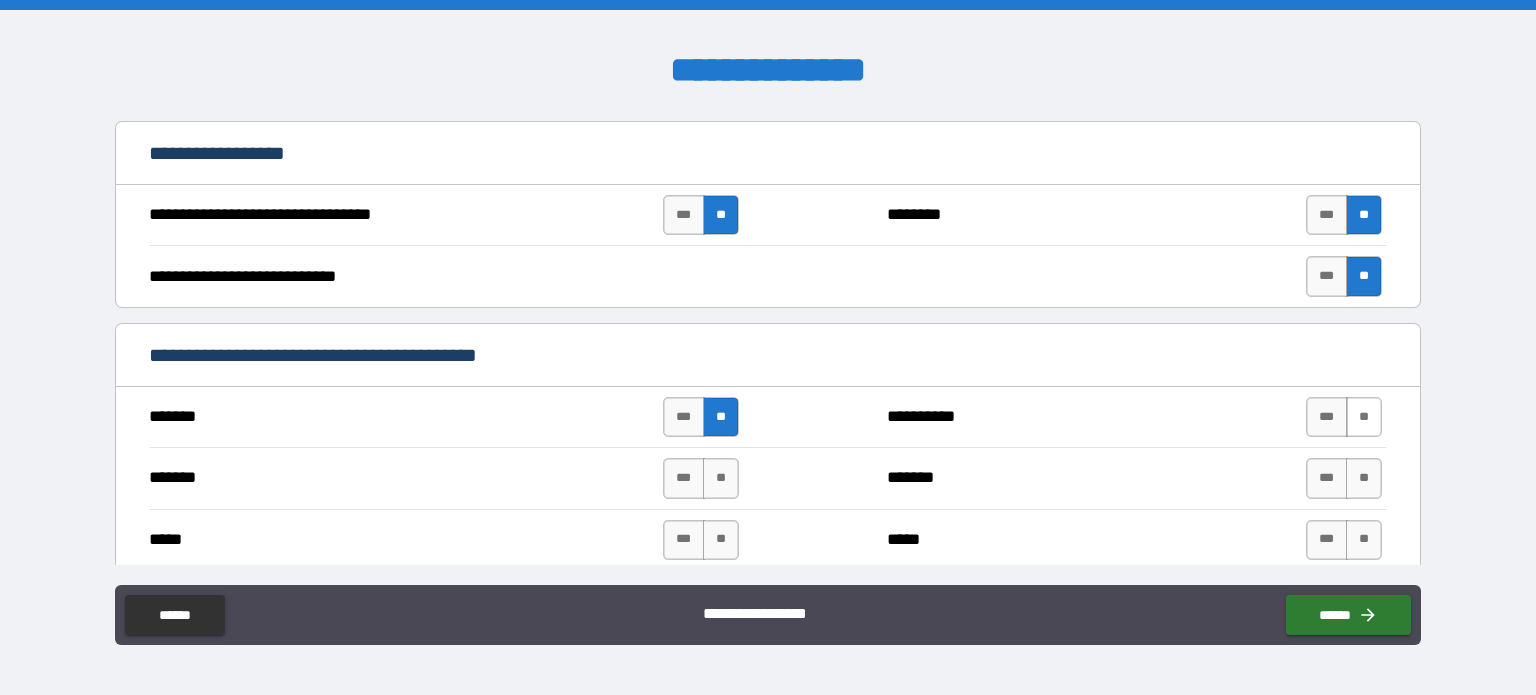 click on "**" at bounding box center (1364, 417) 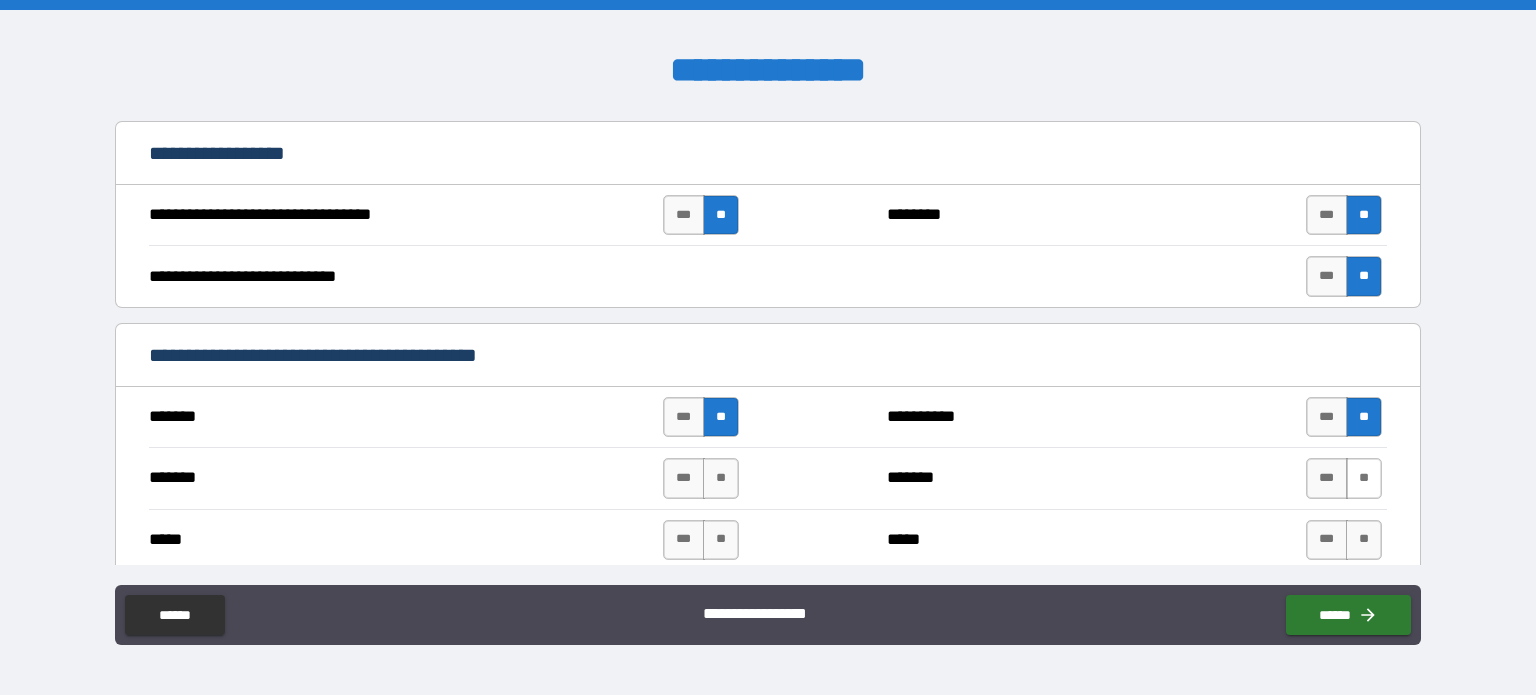 click on "**" at bounding box center [1364, 478] 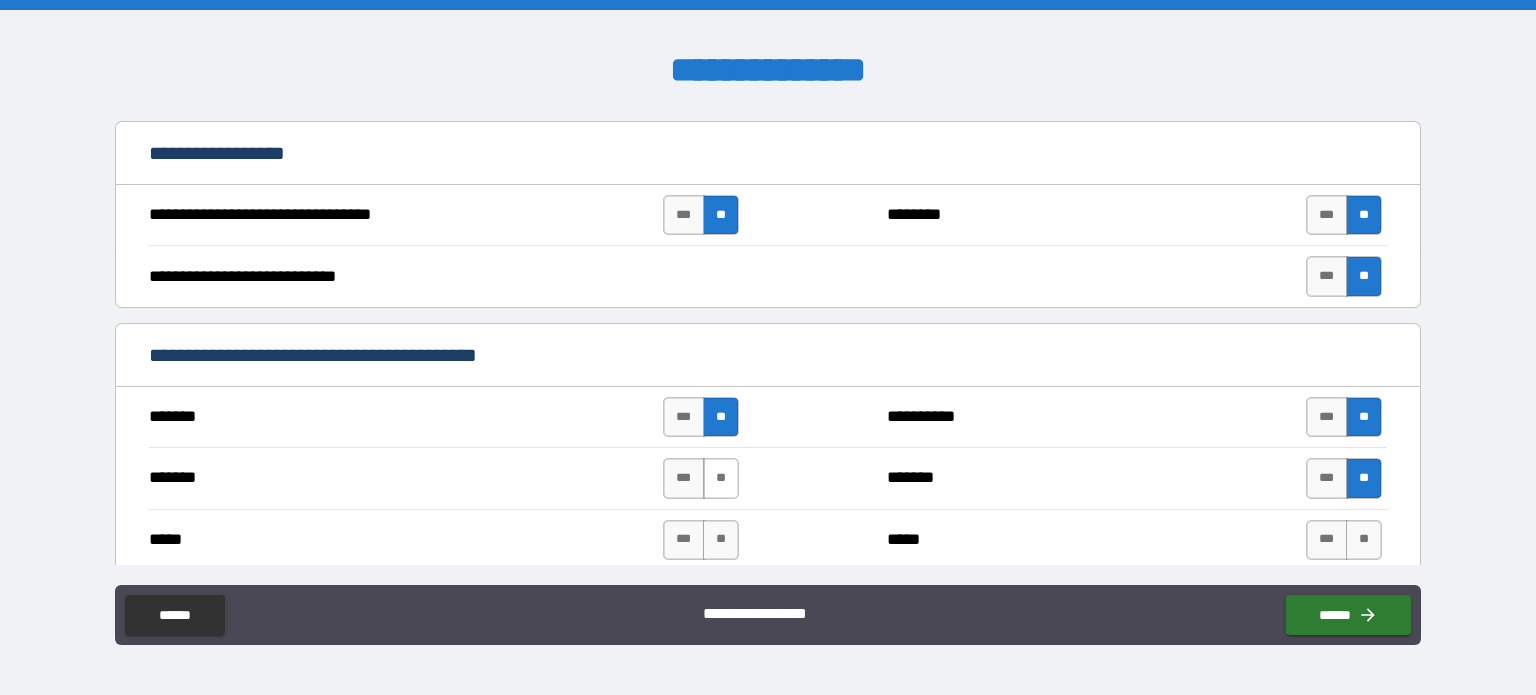 click on "**" at bounding box center [721, 478] 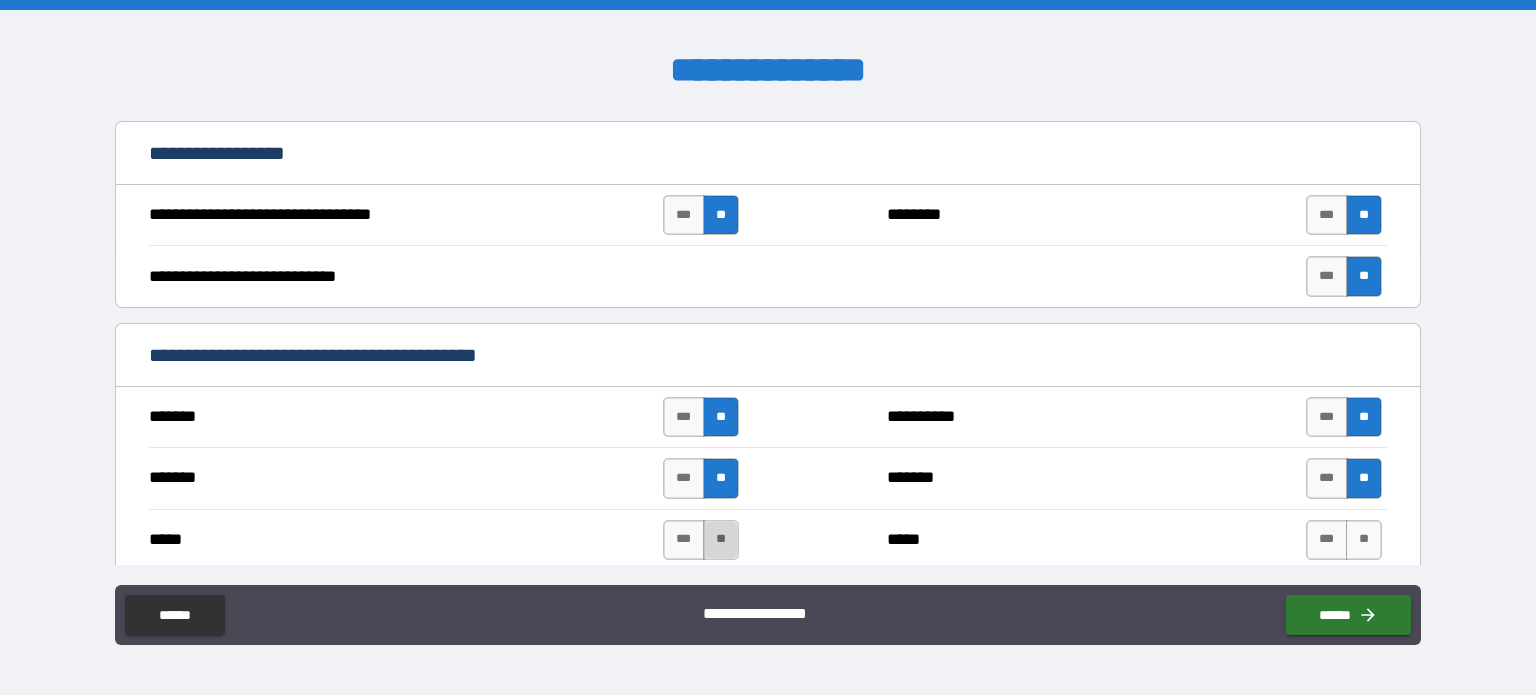 click on "**" at bounding box center (721, 540) 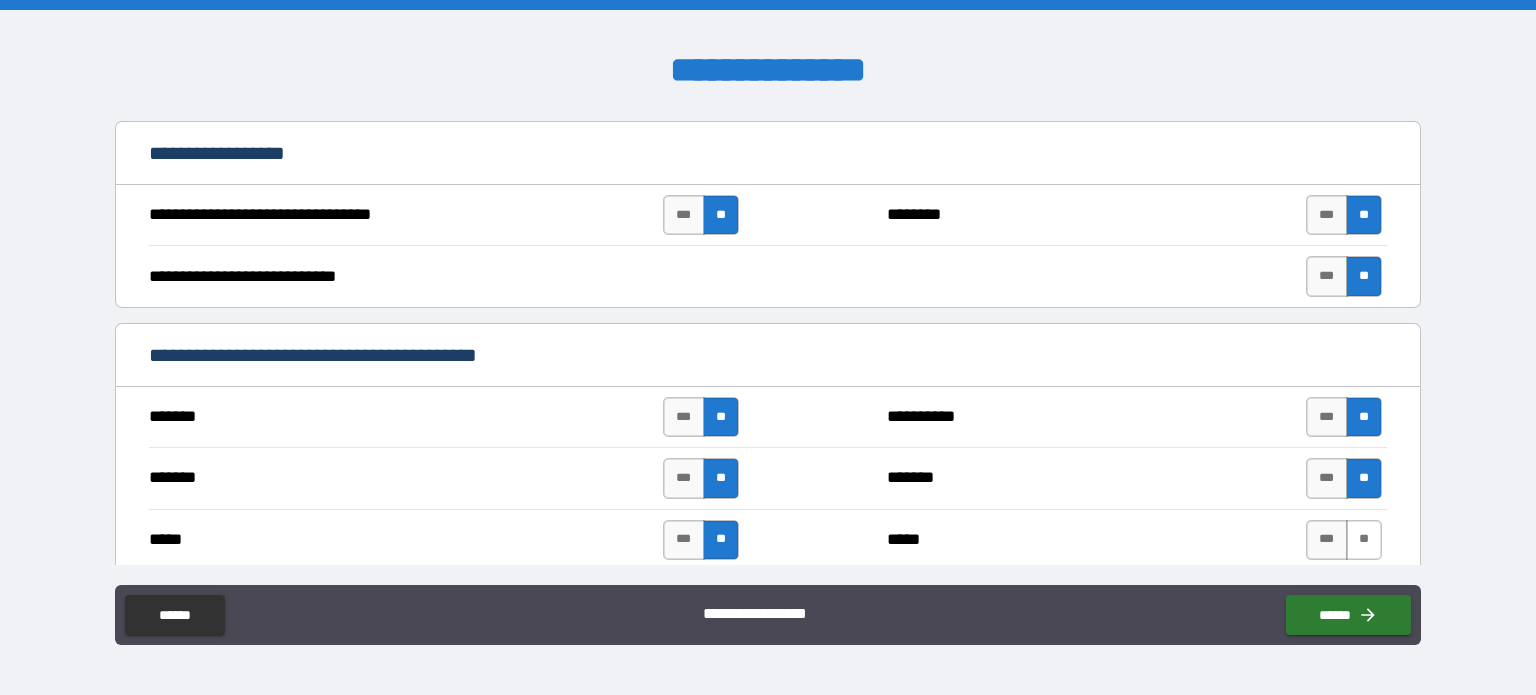 click on "**" at bounding box center [1364, 540] 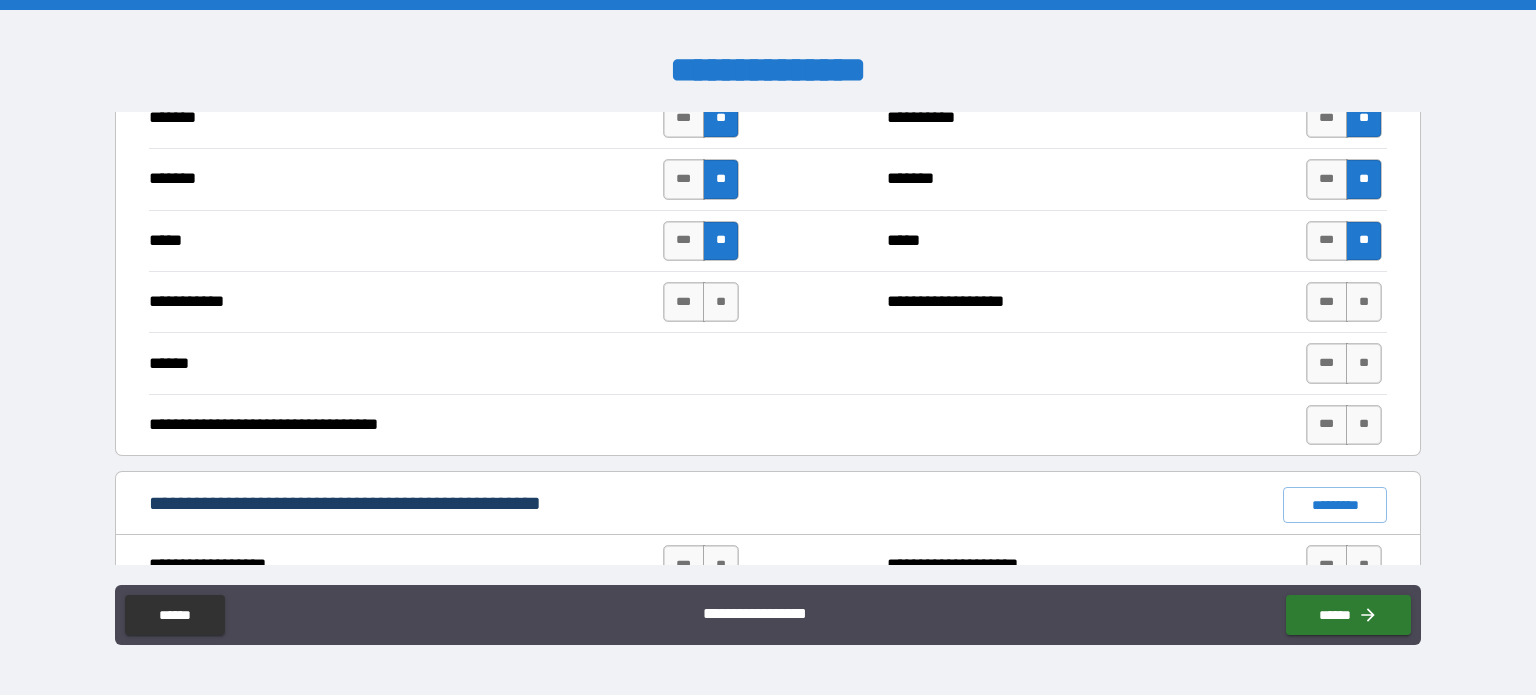 scroll, scrollTop: 1100, scrollLeft: 0, axis: vertical 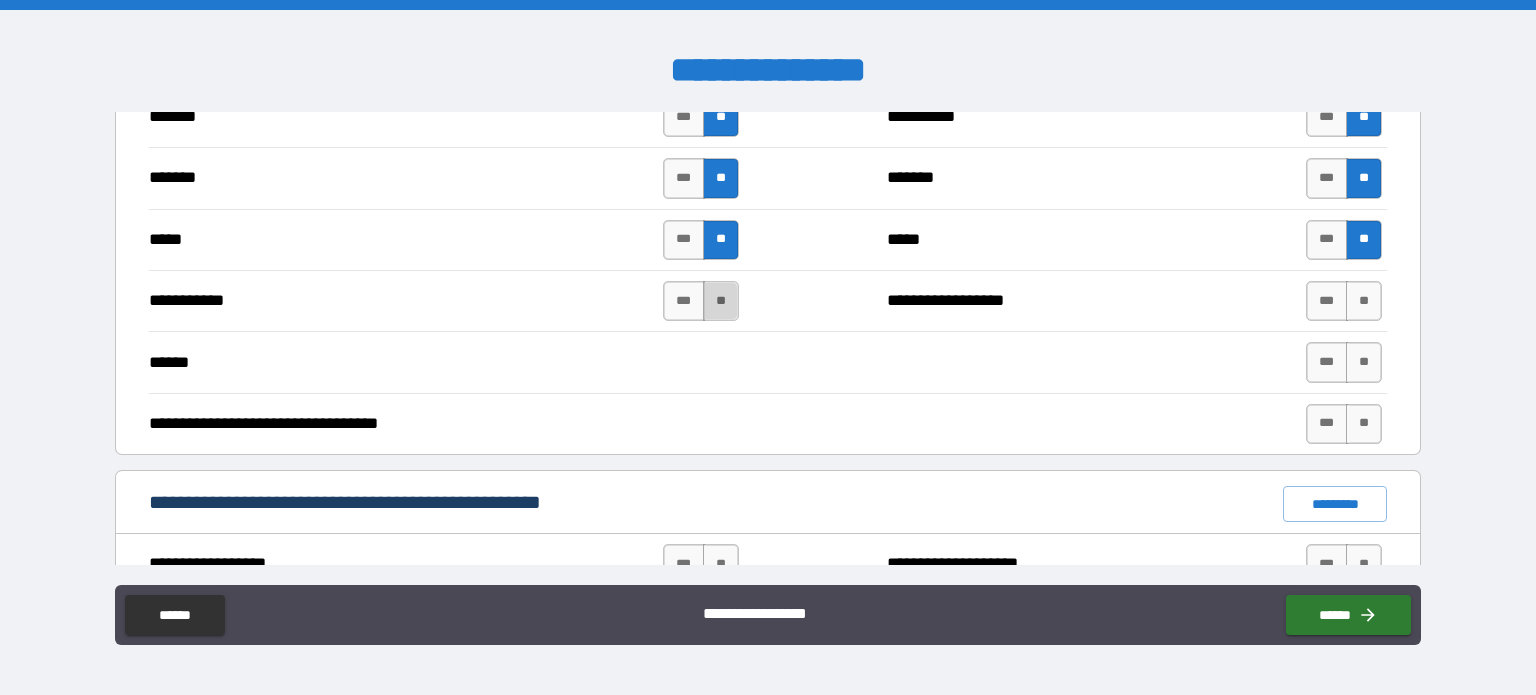 click on "**" at bounding box center (721, 301) 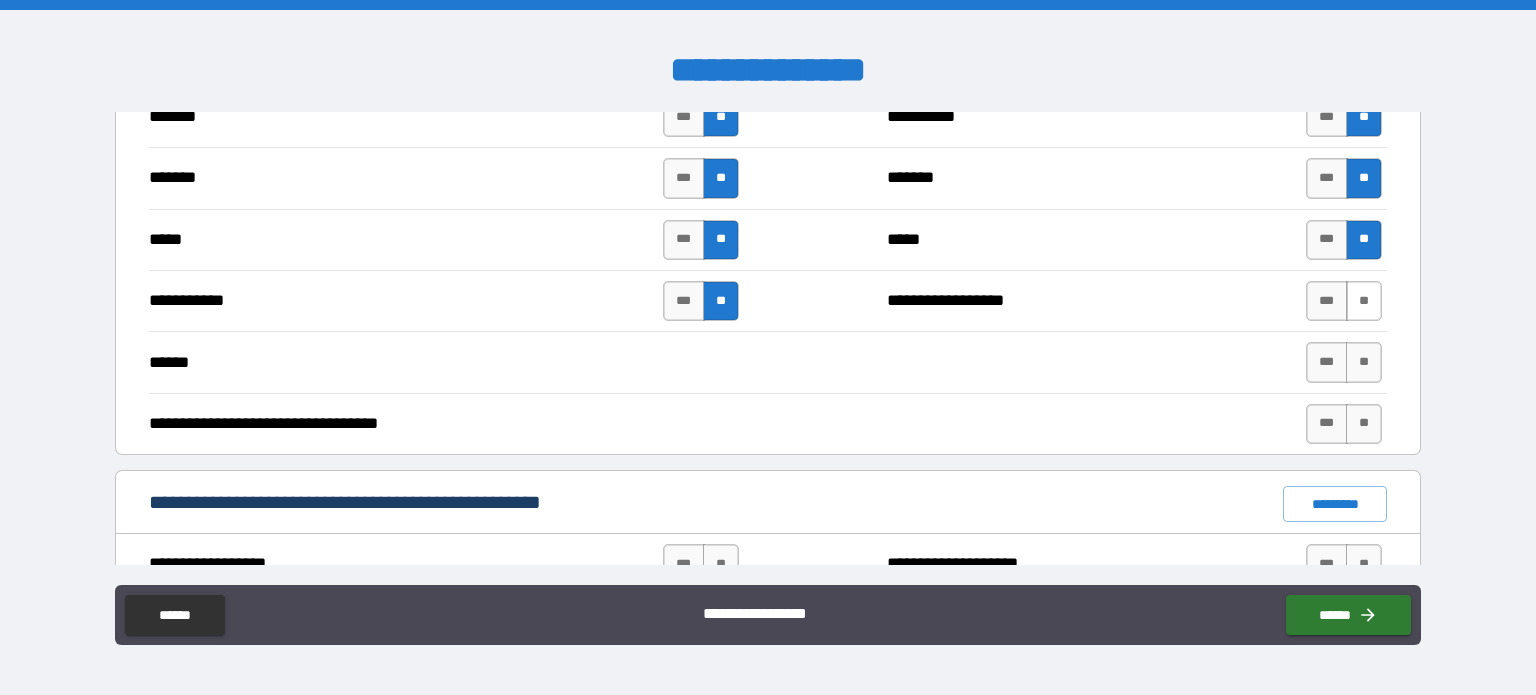 click on "**" at bounding box center (1364, 301) 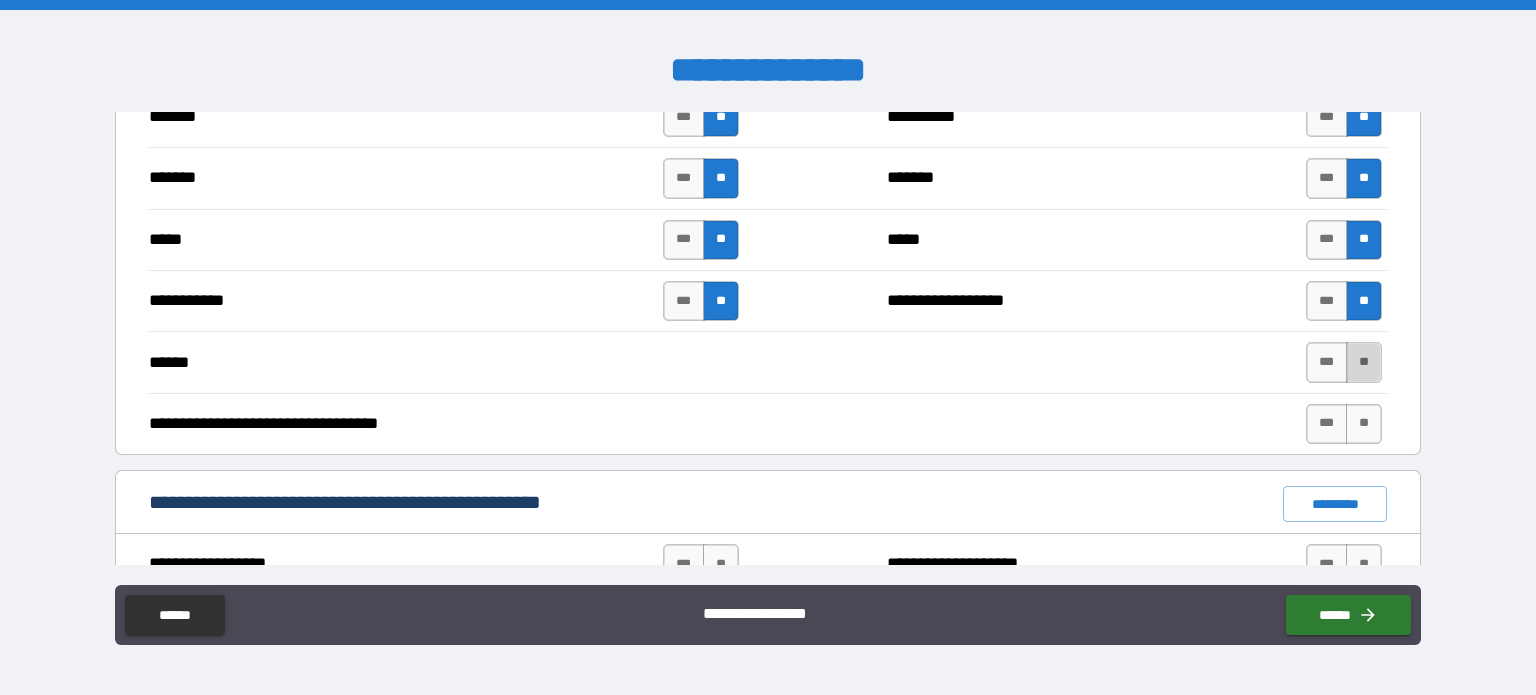 click on "**" at bounding box center (1364, 362) 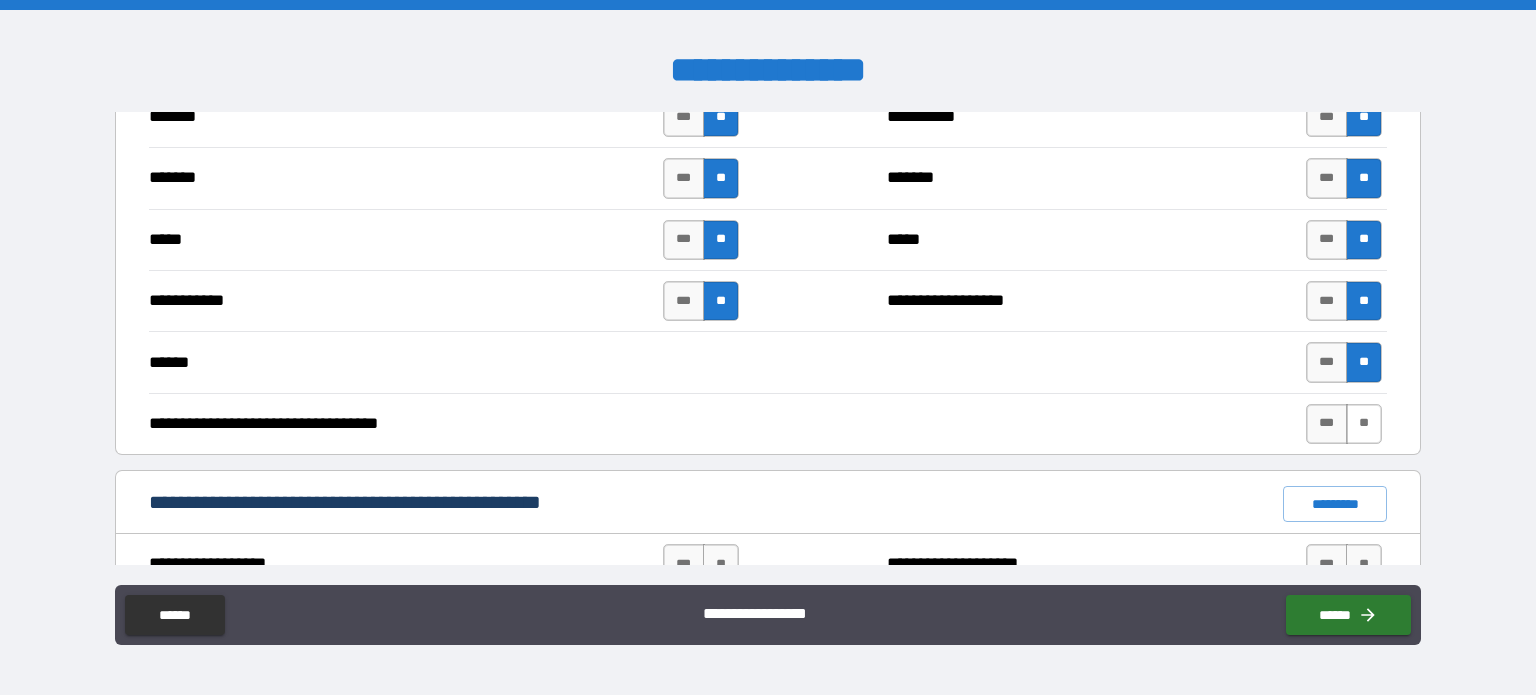 click on "**" at bounding box center (1364, 424) 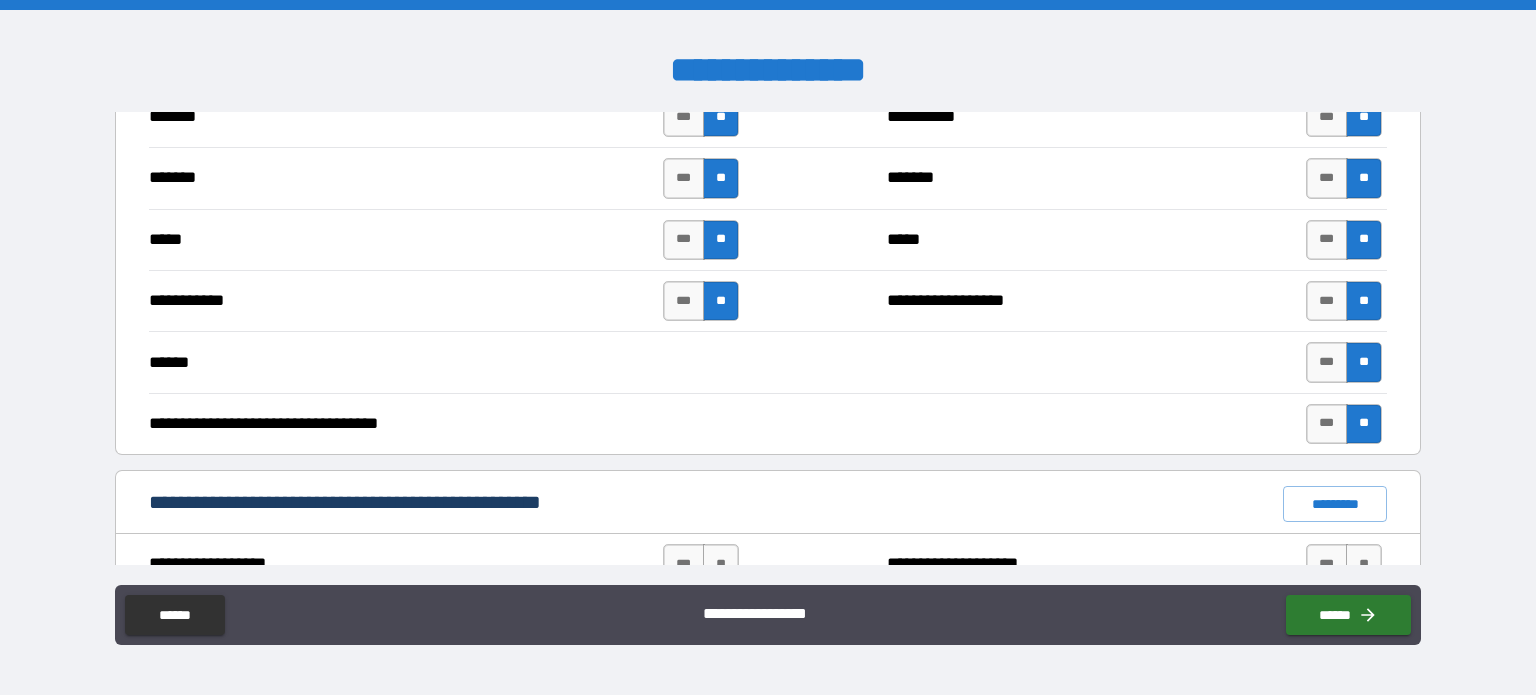 scroll, scrollTop: 1400, scrollLeft: 0, axis: vertical 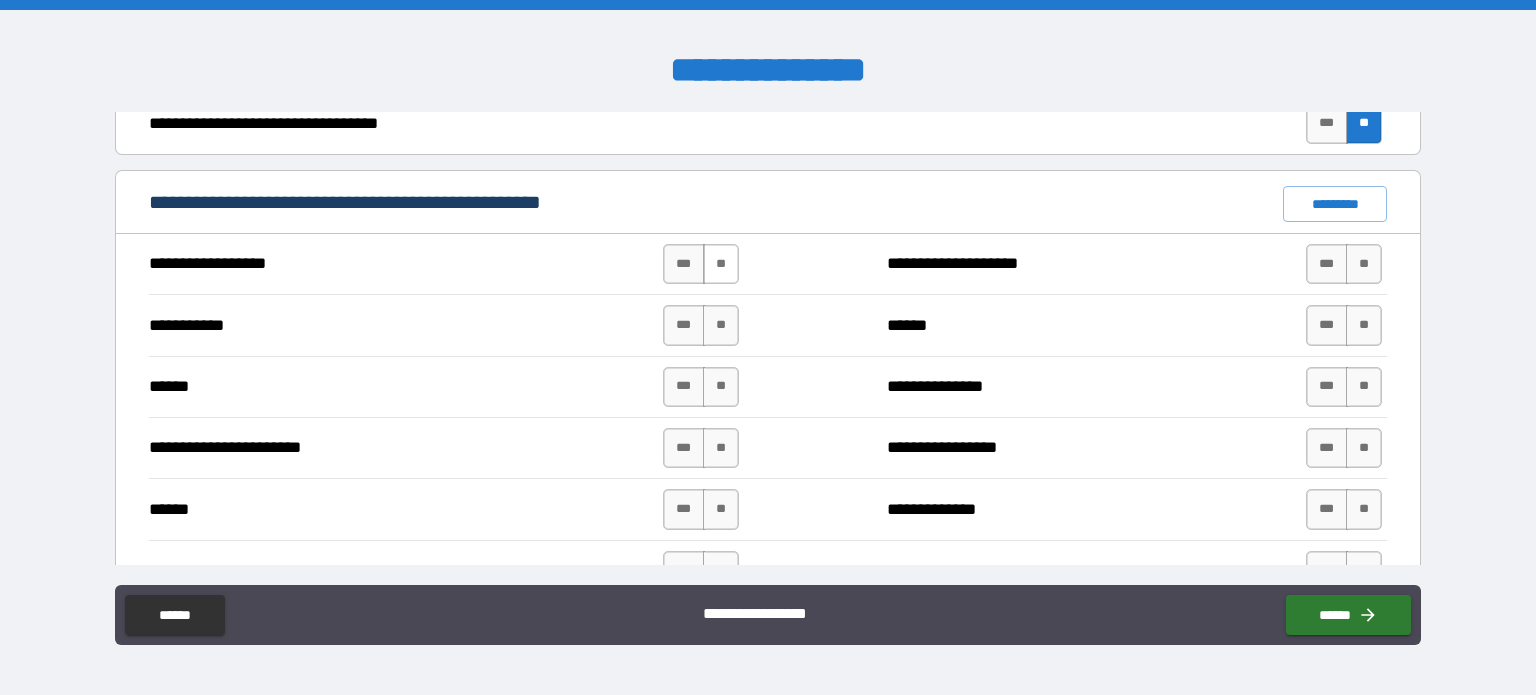 click on "**" at bounding box center [721, 264] 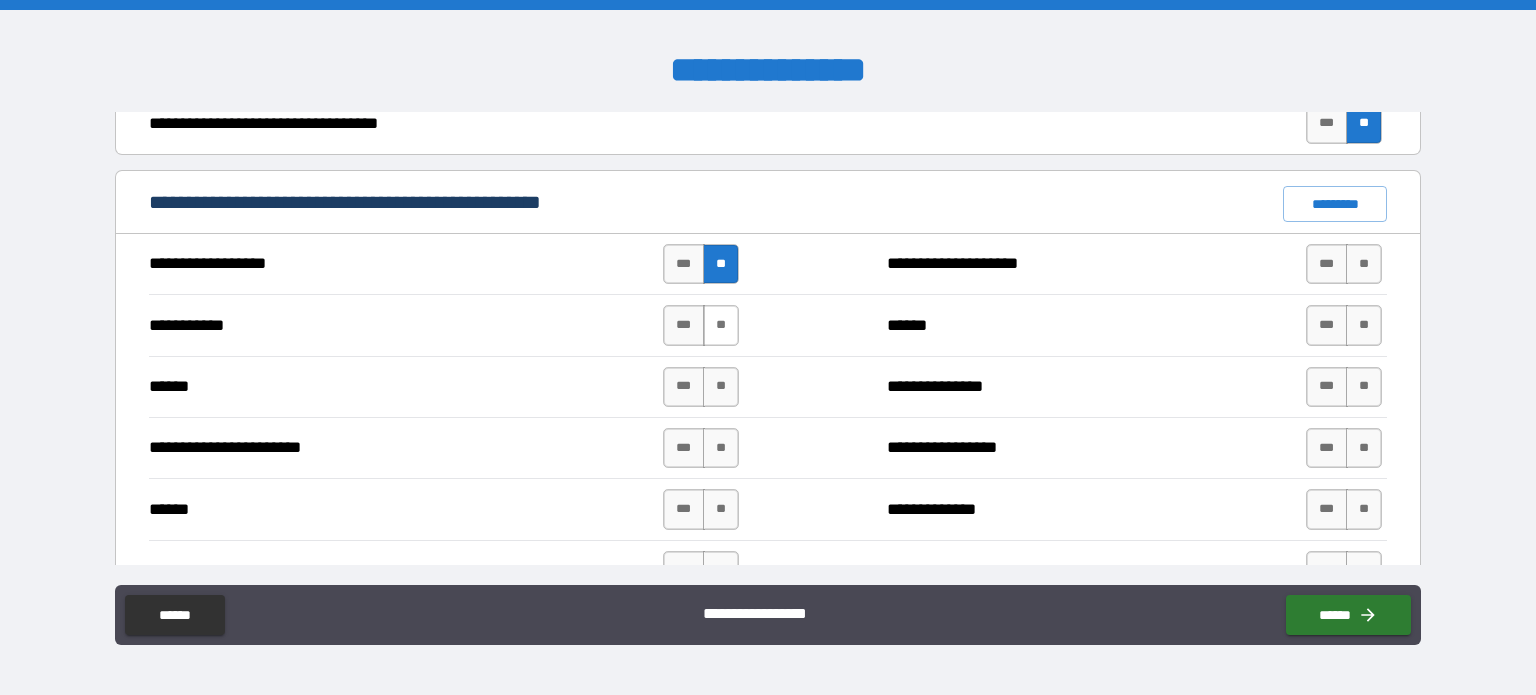 click on "*** **" at bounding box center [703, 325] 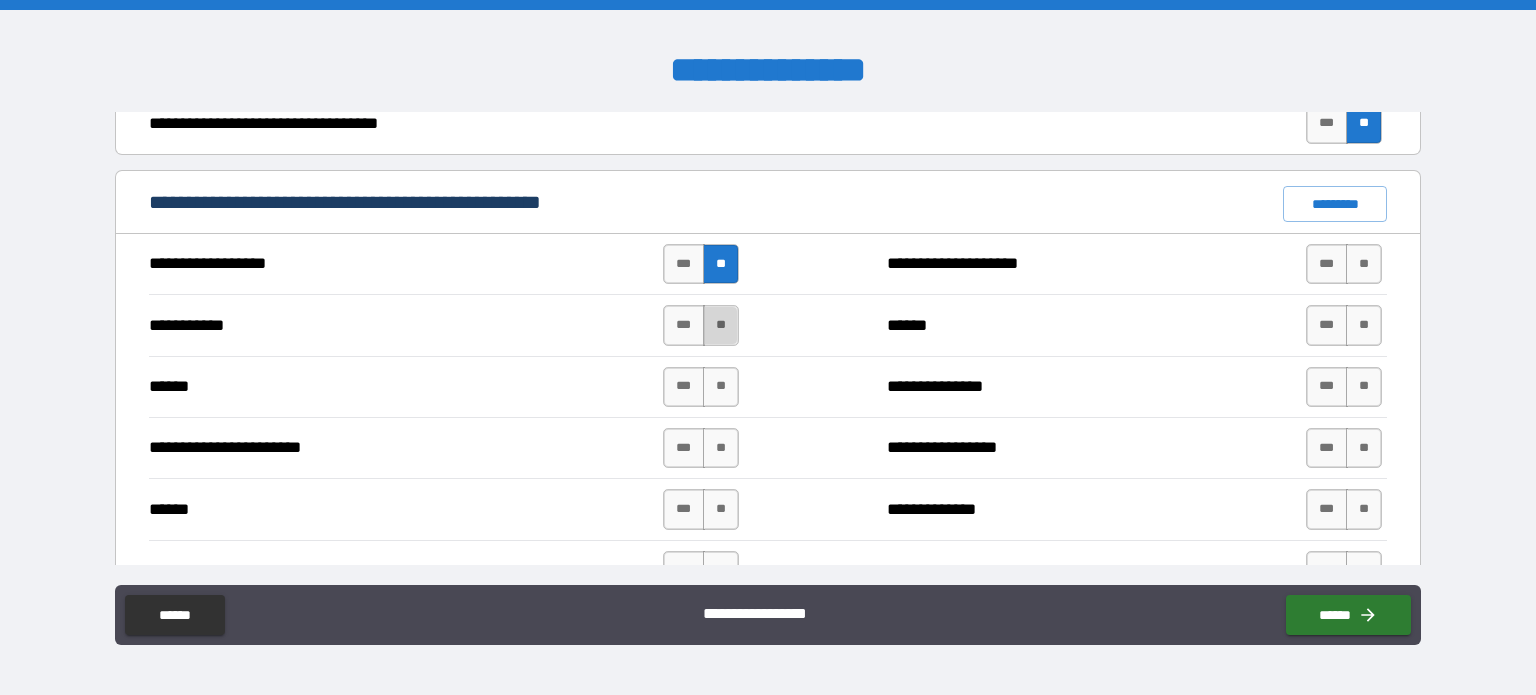 click on "**" at bounding box center [721, 325] 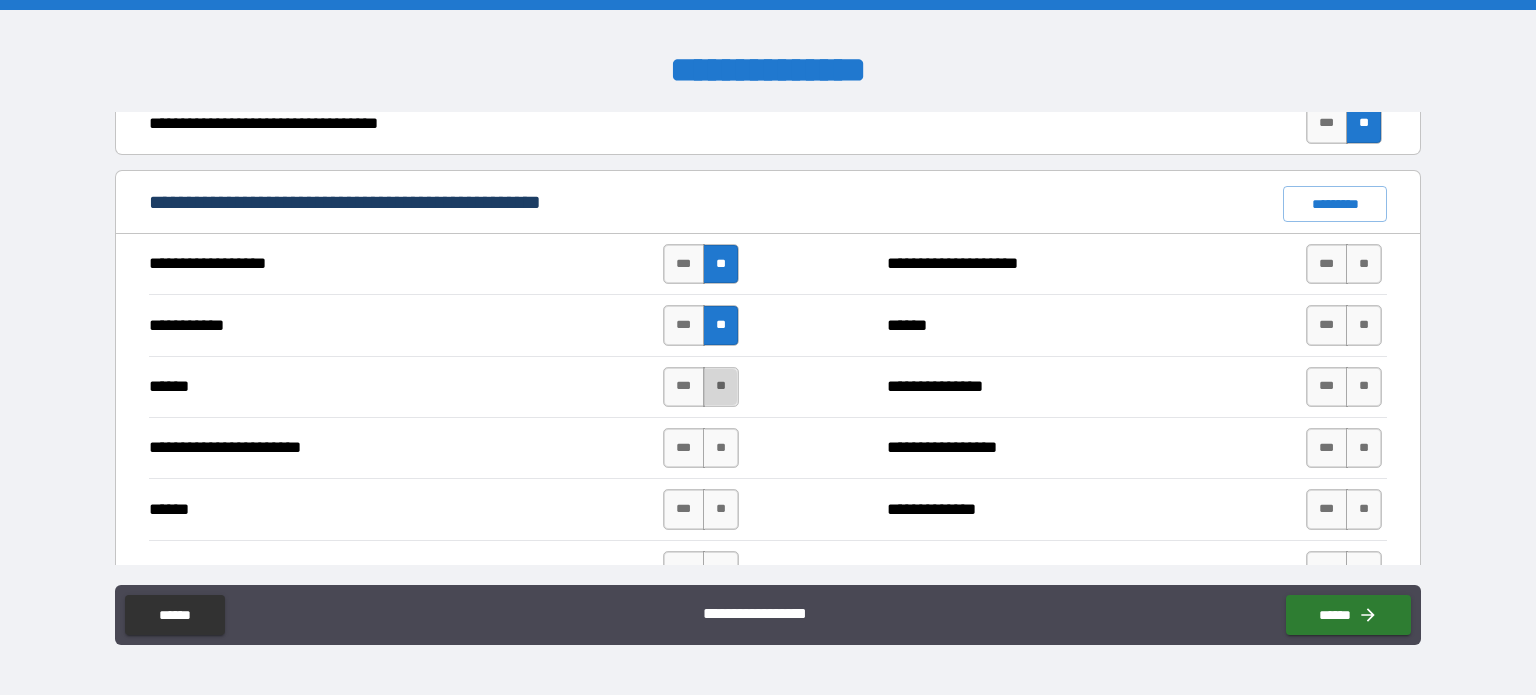drag, startPoint x: 715, startPoint y: 379, endPoint x: 718, endPoint y: 400, distance: 21.213203 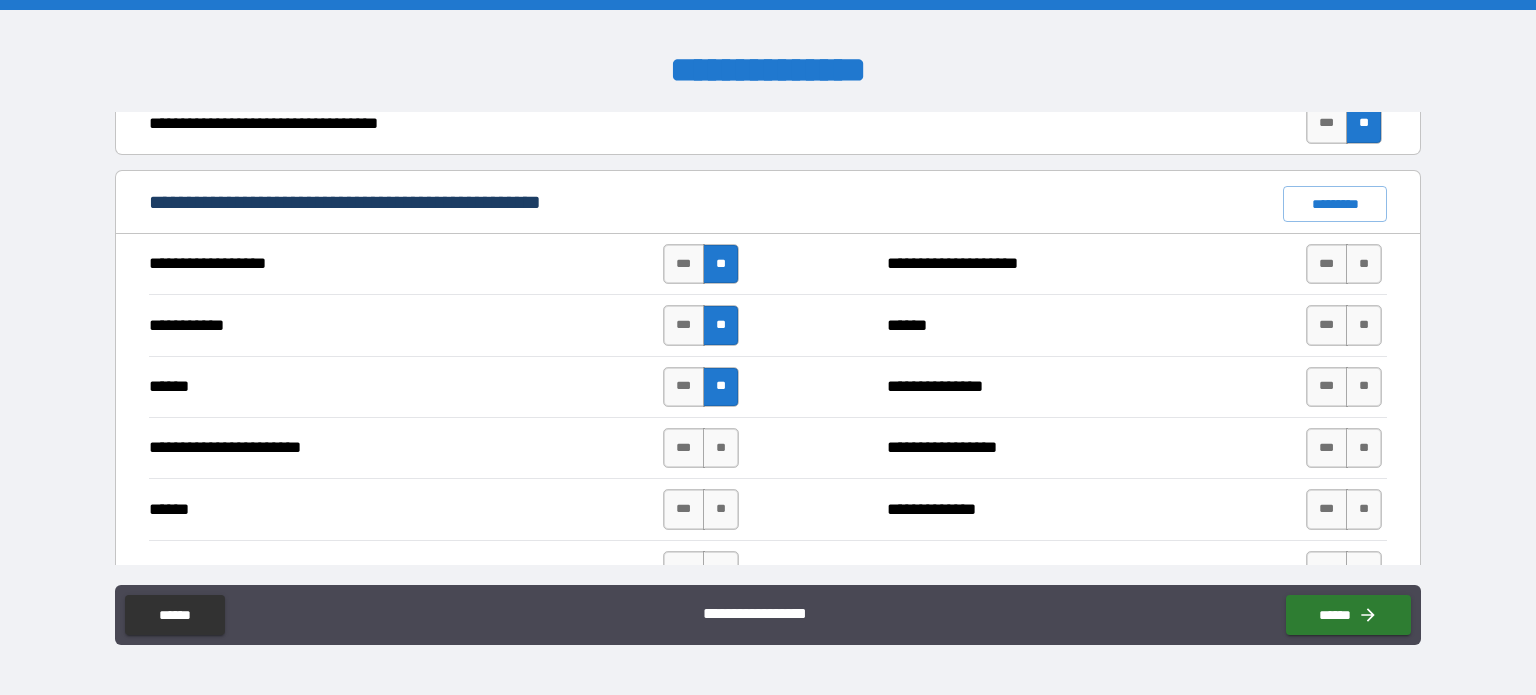 drag, startPoint x: 719, startPoint y: 438, endPoint x: 716, endPoint y: 469, distance: 31.144823 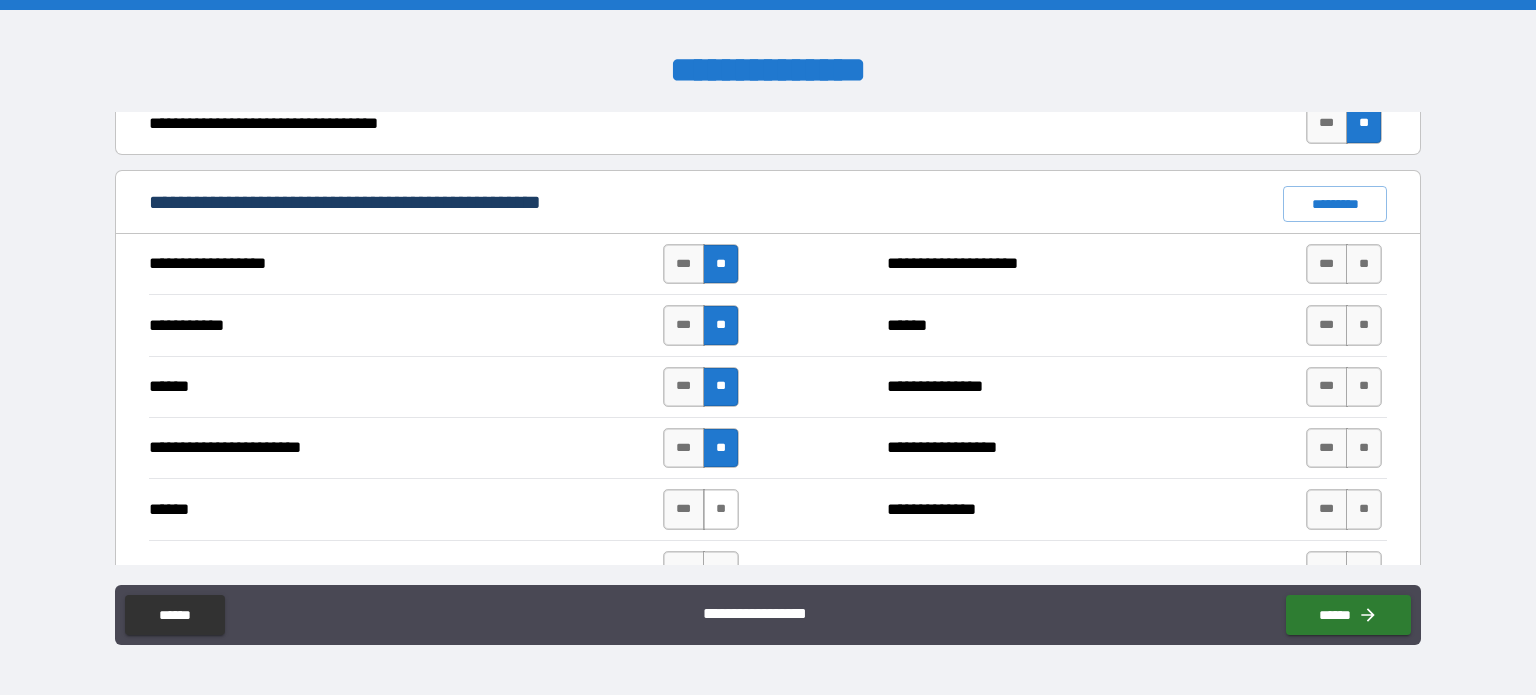 drag, startPoint x: 712, startPoint y: 500, endPoint x: 723, endPoint y: 522, distance: 24.596748 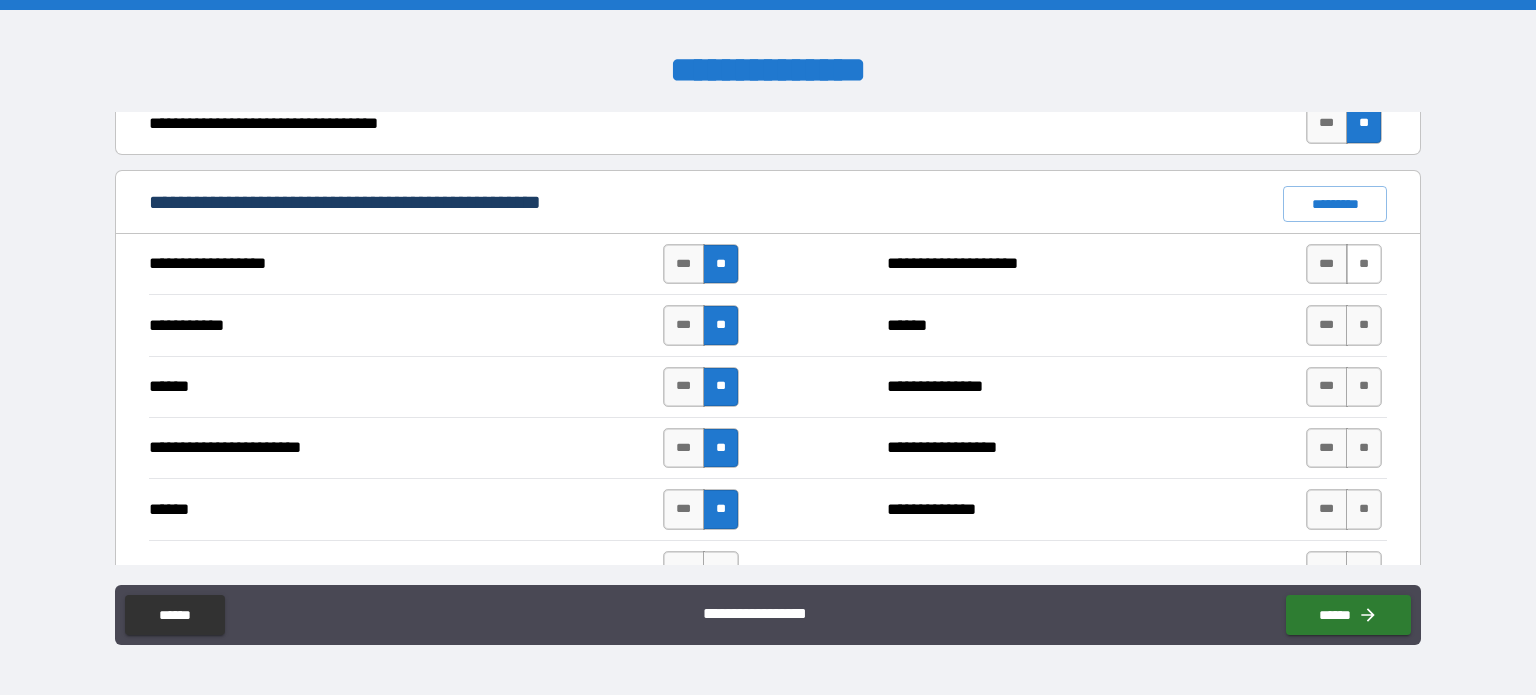 click on "**" at bounding box center [1364, 264] 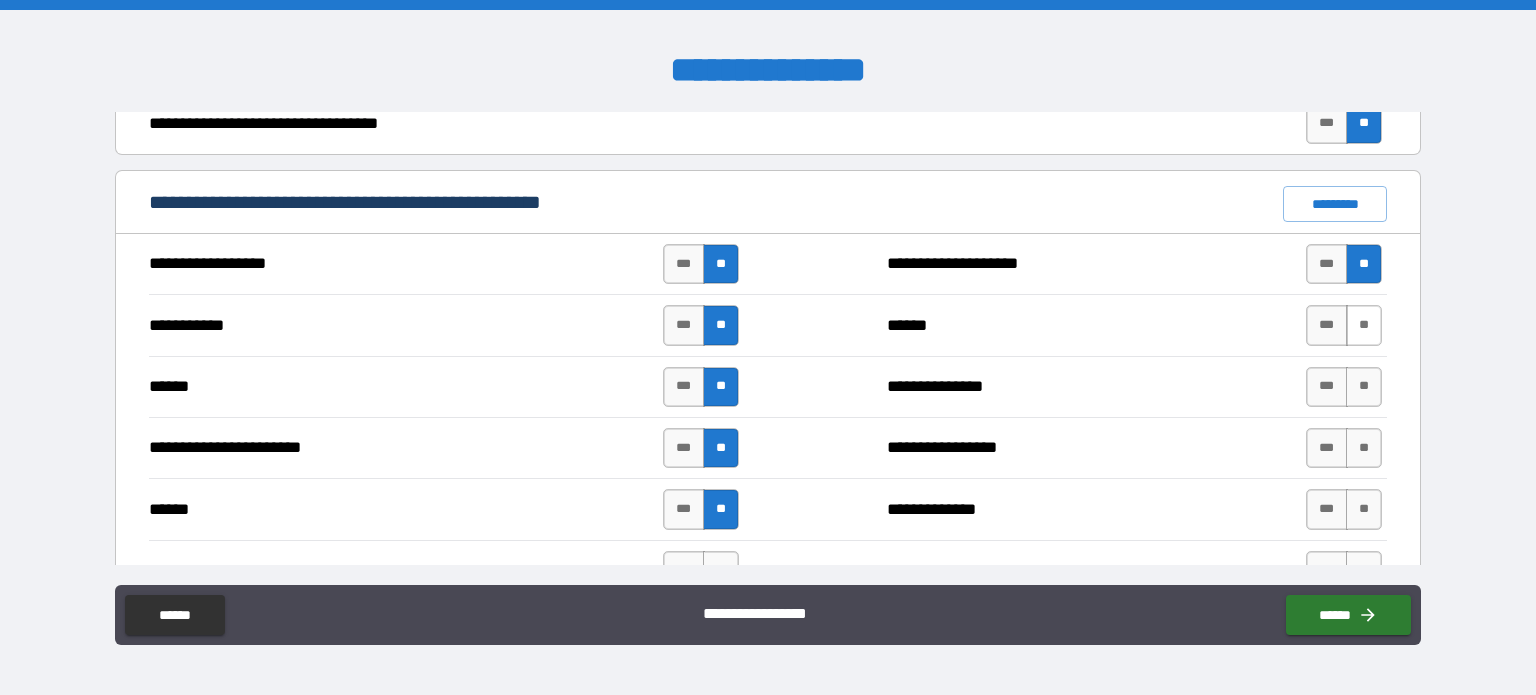 click on "**" at bounding box center [1364, 325] 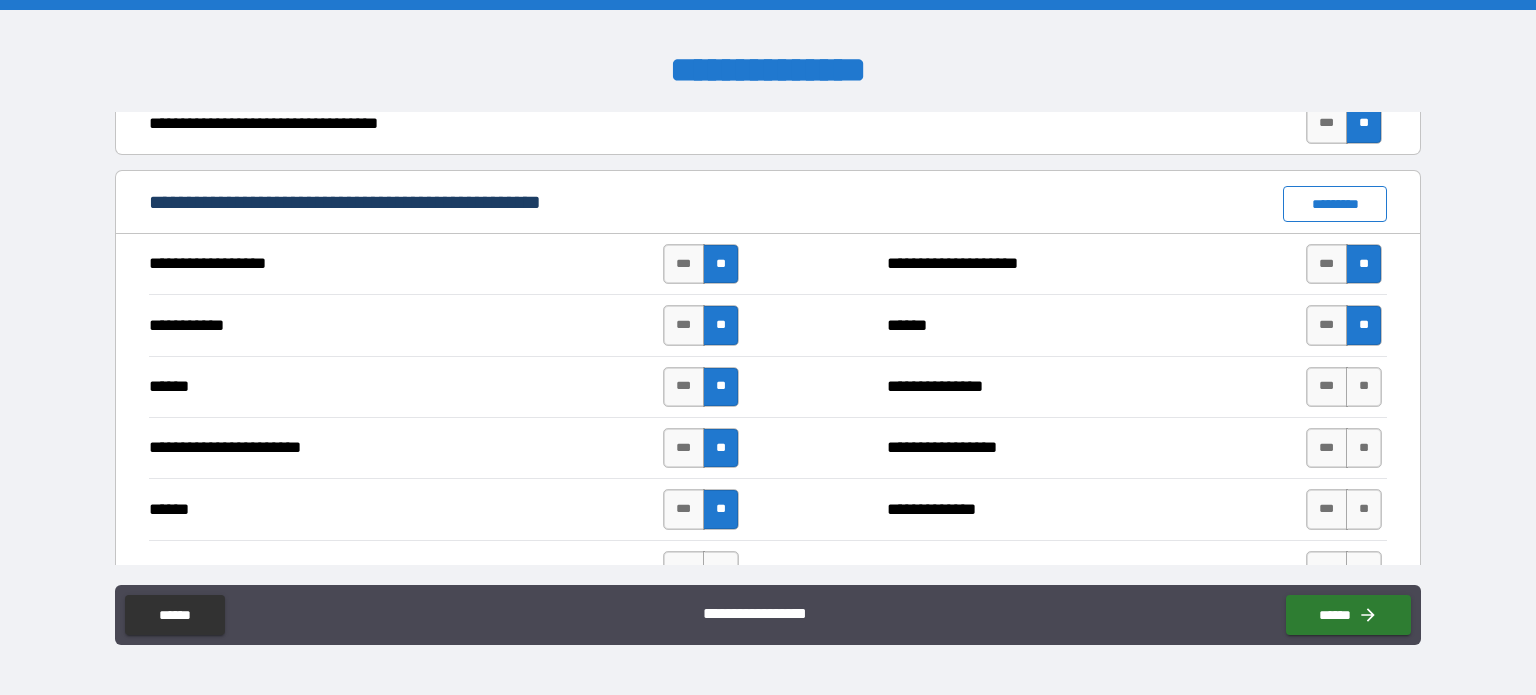 click on "*********" at bounding box center [1335, 204] 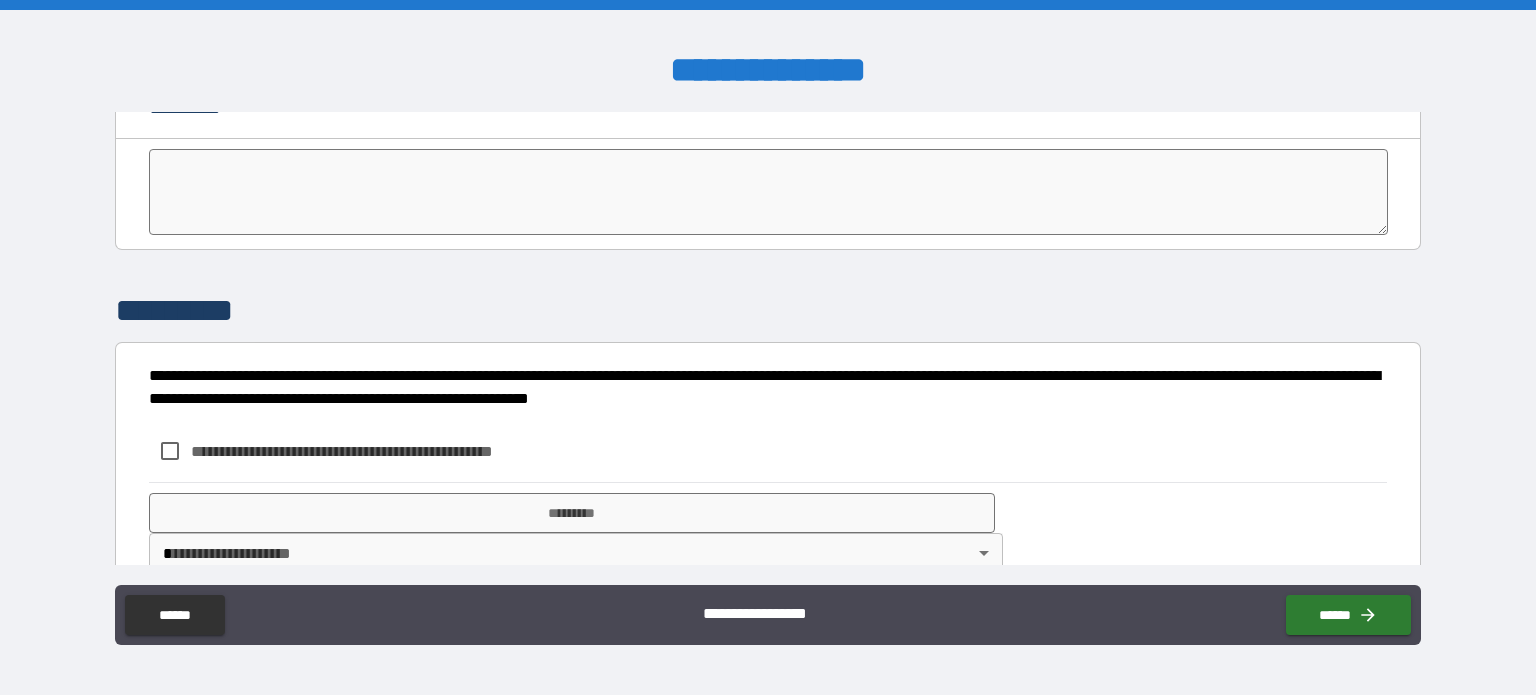 scroll, scrollTop: 4072, scrollLeft: 0, axis: vertical 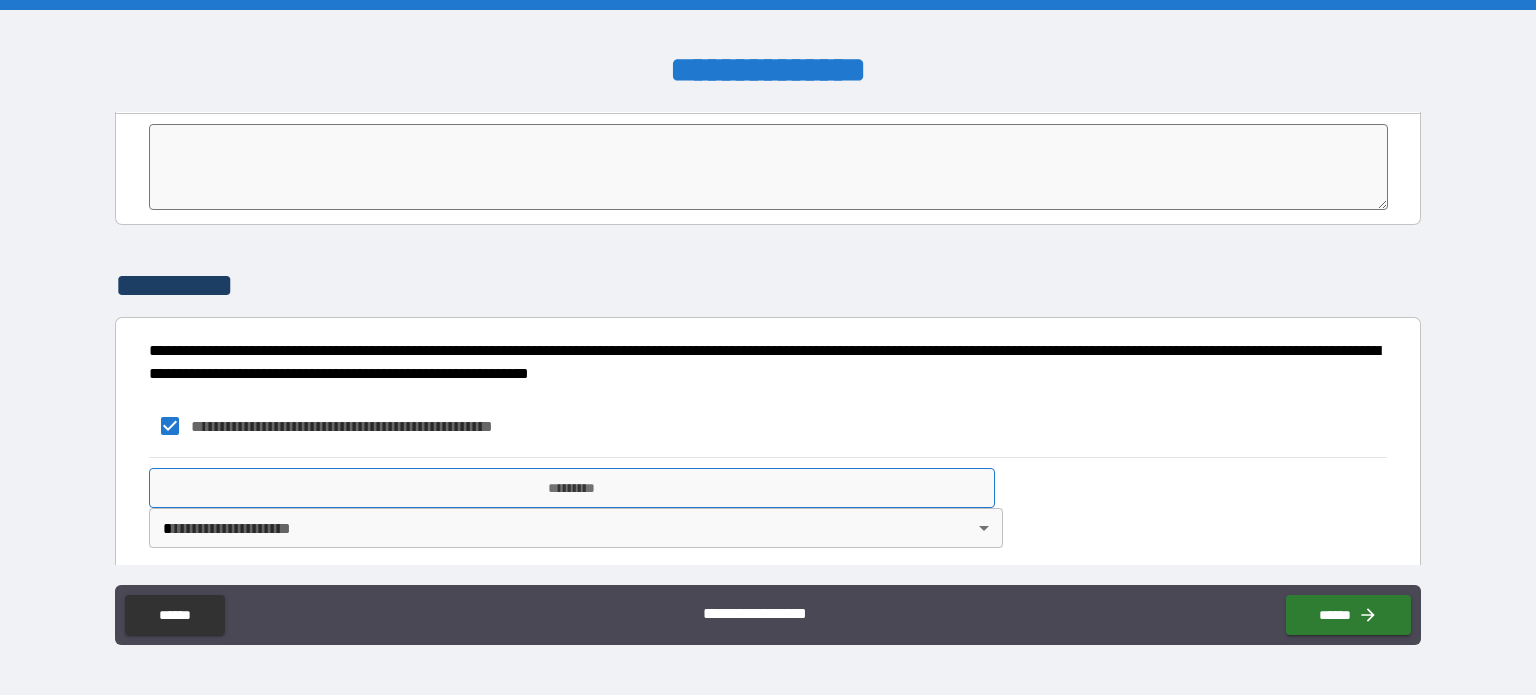 click on "*********" at bounding box center (572, 488) 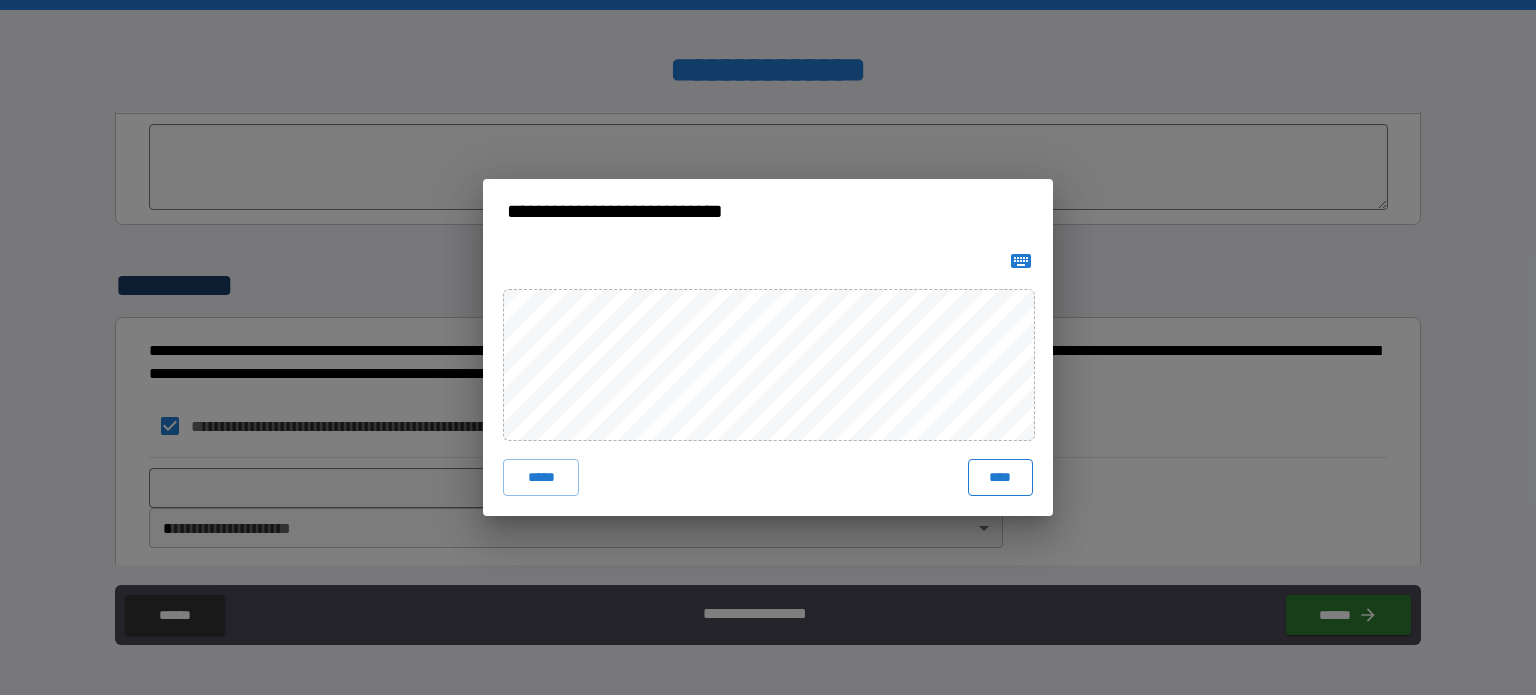 click on "****" at bounding box center (1000, 477) 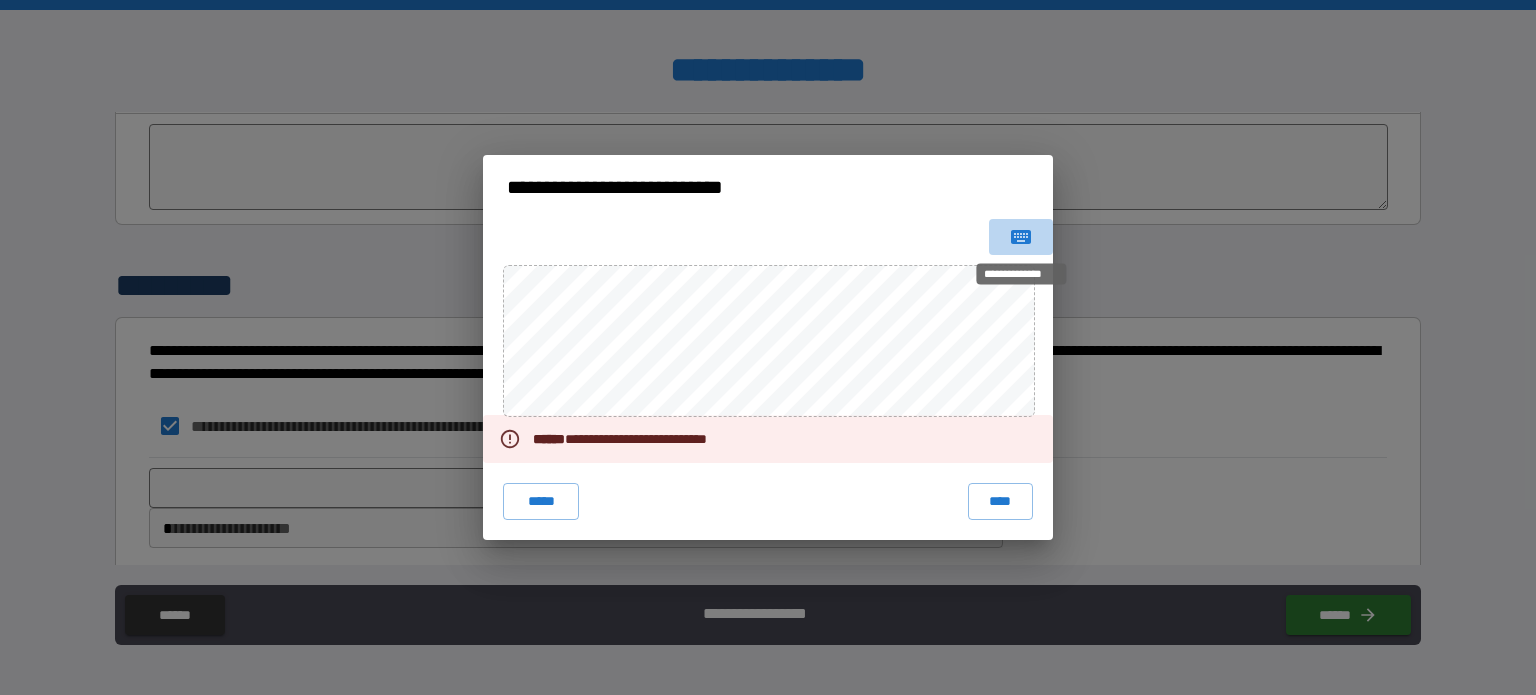 click 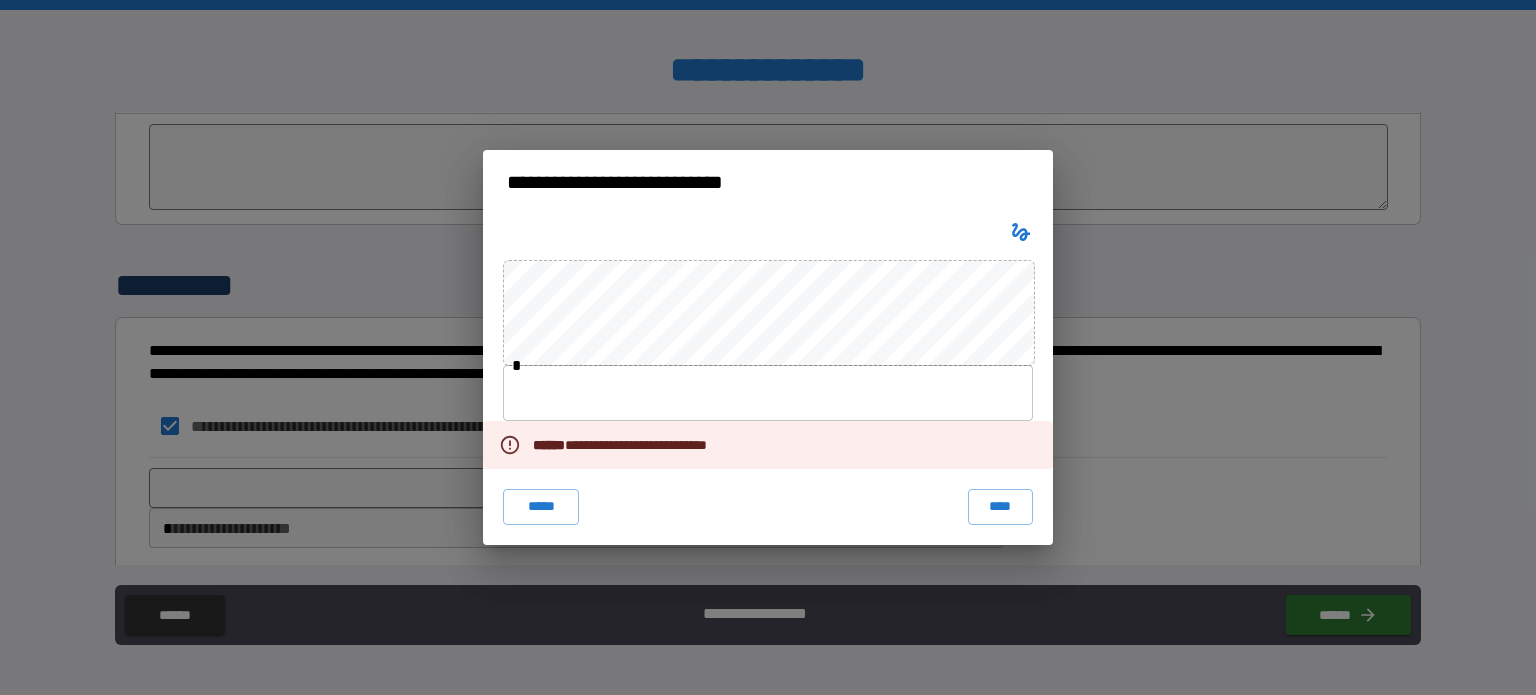 click at bounding box center (768, 393) 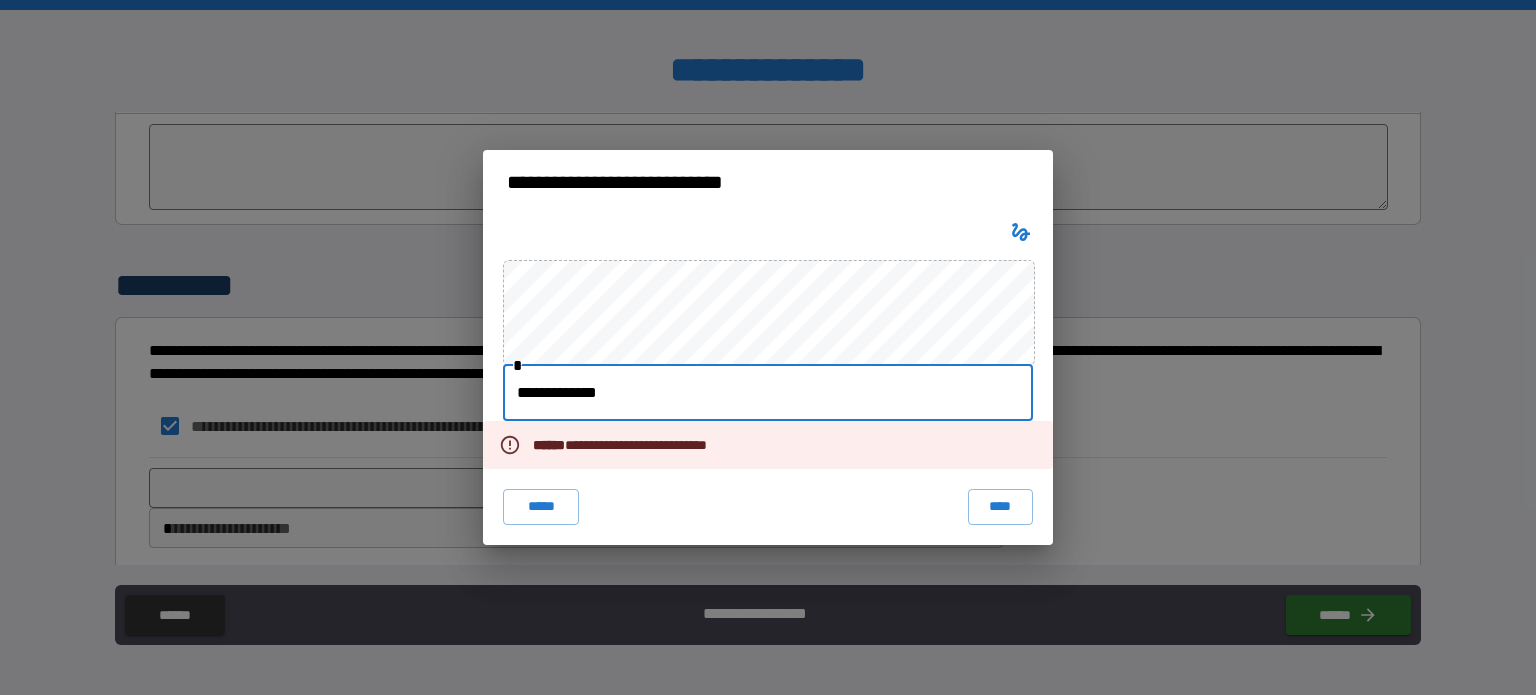 type on "**********" 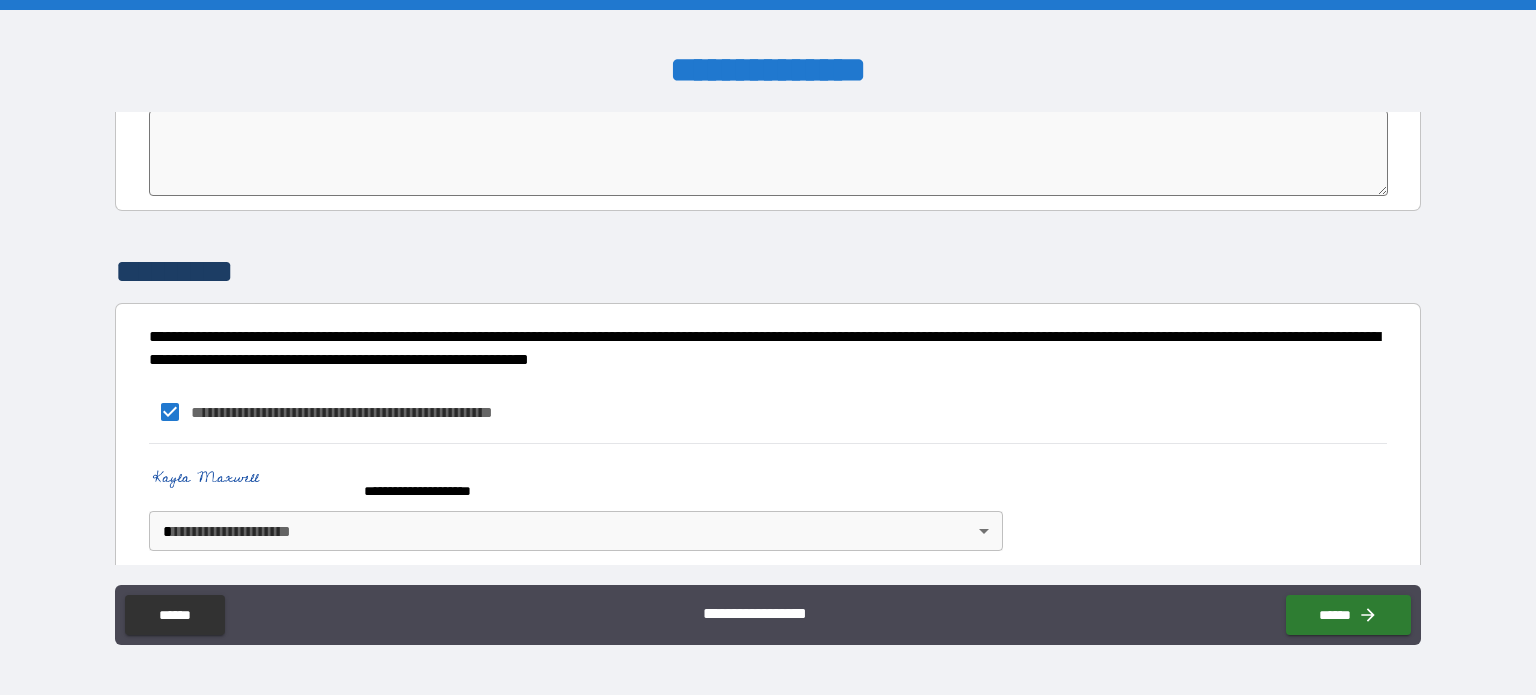 scroll, scrollTop: 4089, scrollLeft: 0, axis: vertical 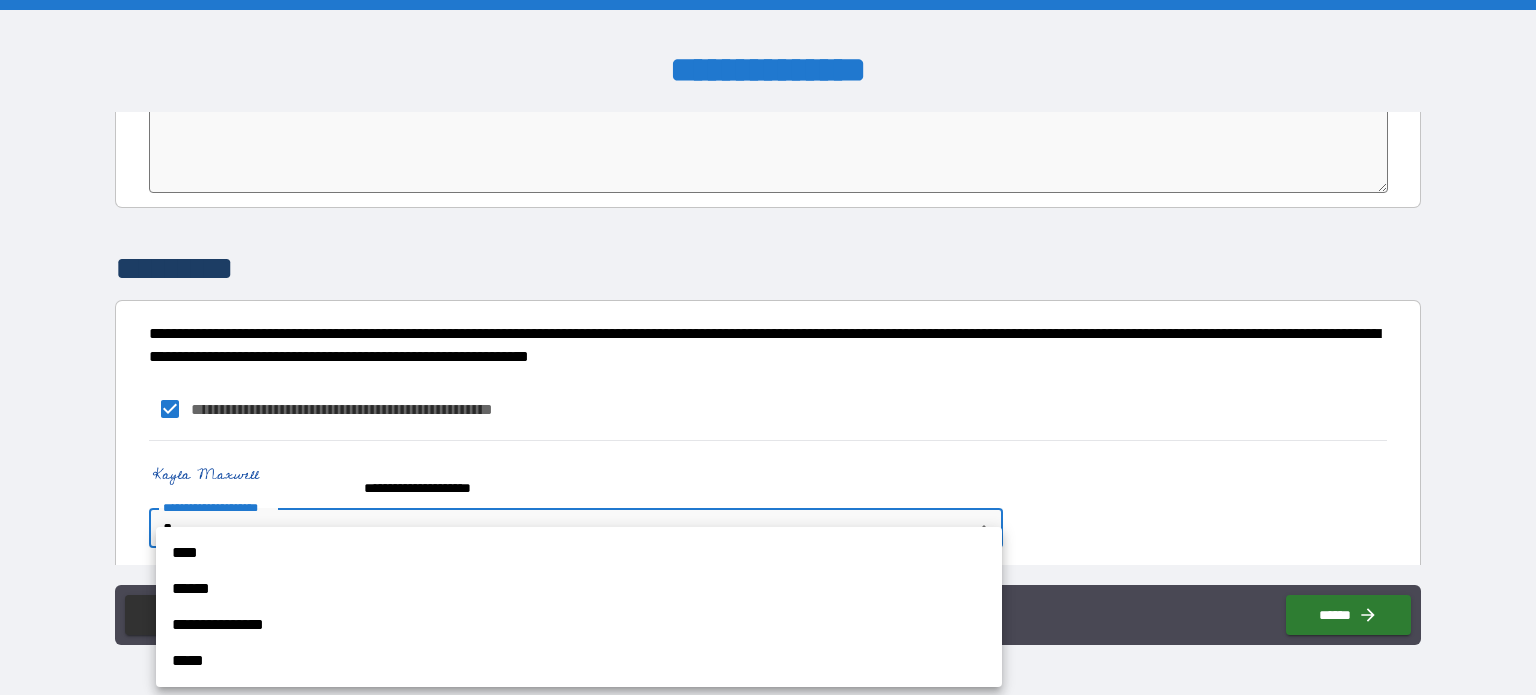 click on "**********" at bounding box center (768, 347) 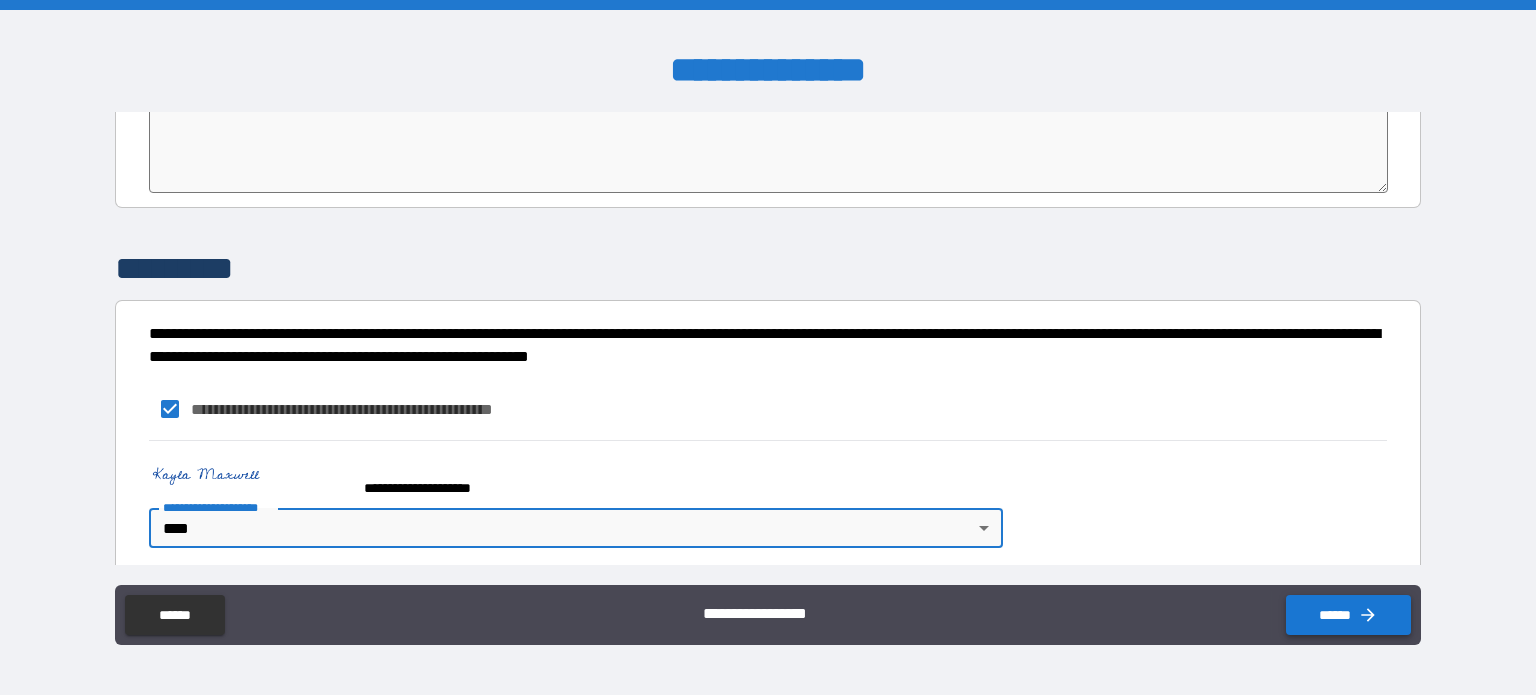 click 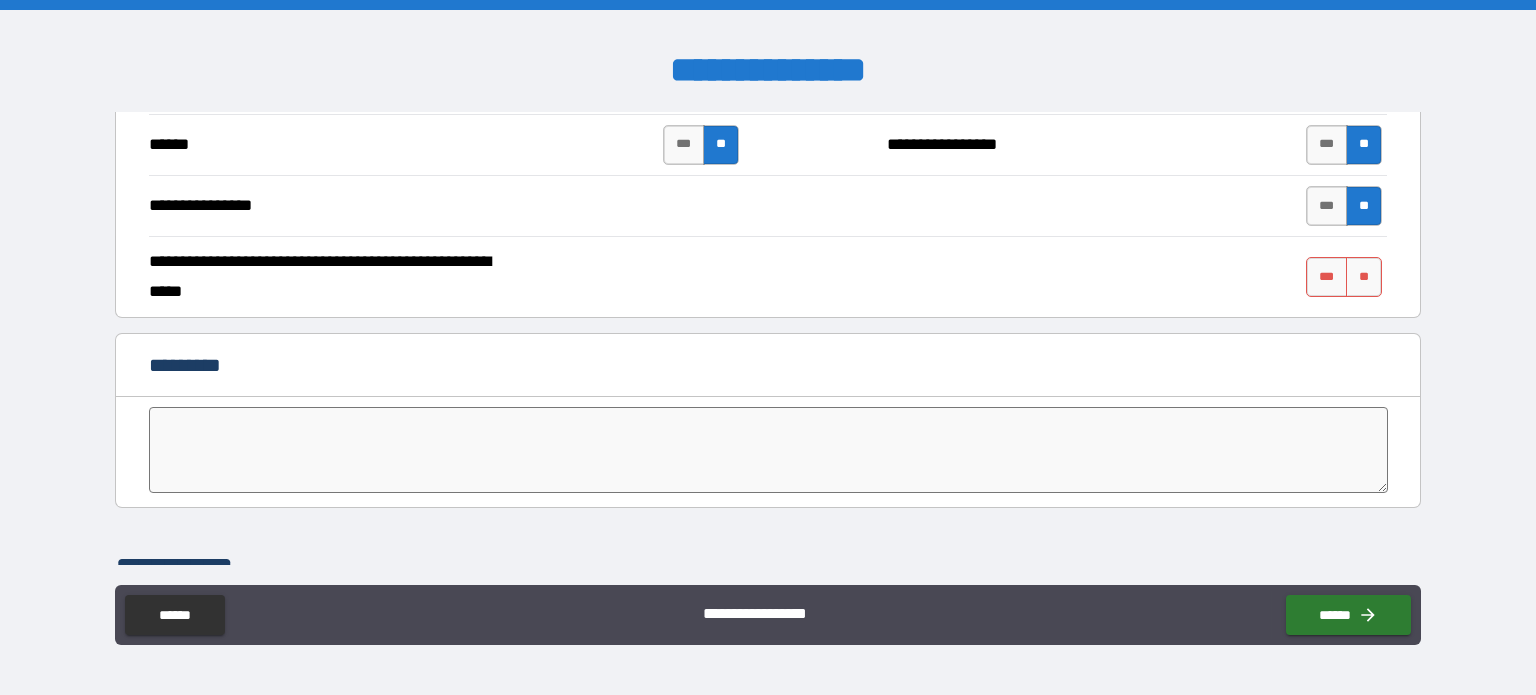 scroll, scrollTop: 3589, scrollLeft: 0, axis: vertical 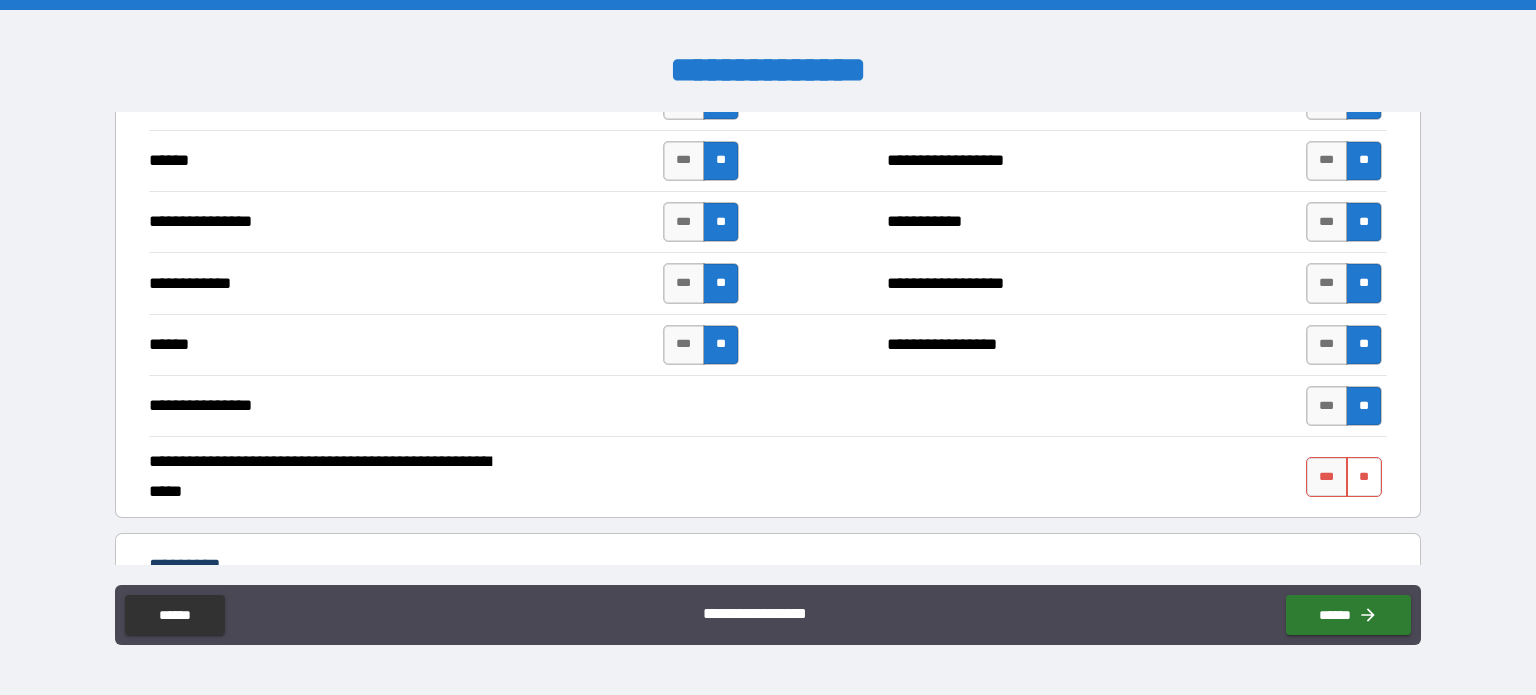 click on "**" at bounding box center (1364, 477) 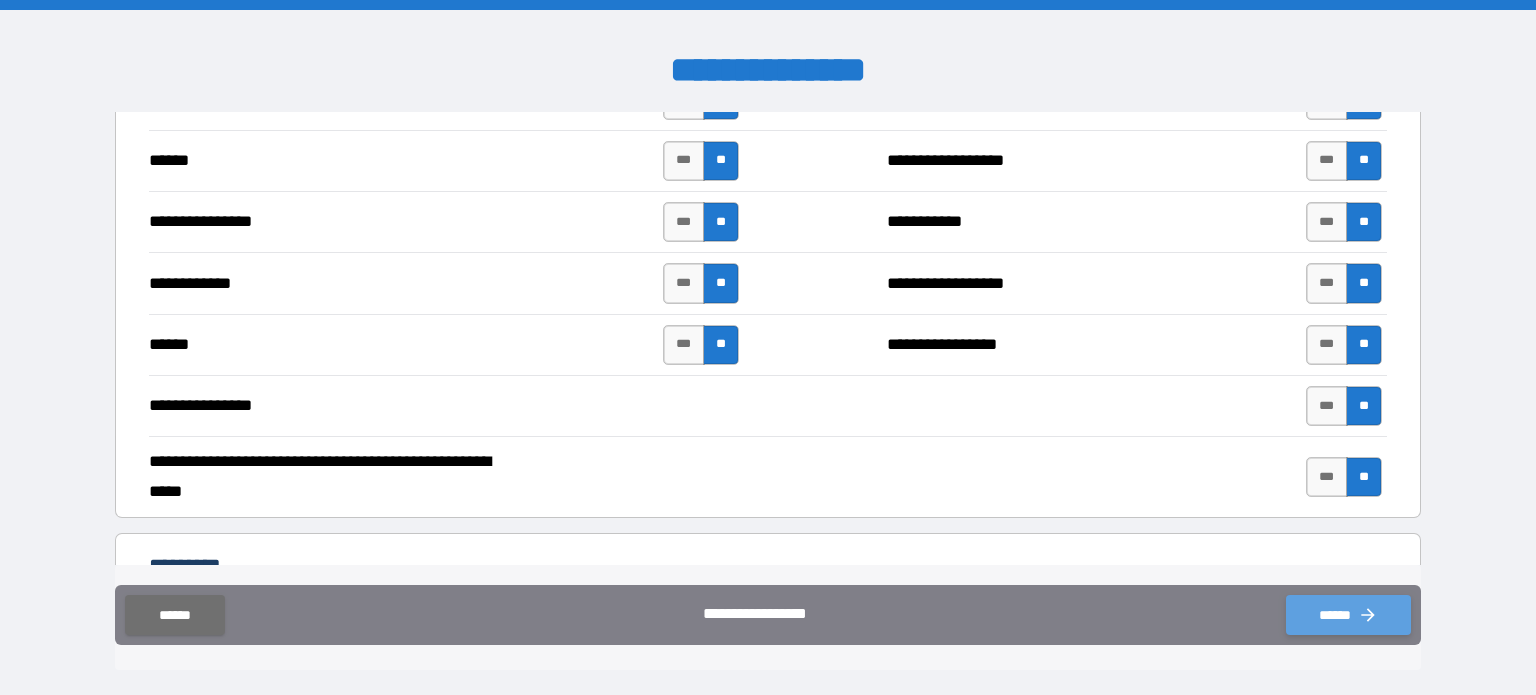 click on "******" at bounding box center (1348, 615) 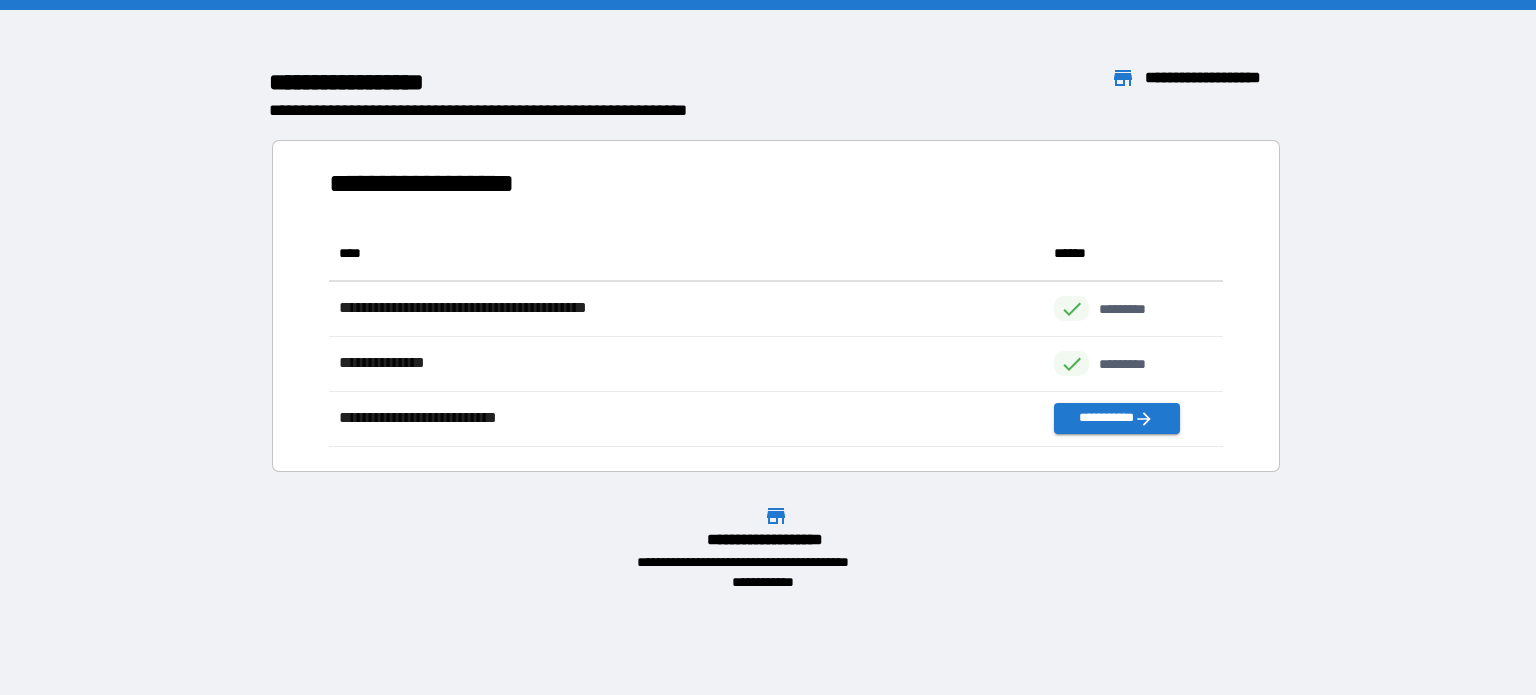 scroll, scrollTop: 16, scrollLeft: 16, axis: both 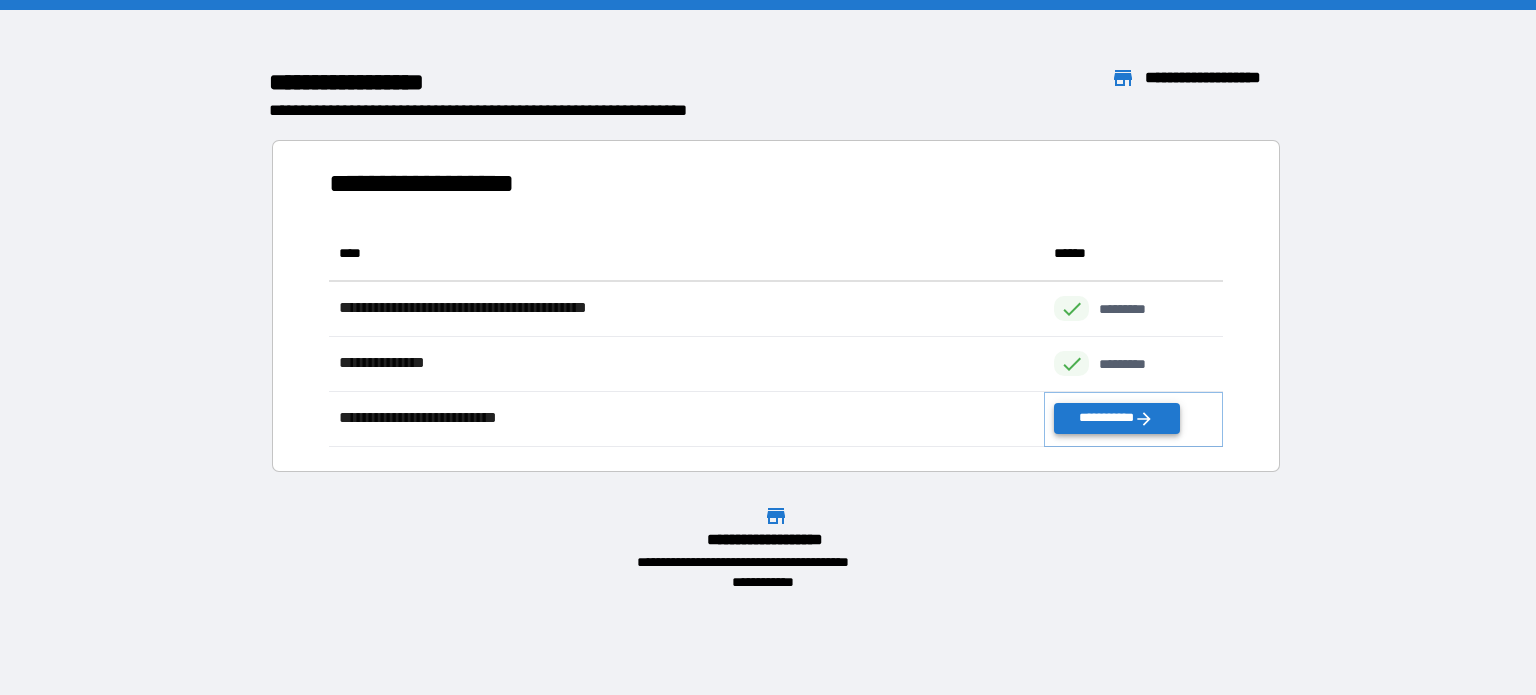 click on "**********" at bounding box center [1116, 418] 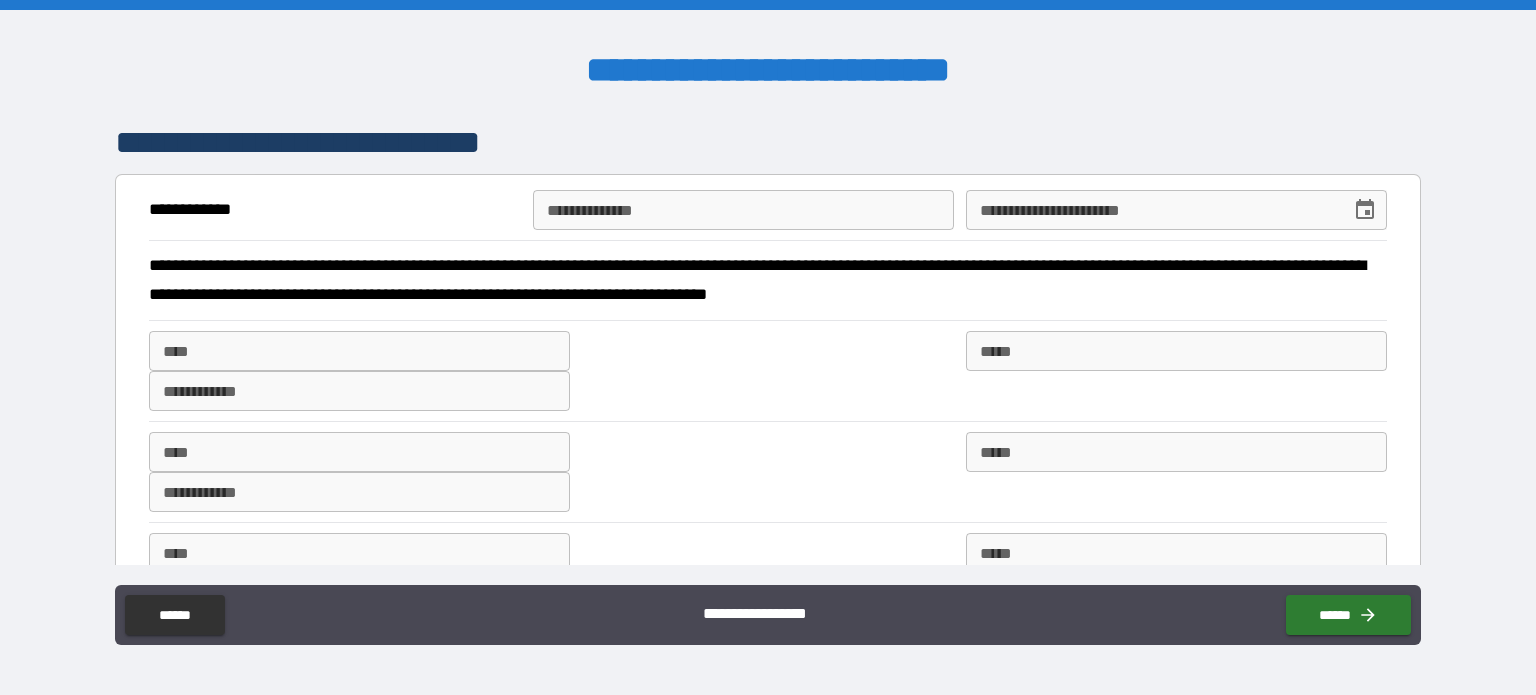 click on "**********" at bounding box center [743, 210] 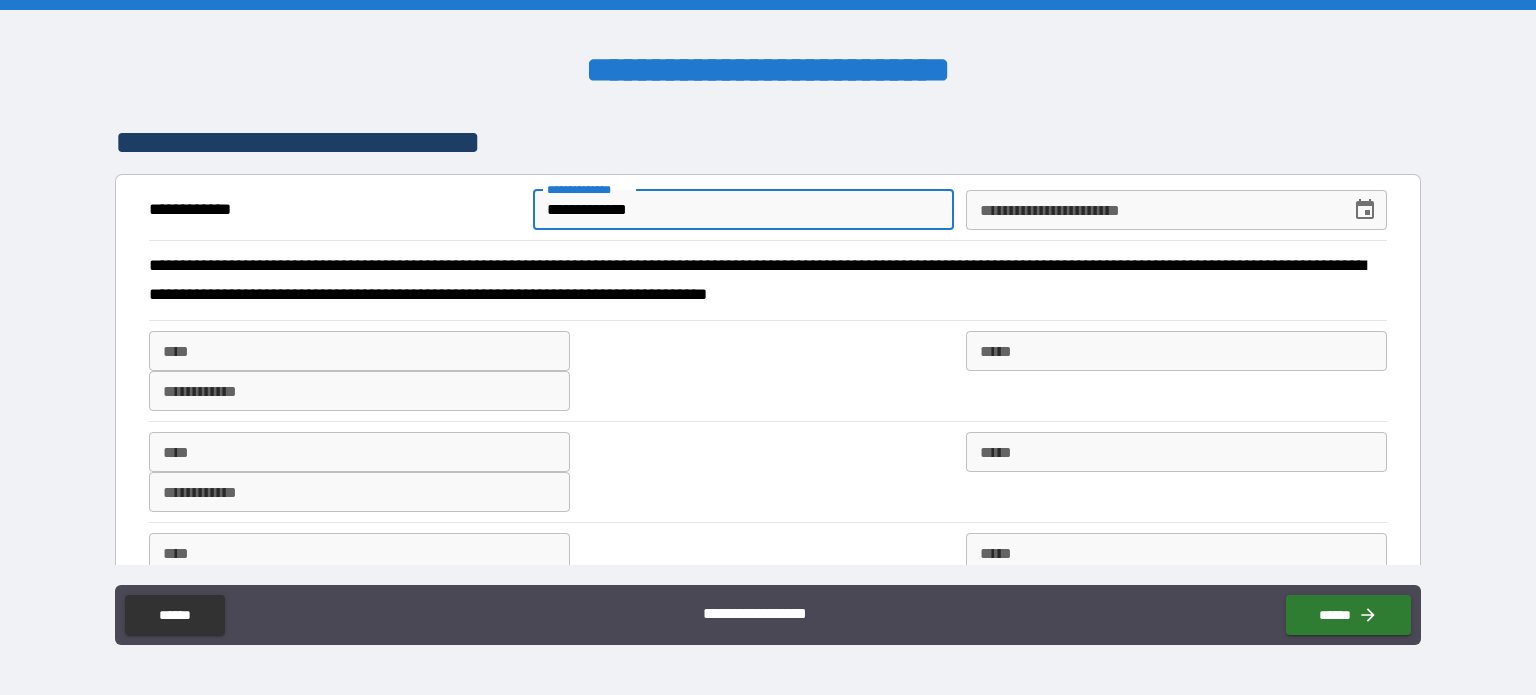 type on "**********" 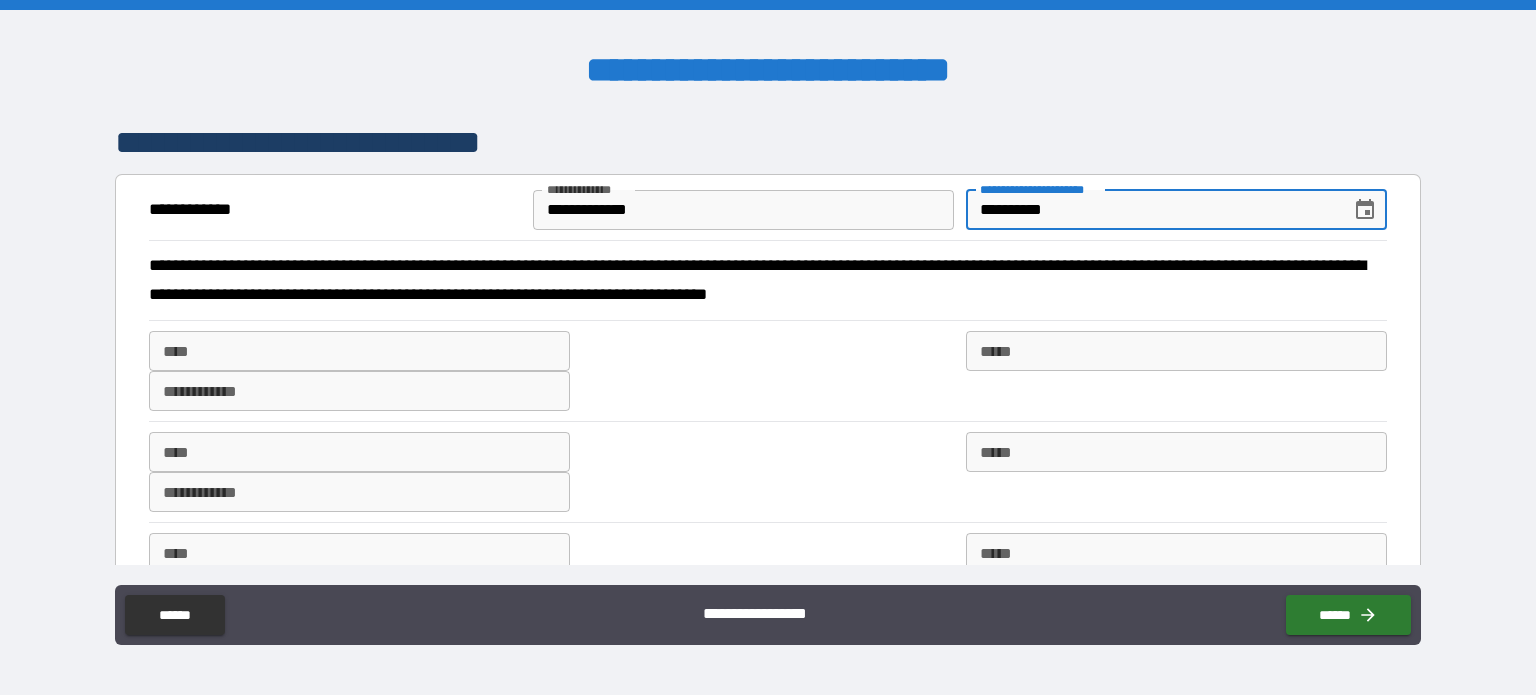 type on "**********" 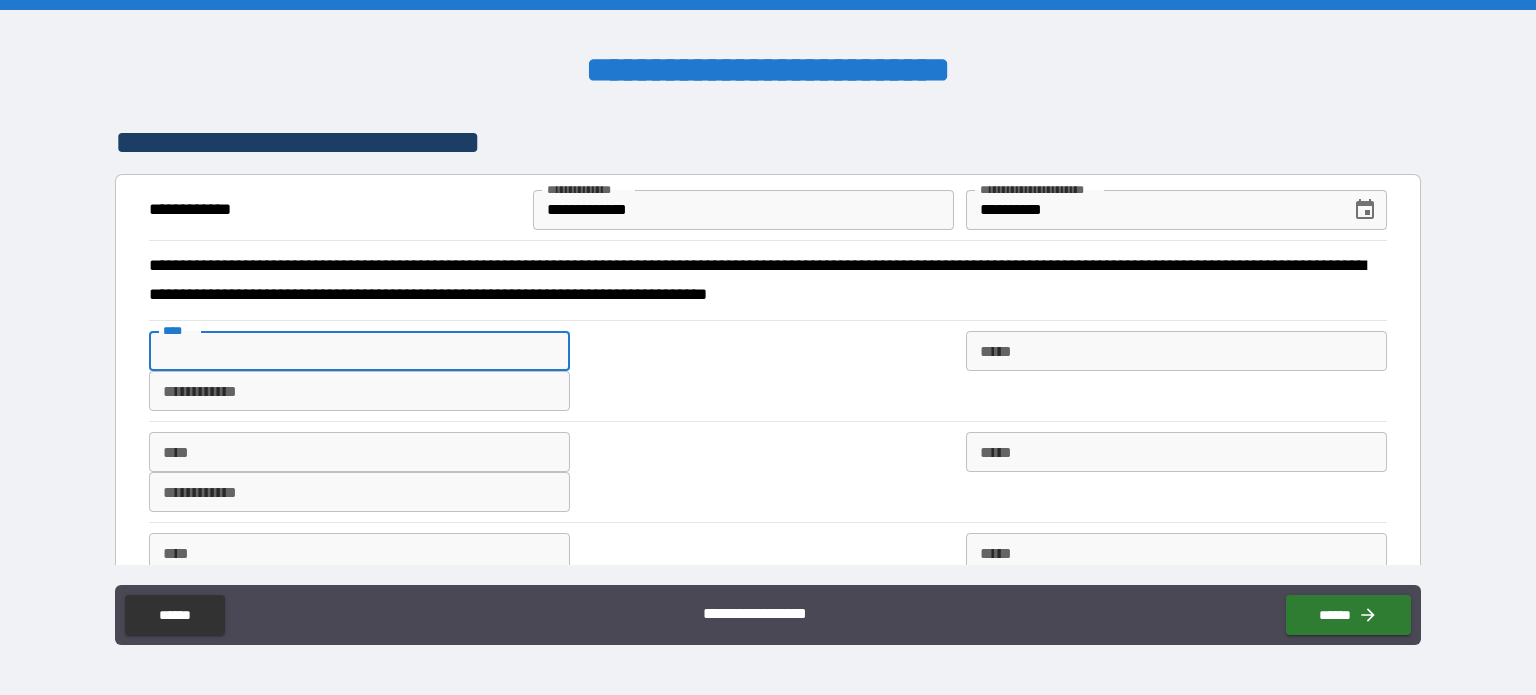 click on "****" at bounding box center [359, 351] 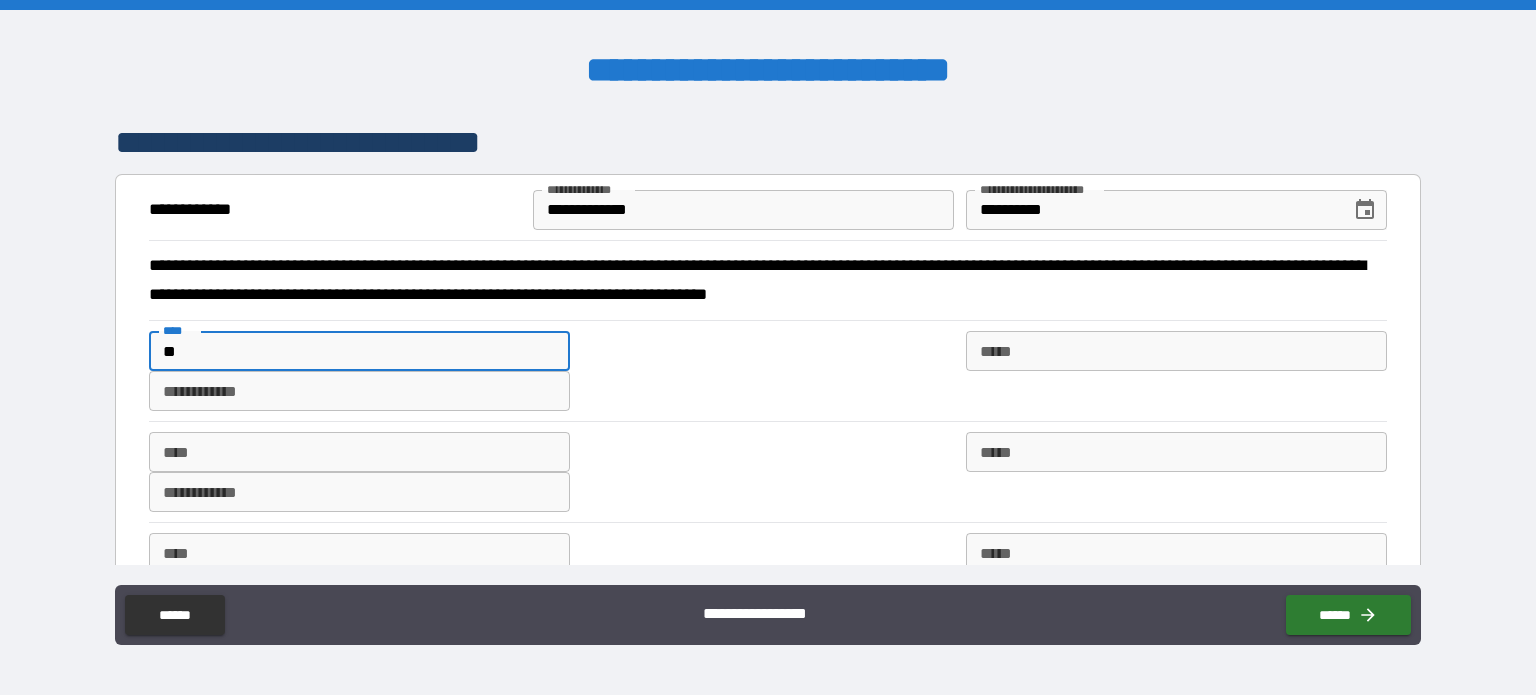 type on "*" 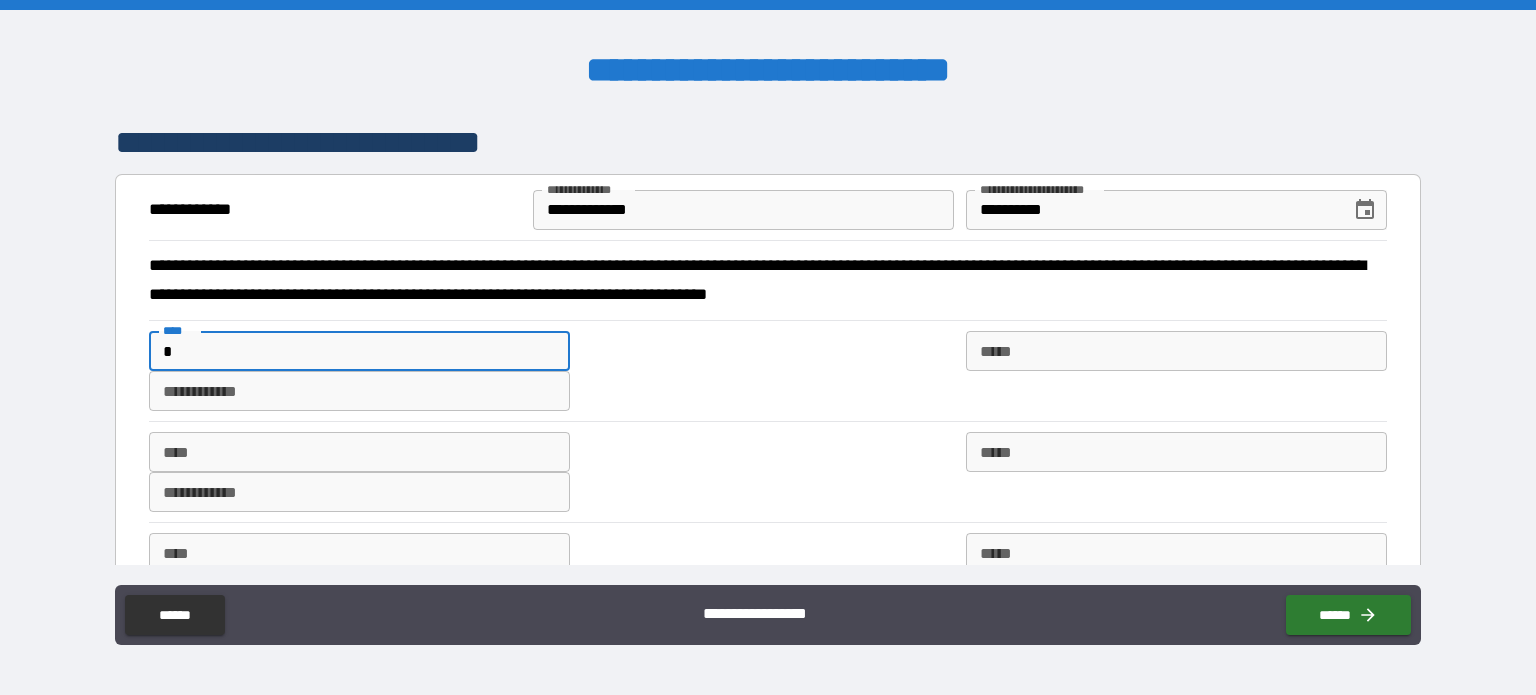 type 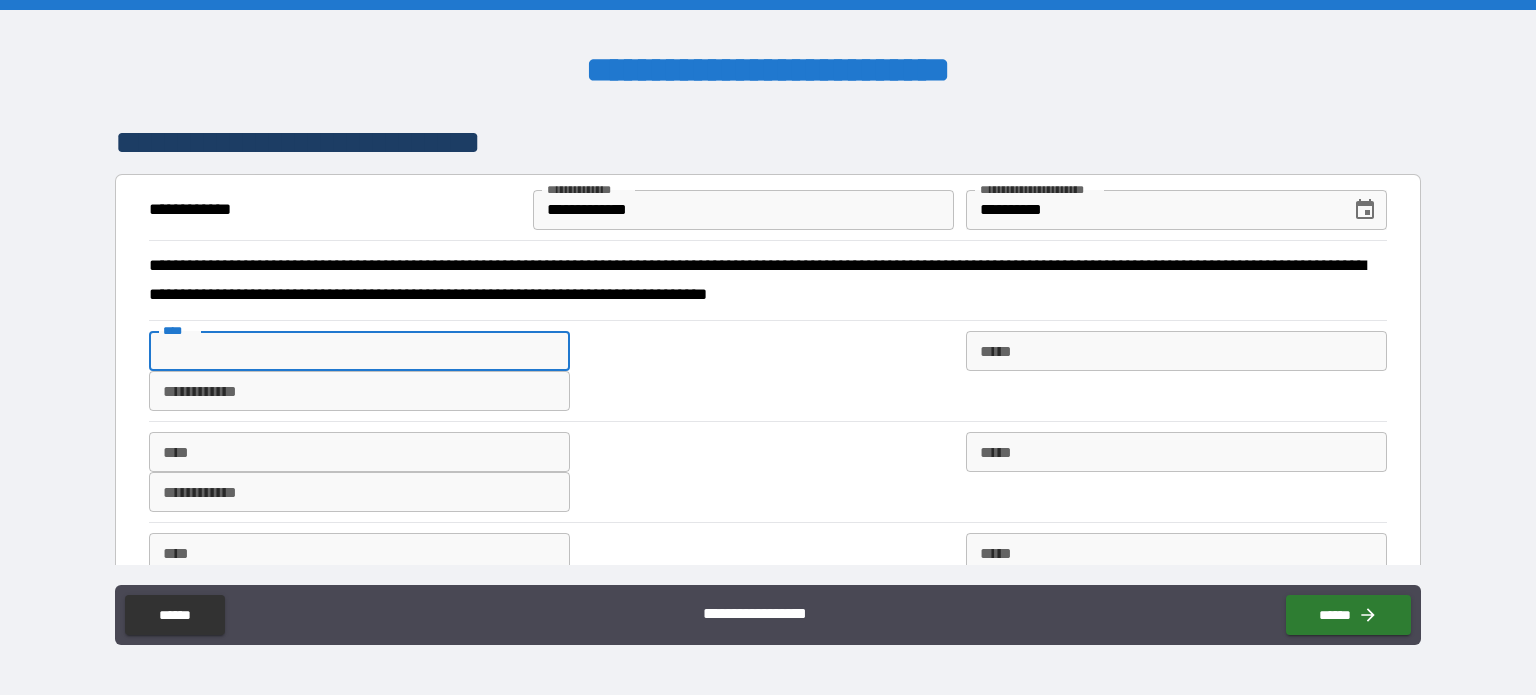 click on "**********" at bounding box center (768, 371) 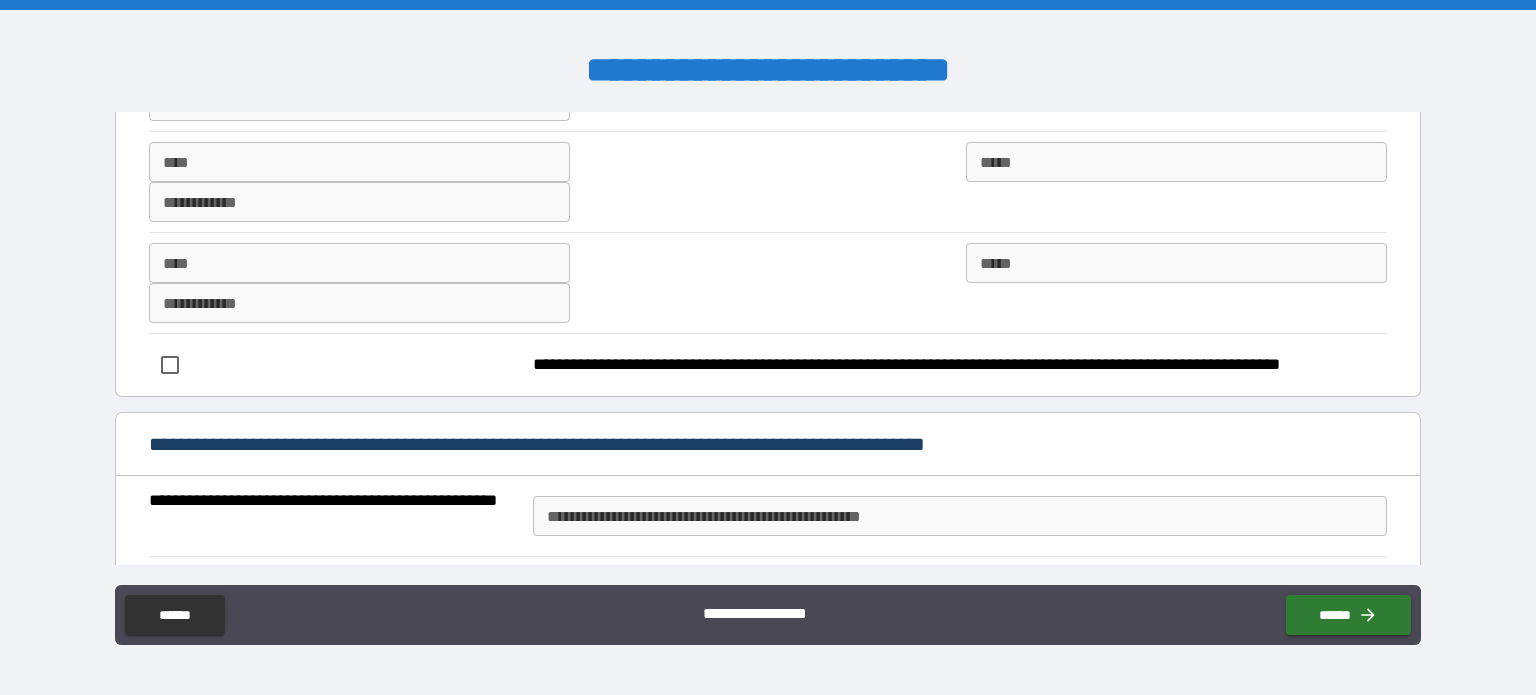 scroll, scrollTop: 300, scrollLeft: 0, axis: vertical 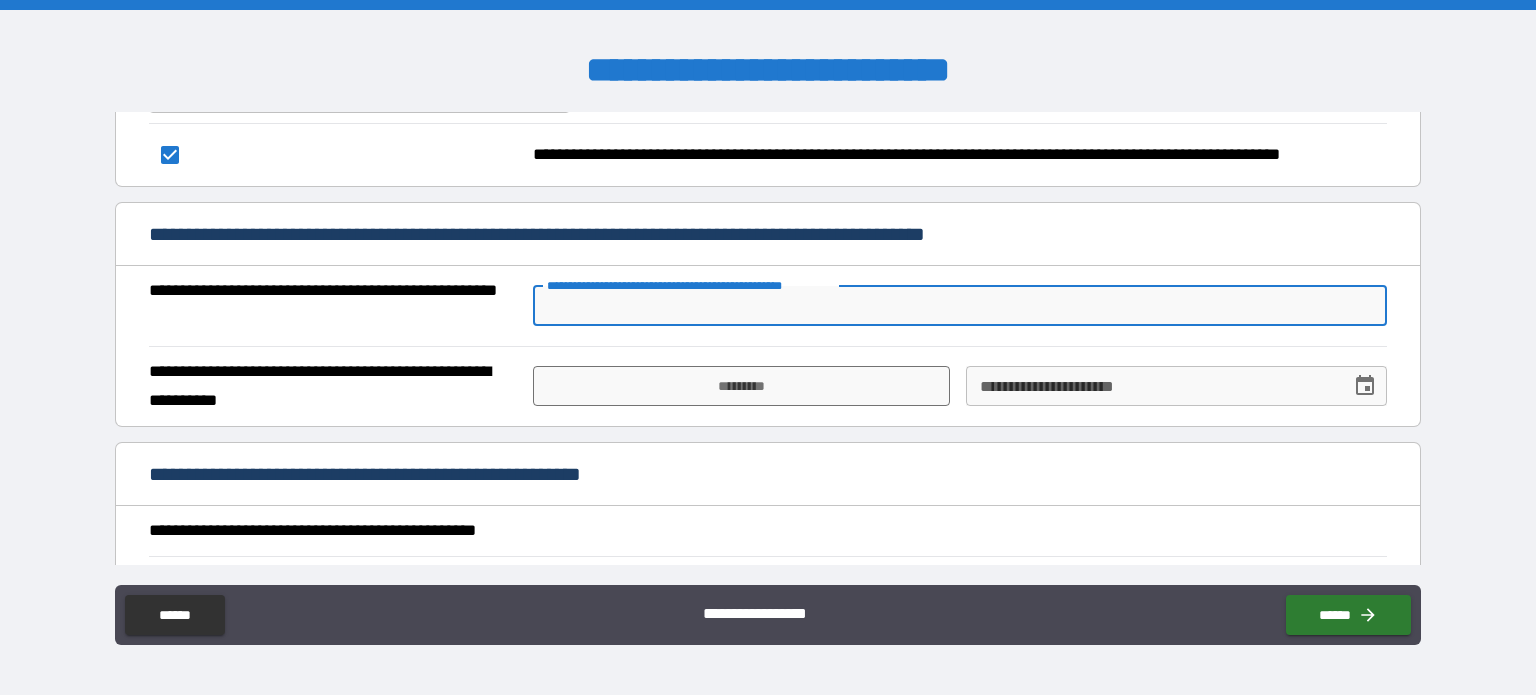 click on "**********" at bounding box center [960, 306] 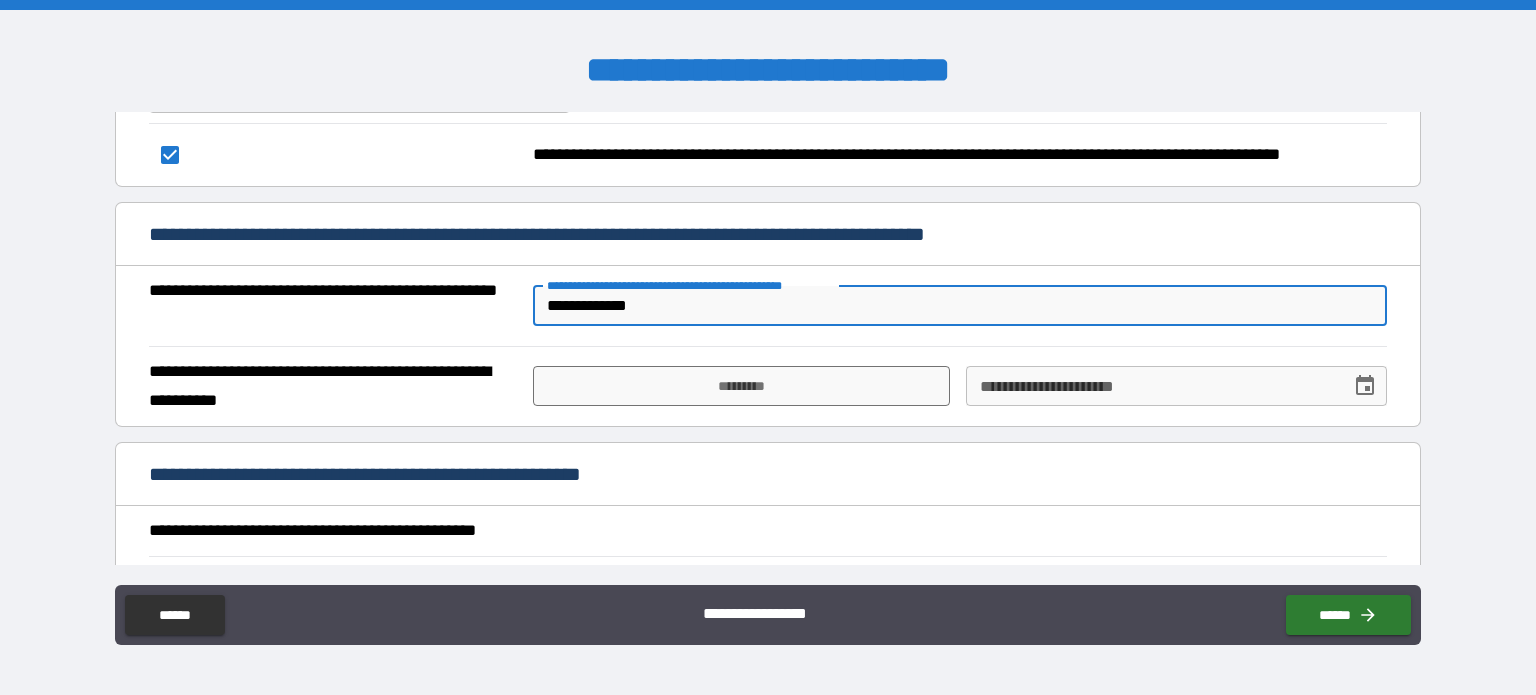 scroll, scrollTop: 589, scrollLeft: 0, axis: vertical 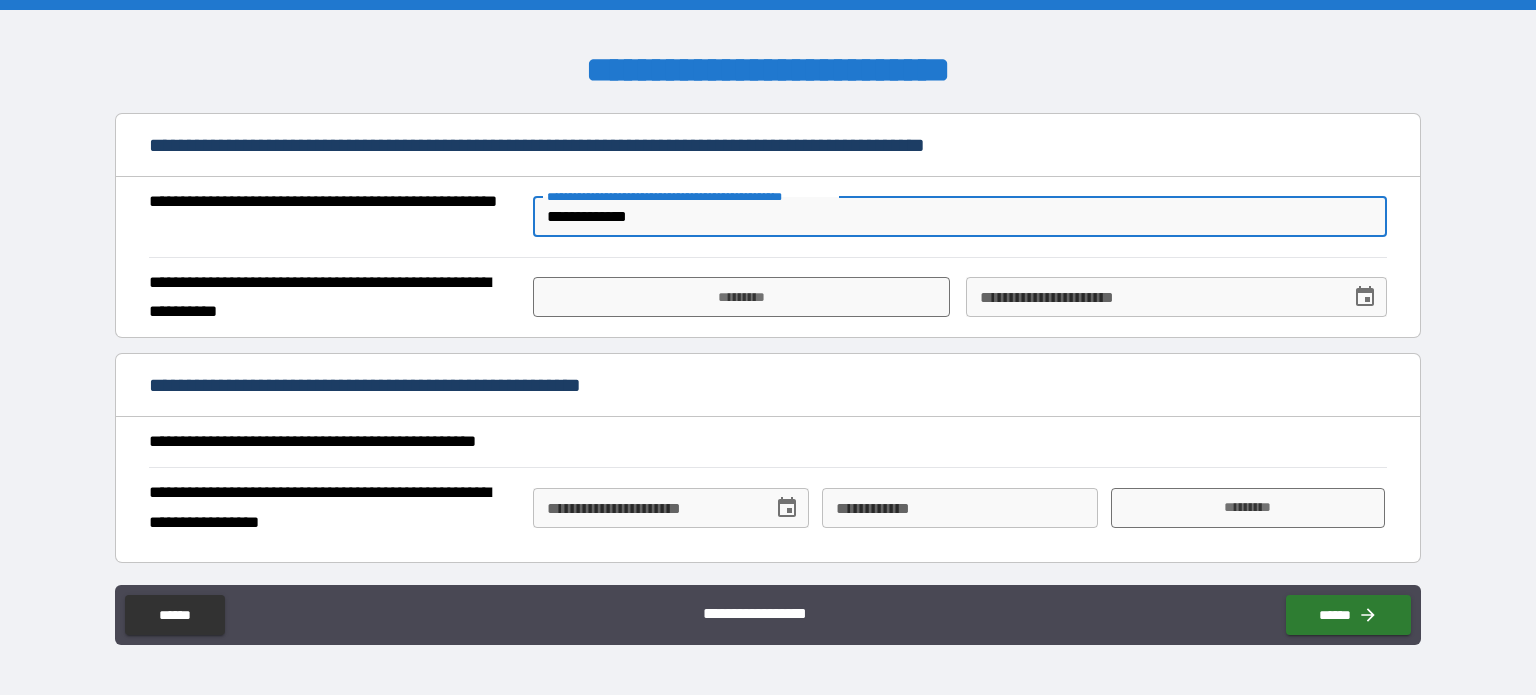 type on "**********" 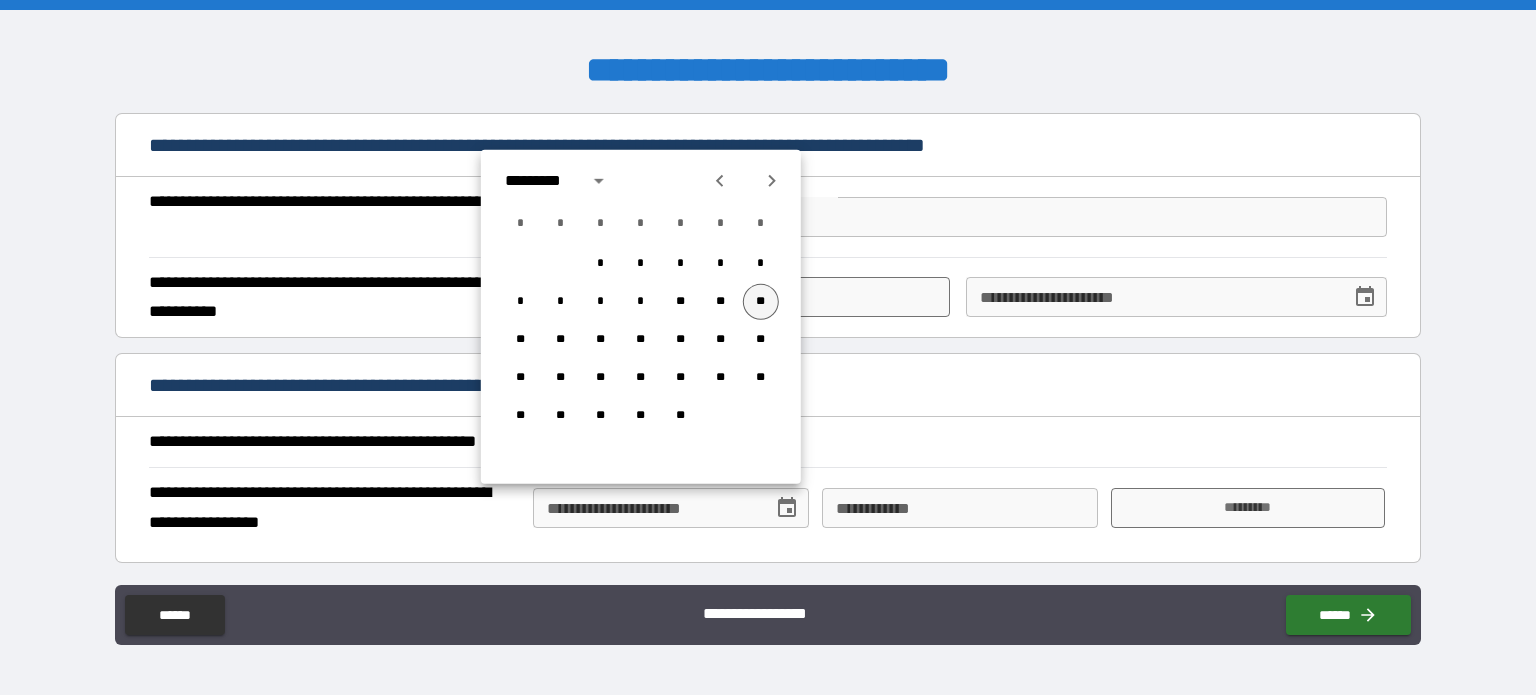 click on "**" at bounding box center [761, 302] 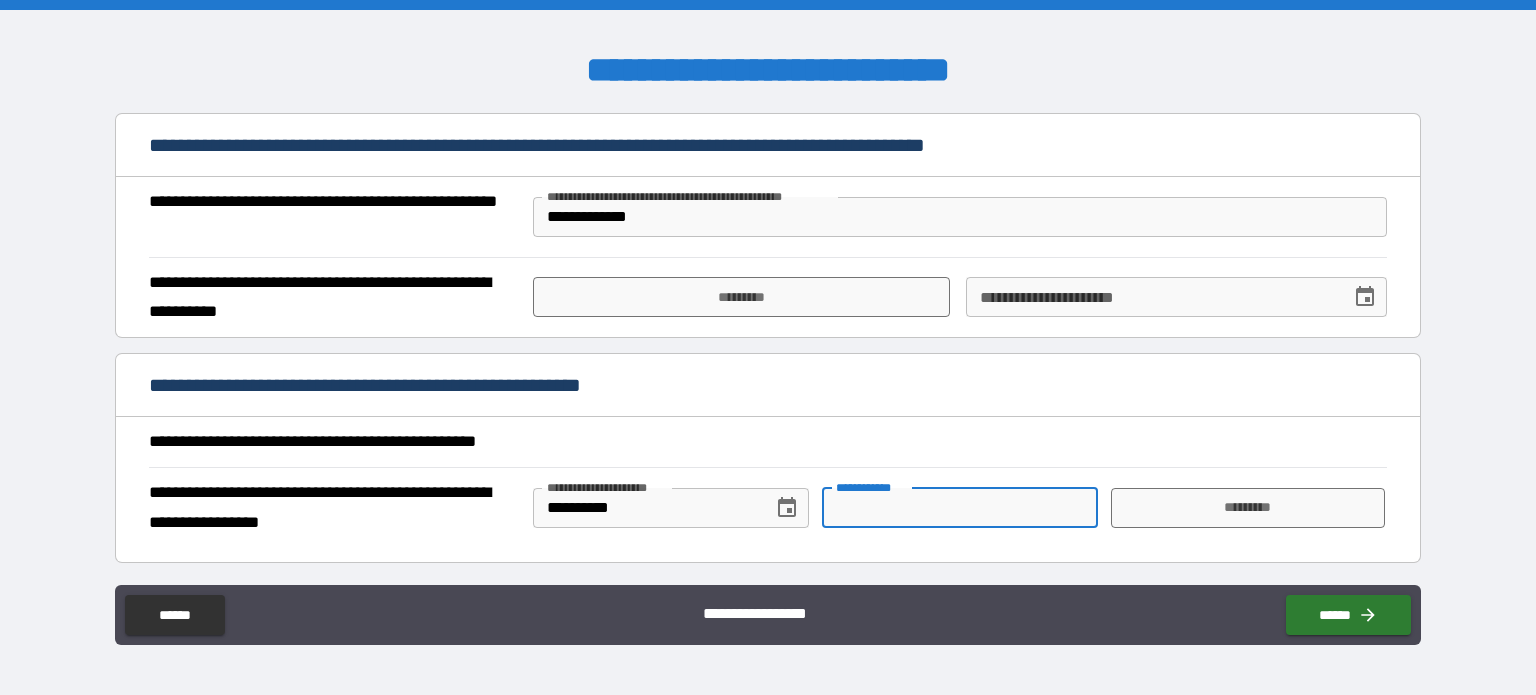 click on "**********" at bounding box center (960, 508) 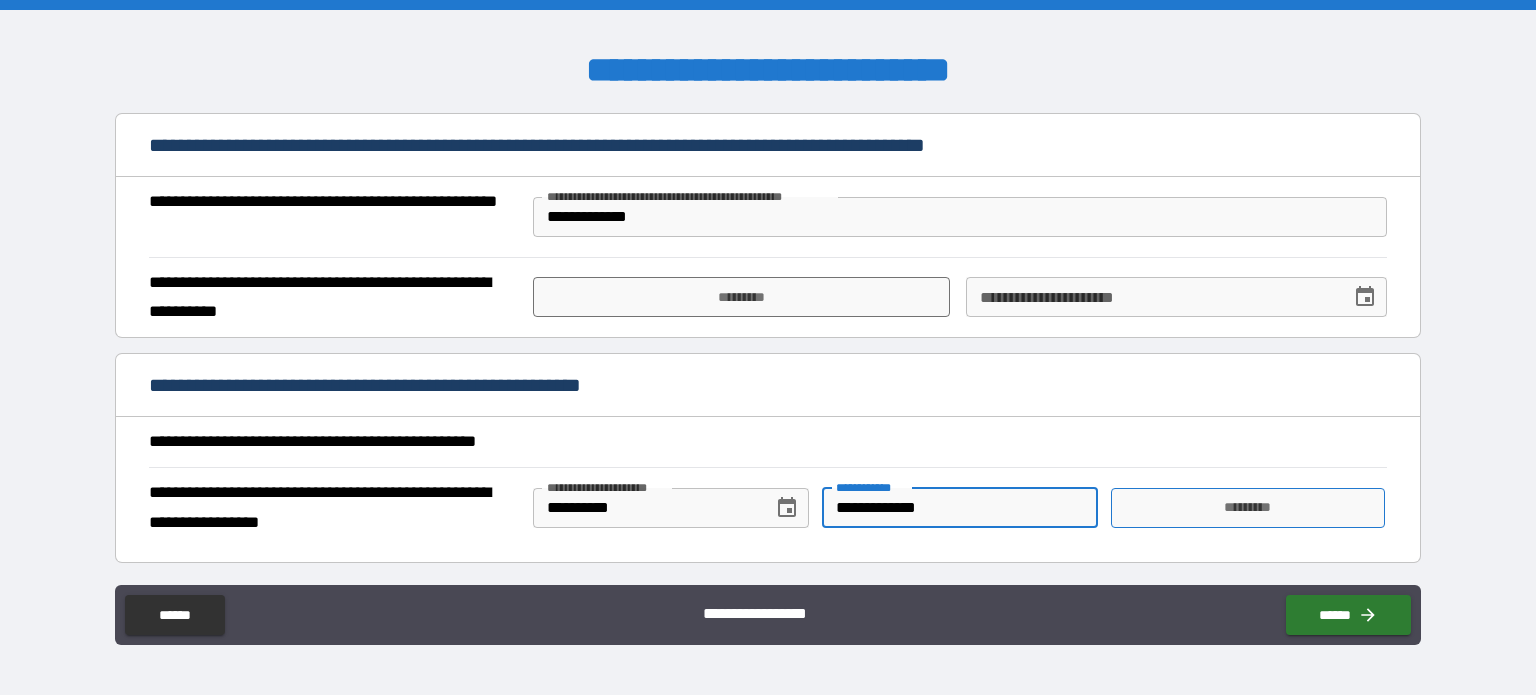 type on "**********" 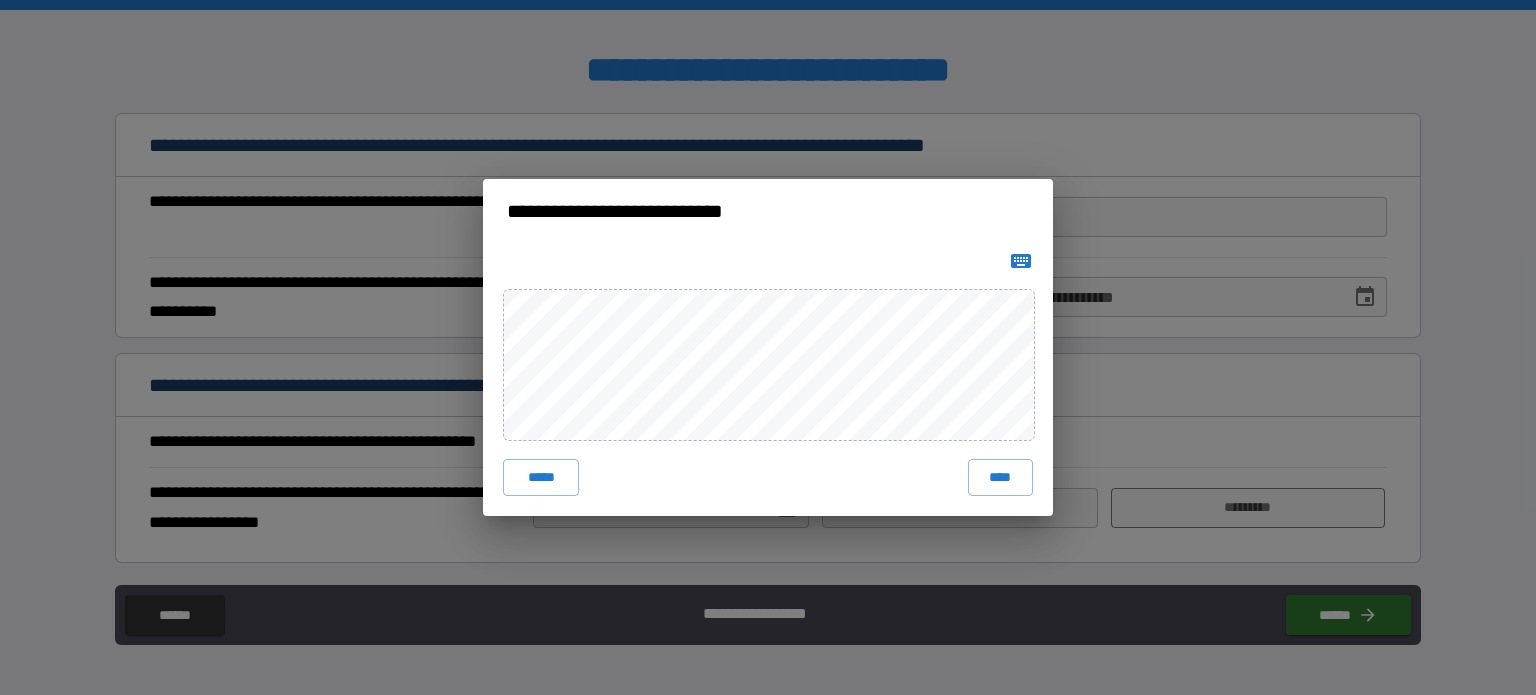 click 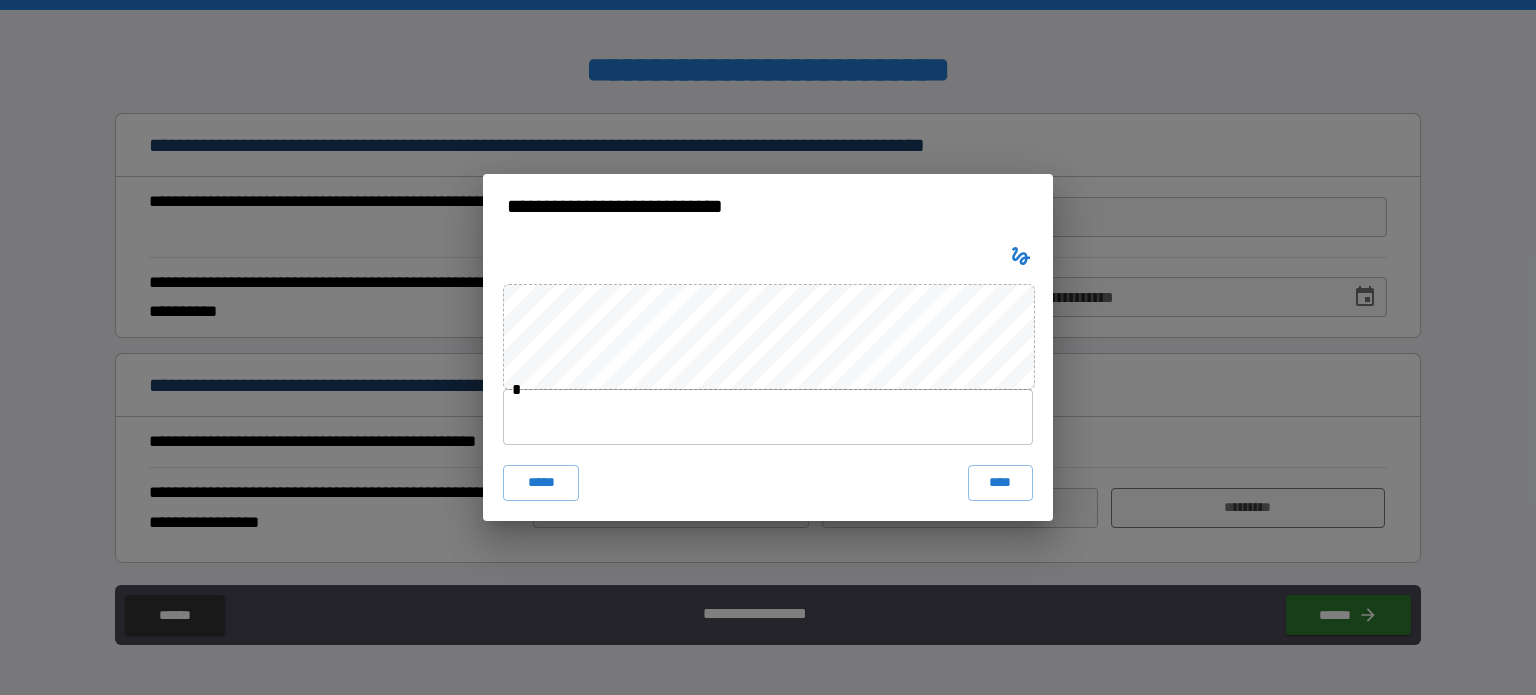 click at bounding box center (768, 417) 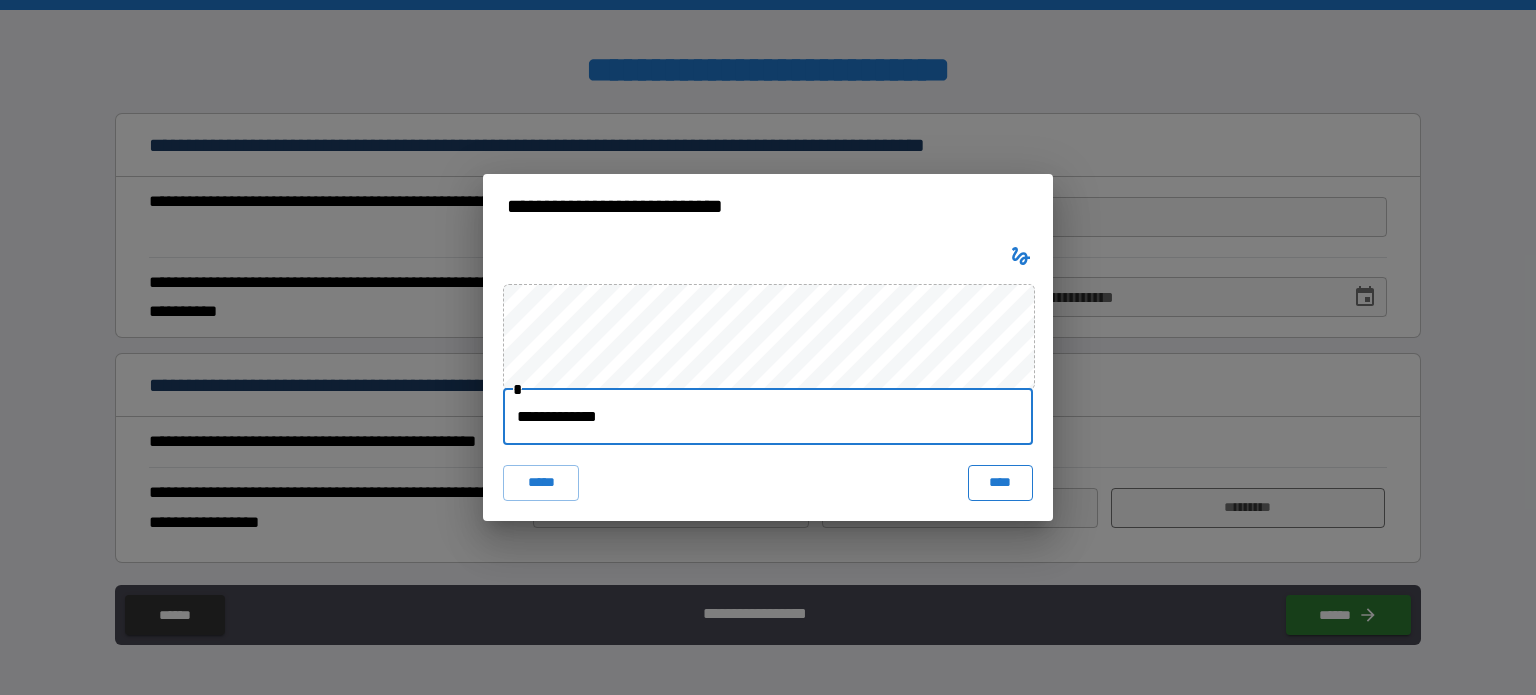 type on "**********" 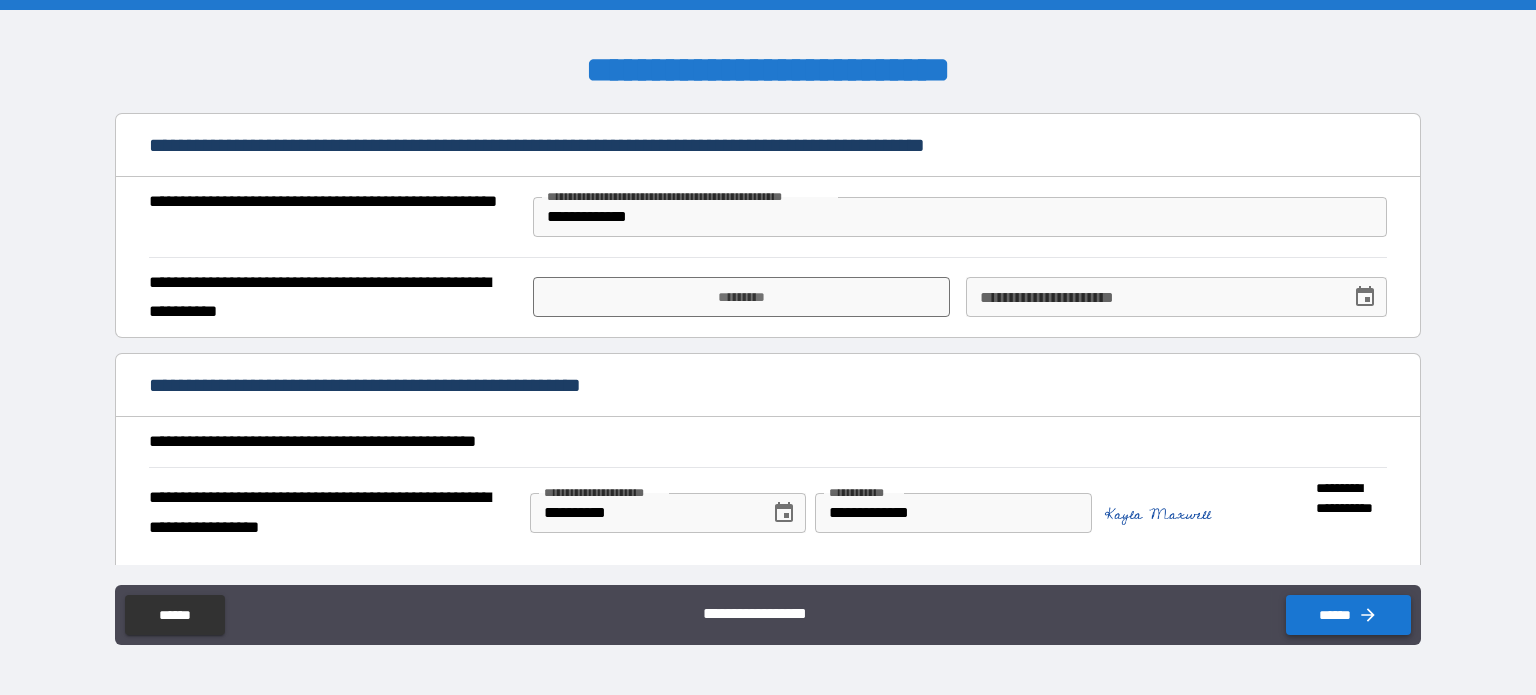 click on "******" at bounding box center [1348, 615] 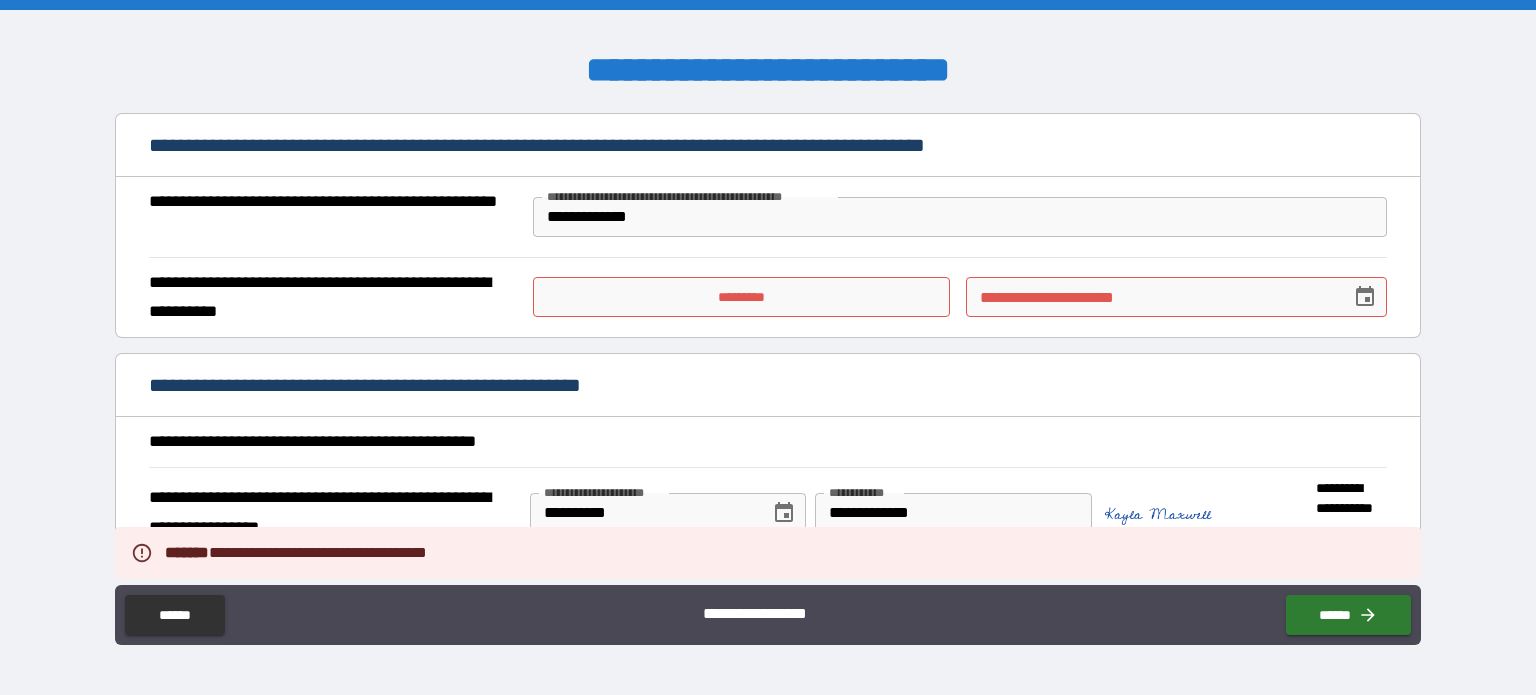 click on "*********" at bounding box center [741, 297] 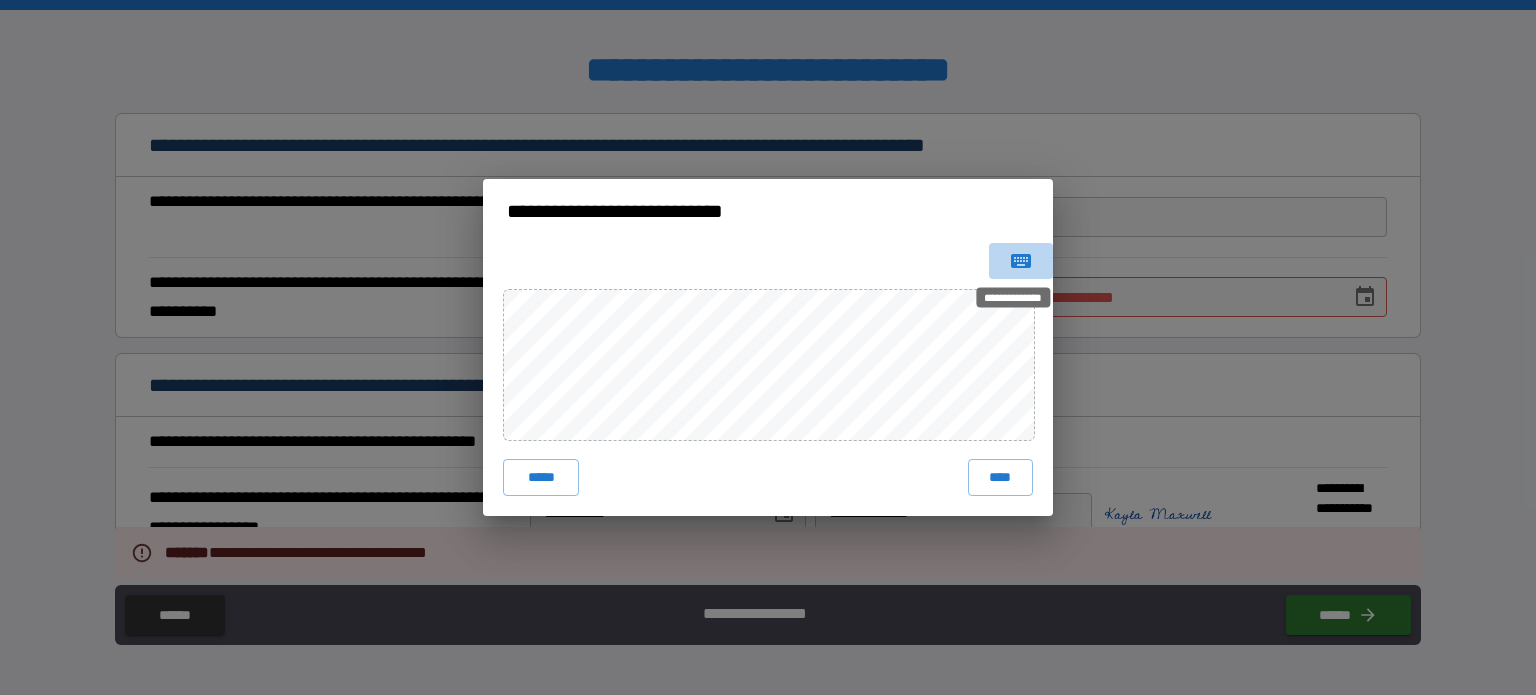 click 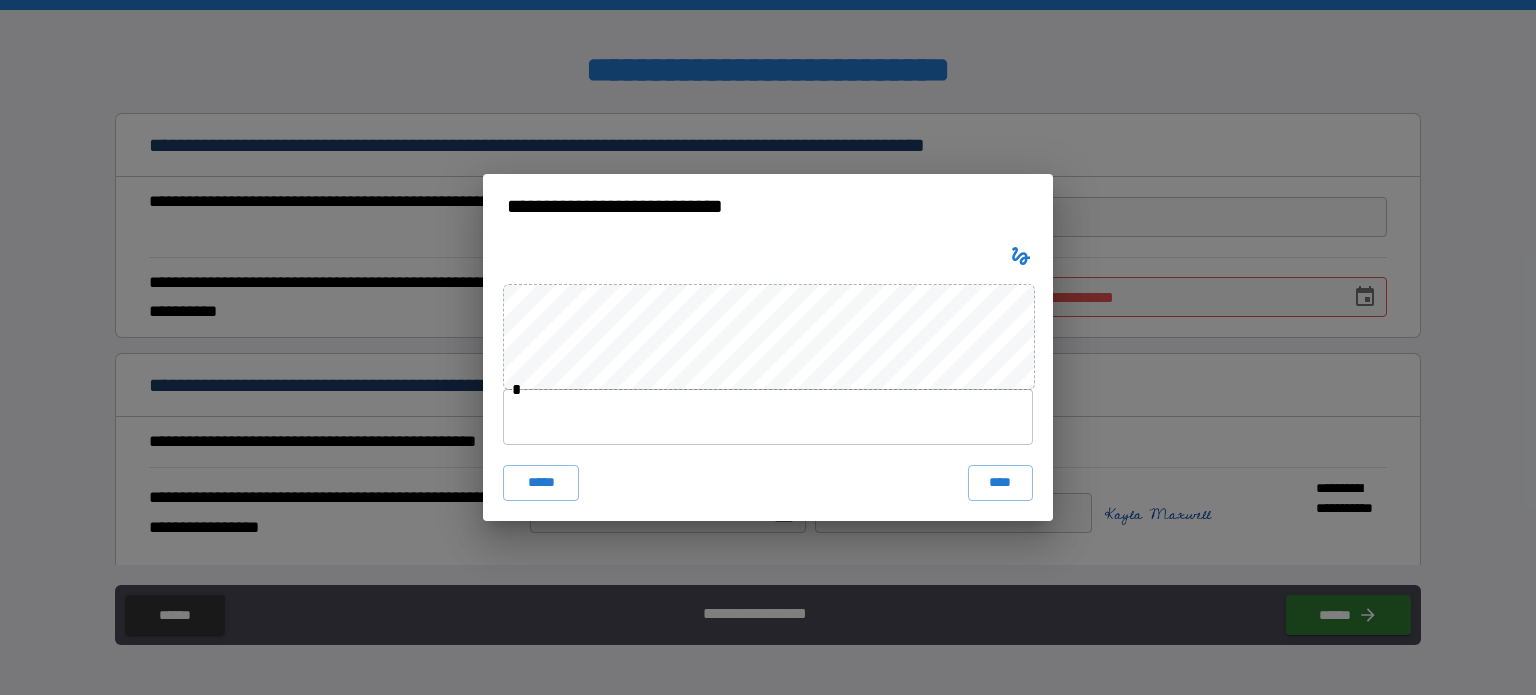 click at bounding box center [768, 417] 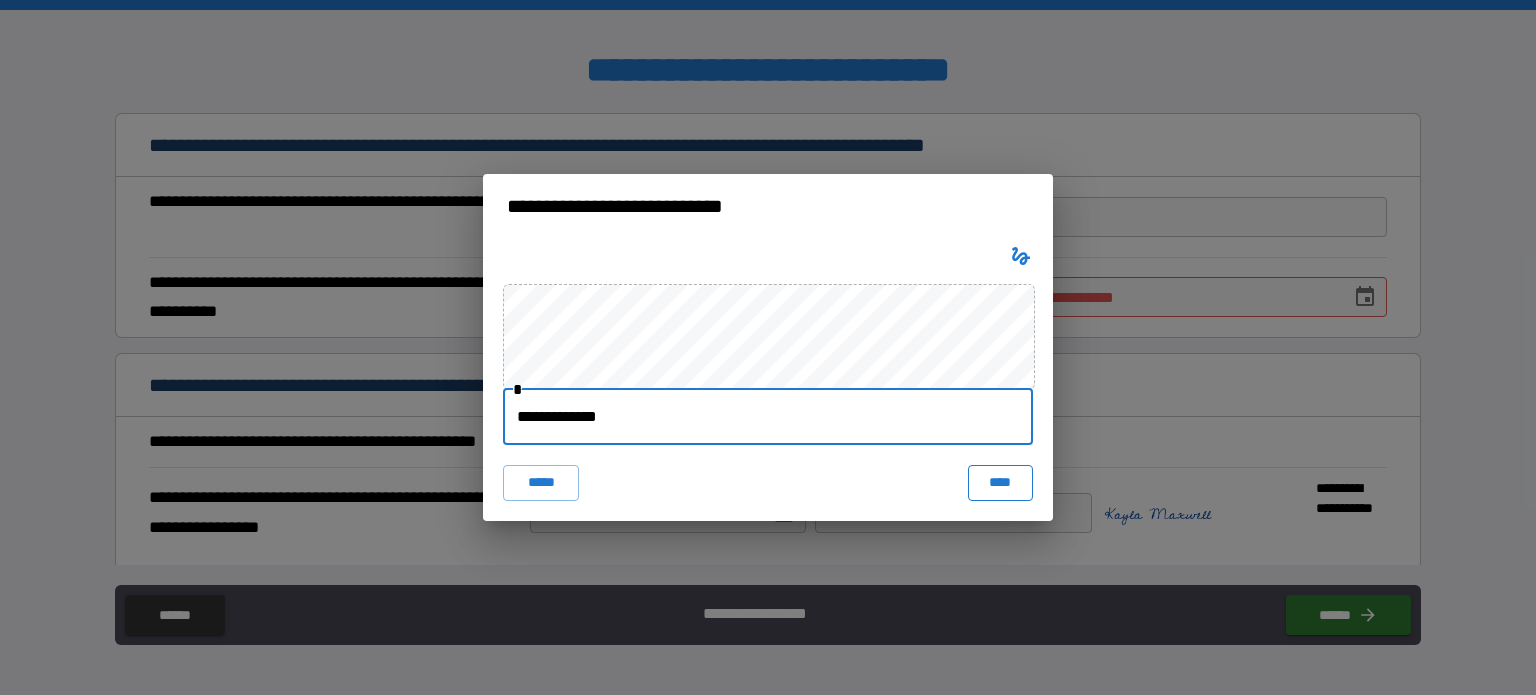 type on "**********" 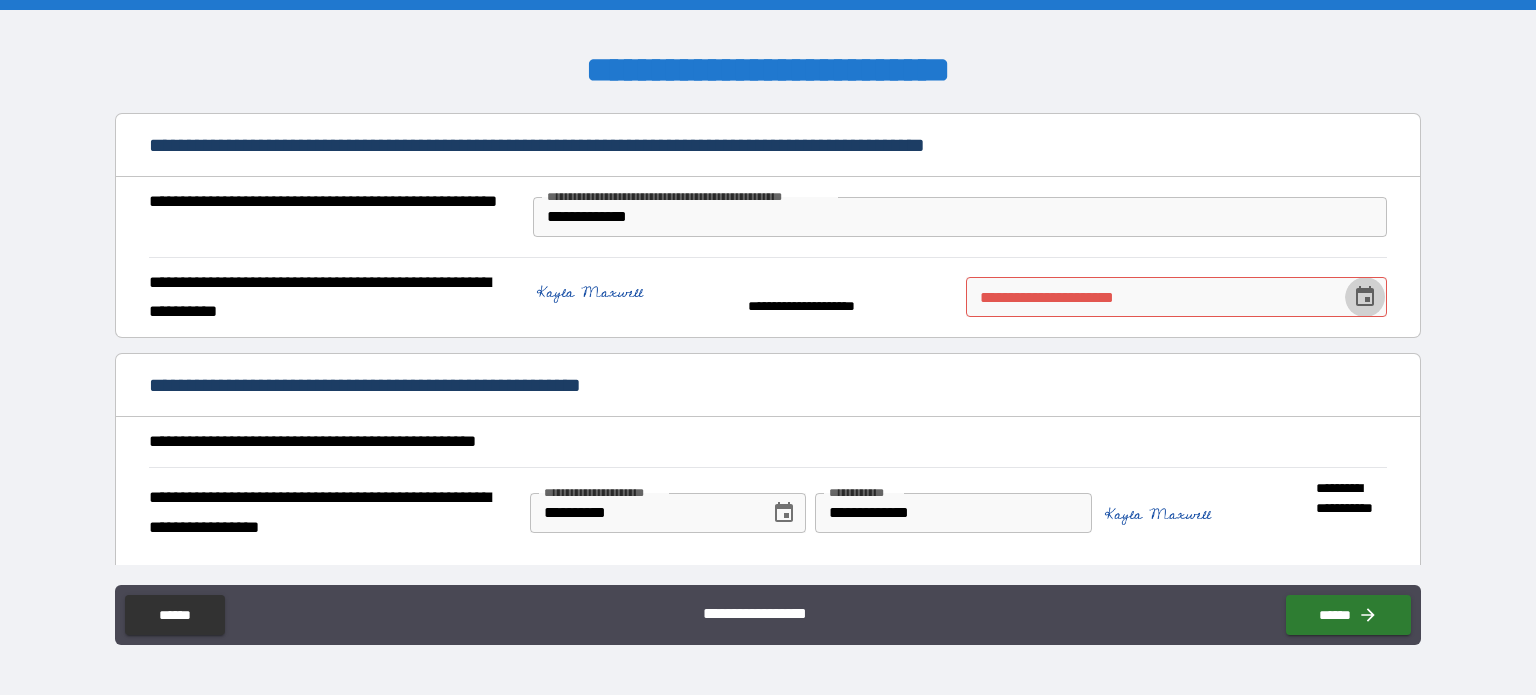 click 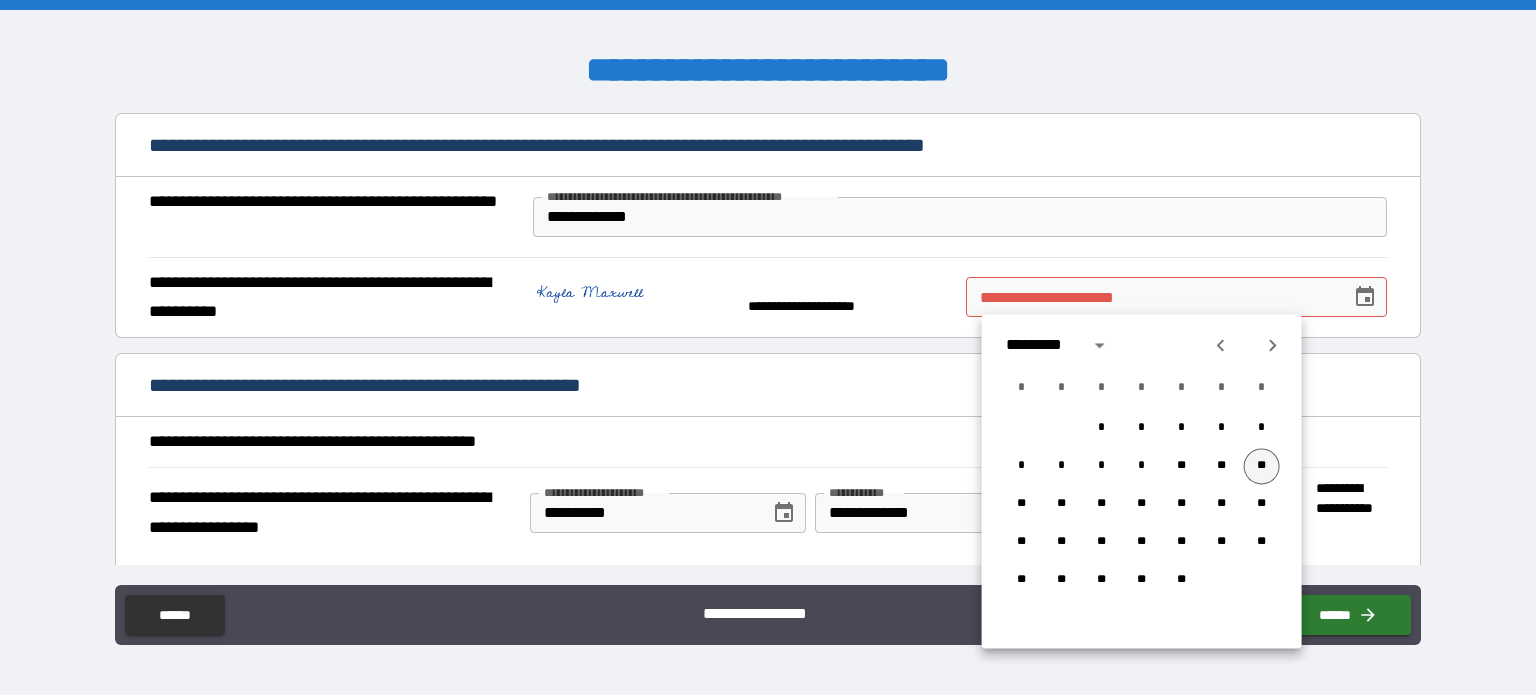 click on "**" at bounding box center [1262, 466] 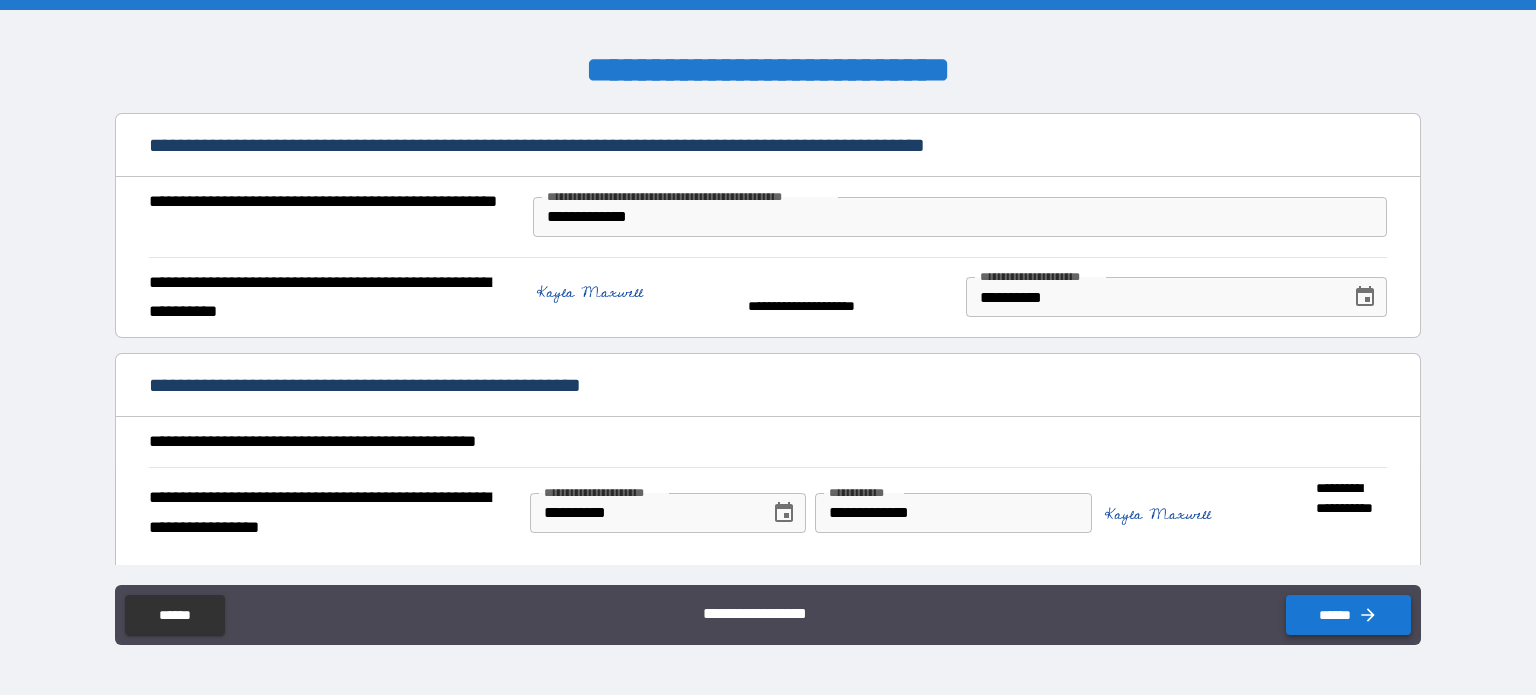 click on "******" at bounding box center [1348, 615] 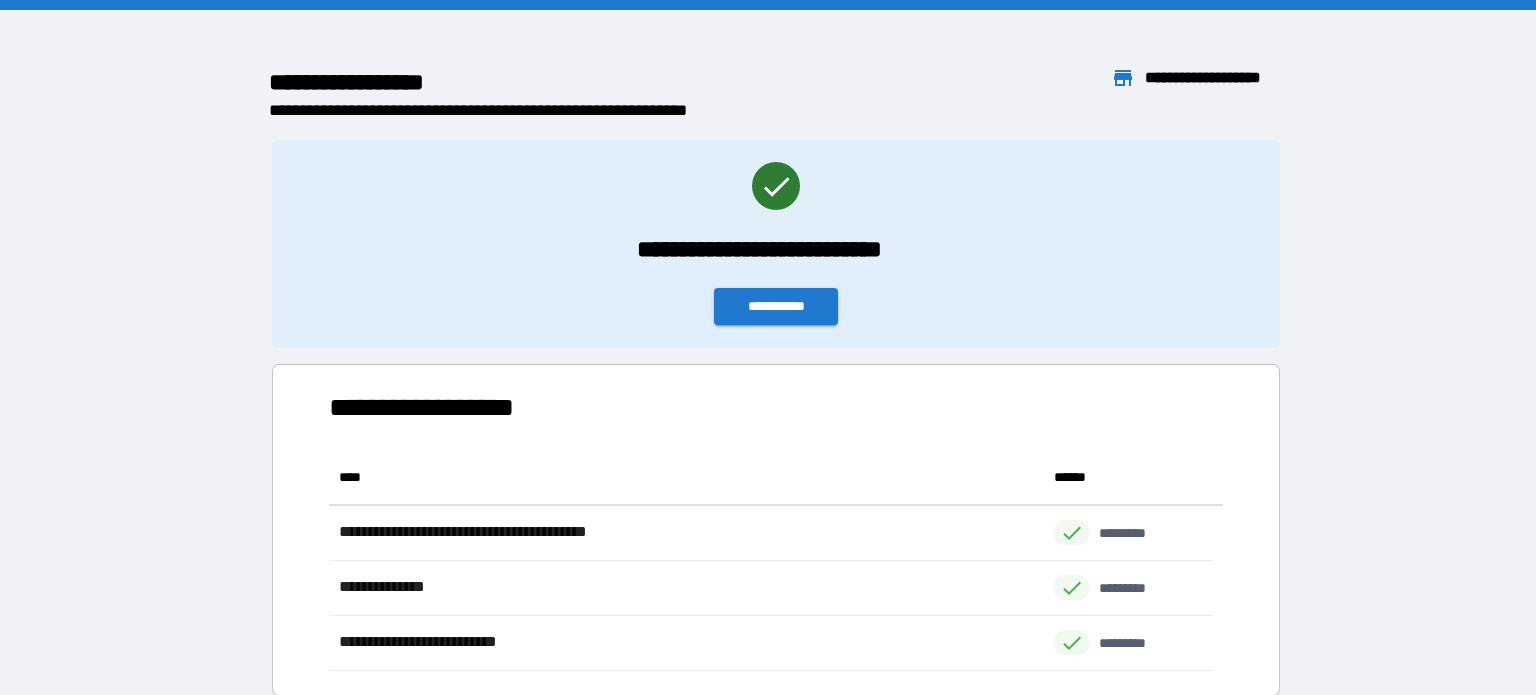 scroll, scrollTop: 16, scrollLeft: 16, axis: both 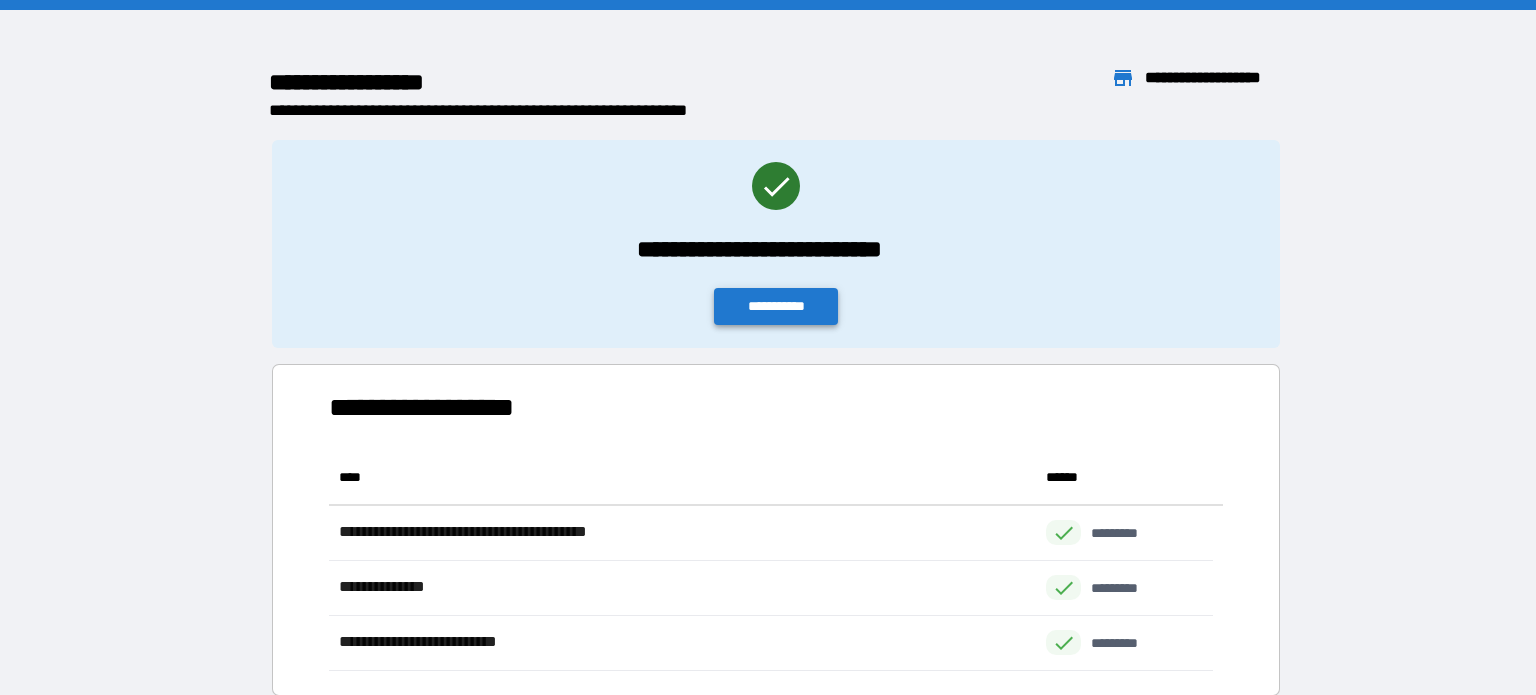 click on "**********" at bounding box center (776, 306) 